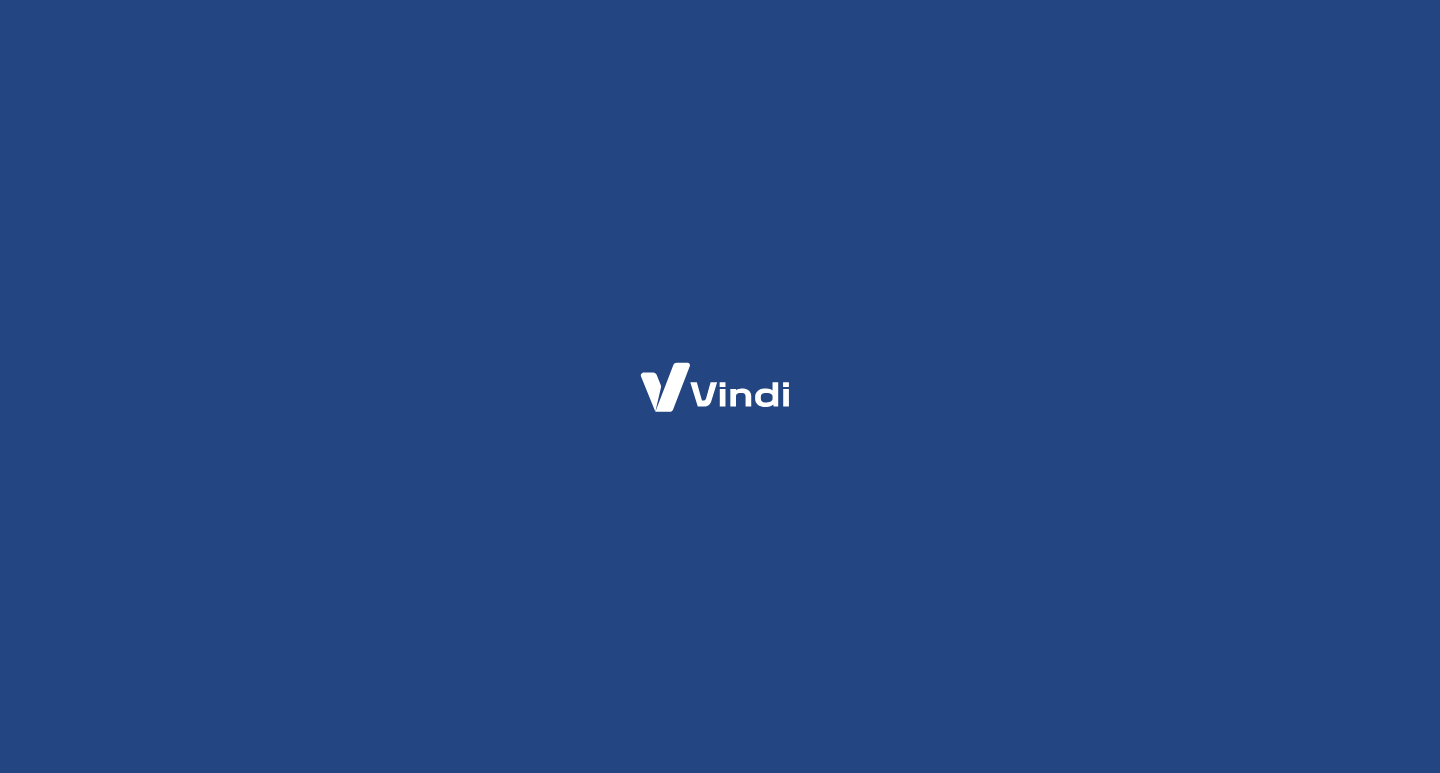 scroll, scrollTop: 0, scrollLeft: 0, axis: both 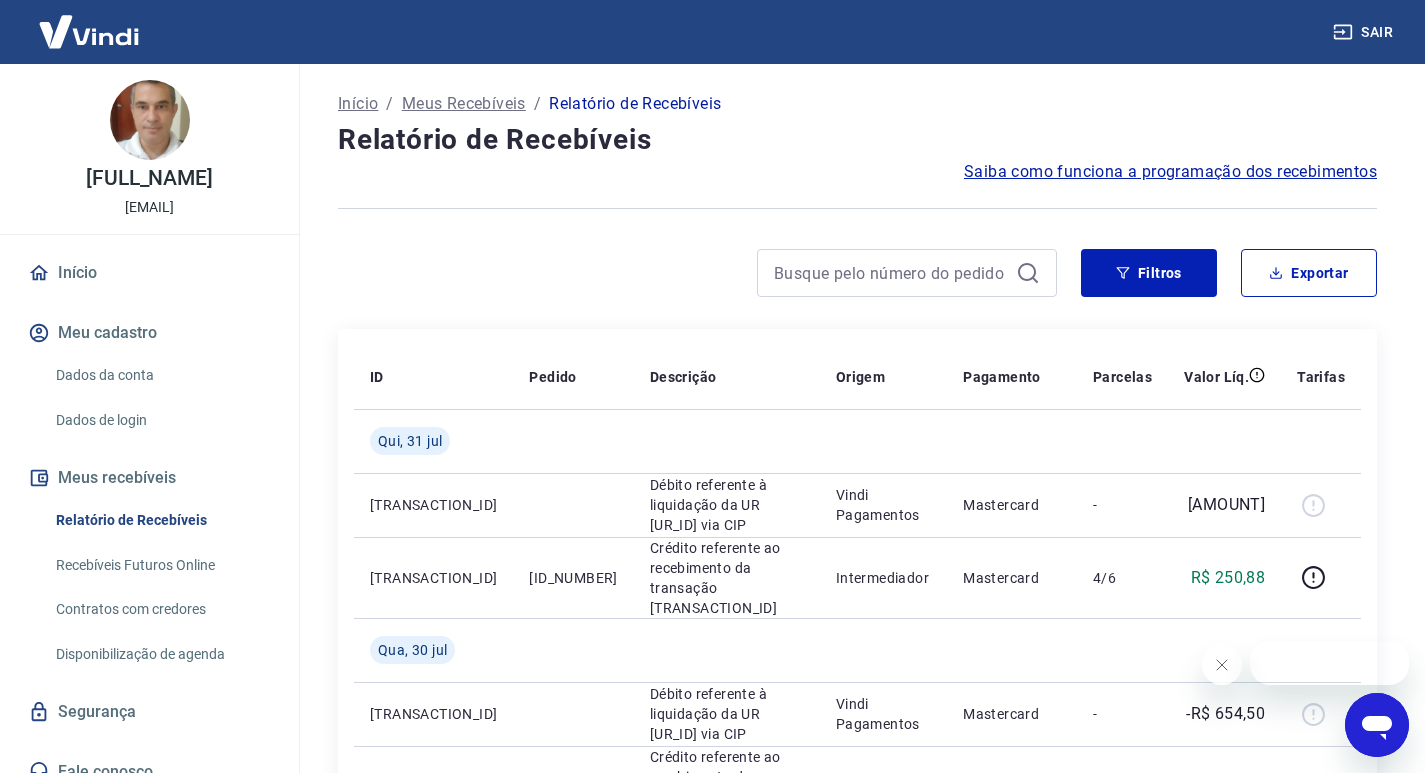 click at bounding box center (907, 273) 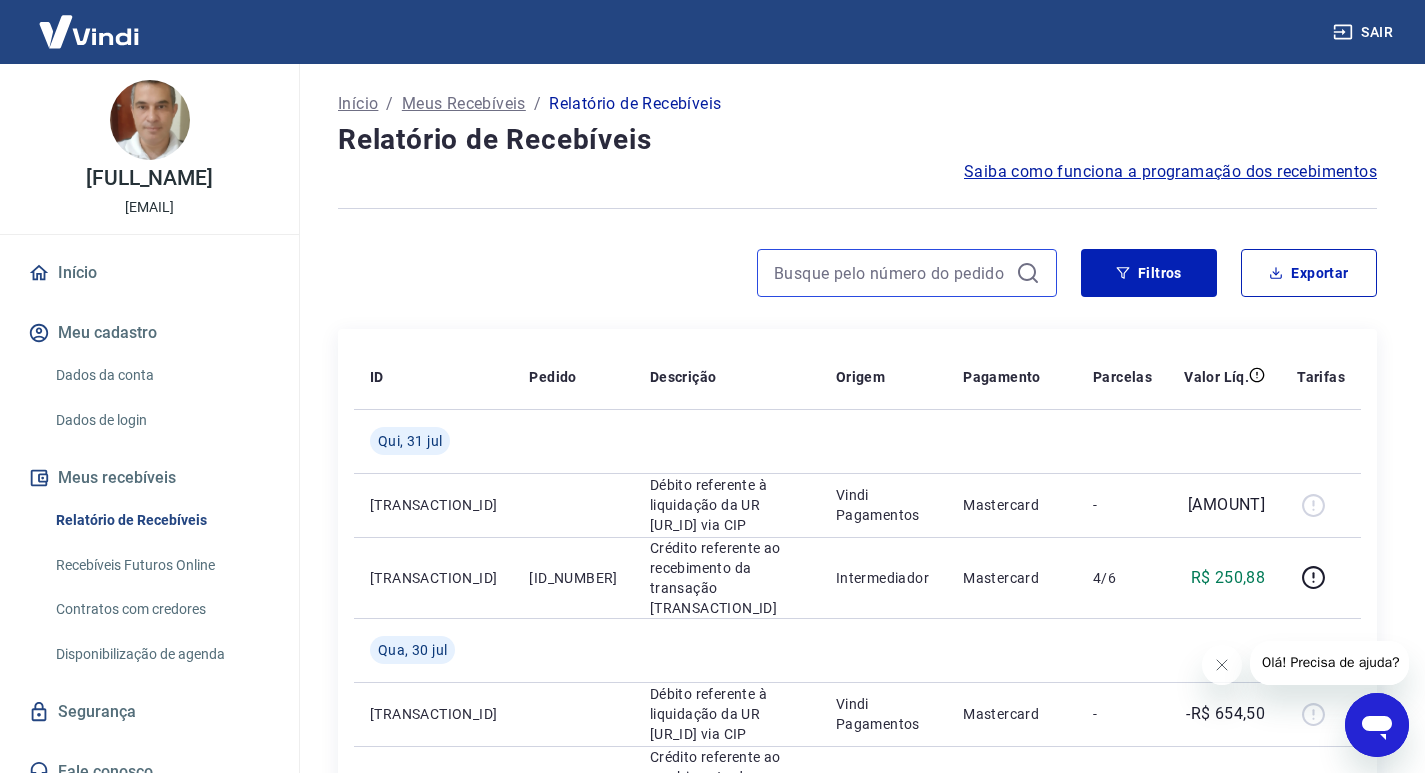 click at bounding box center [891, 273] 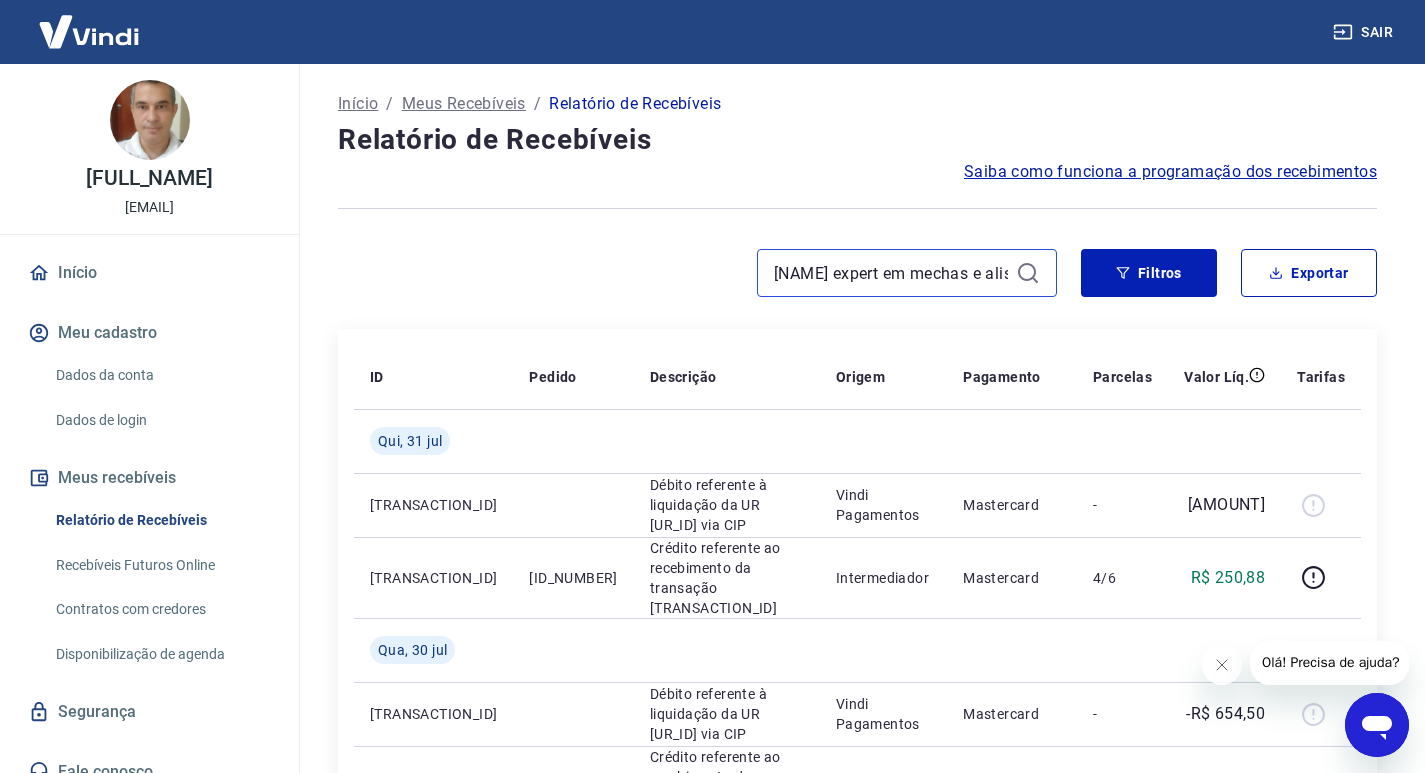 scroll, scrollTop: 0, scrollLeft: 178, axis: horizontal 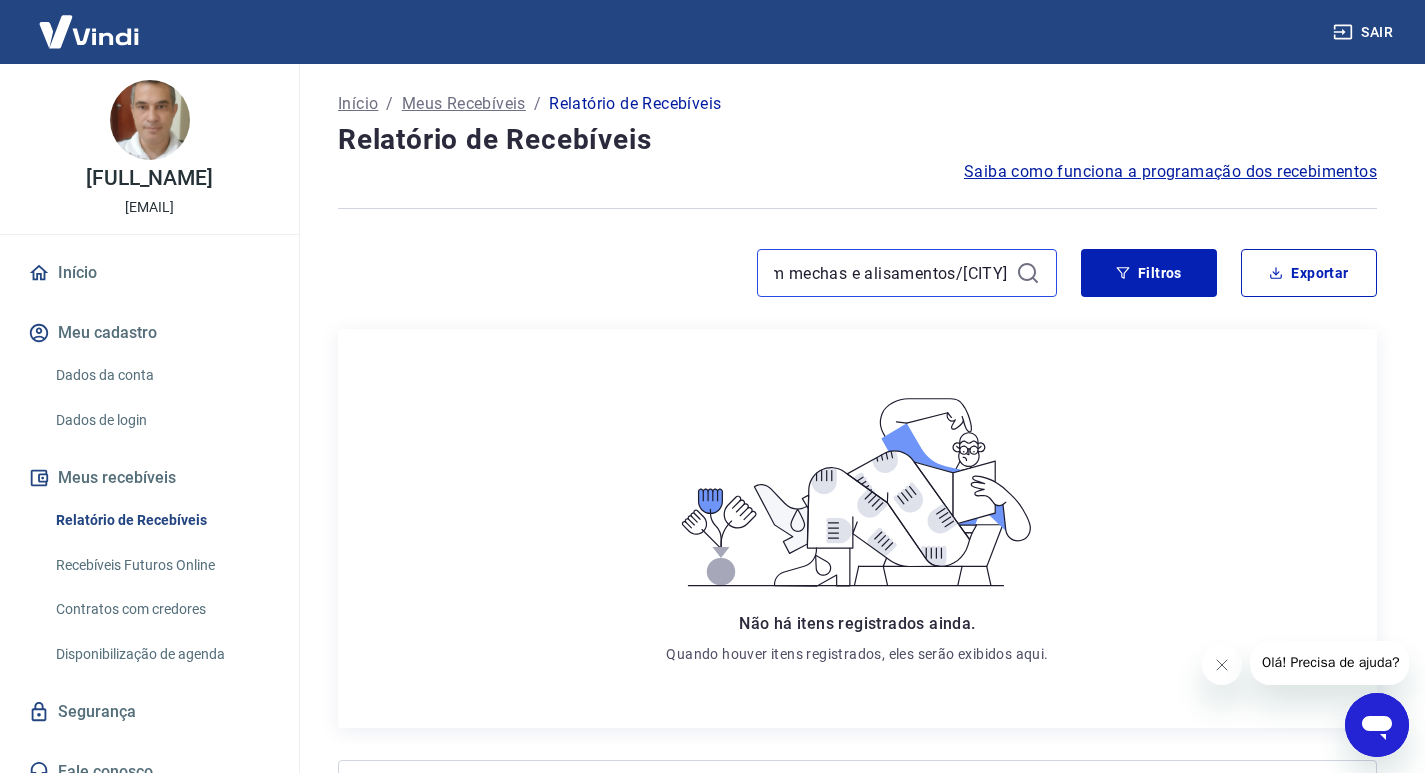 click on "Rose Corrêa expert em mechas e alisamentos/Joinville" at bounding box center [891, 273] 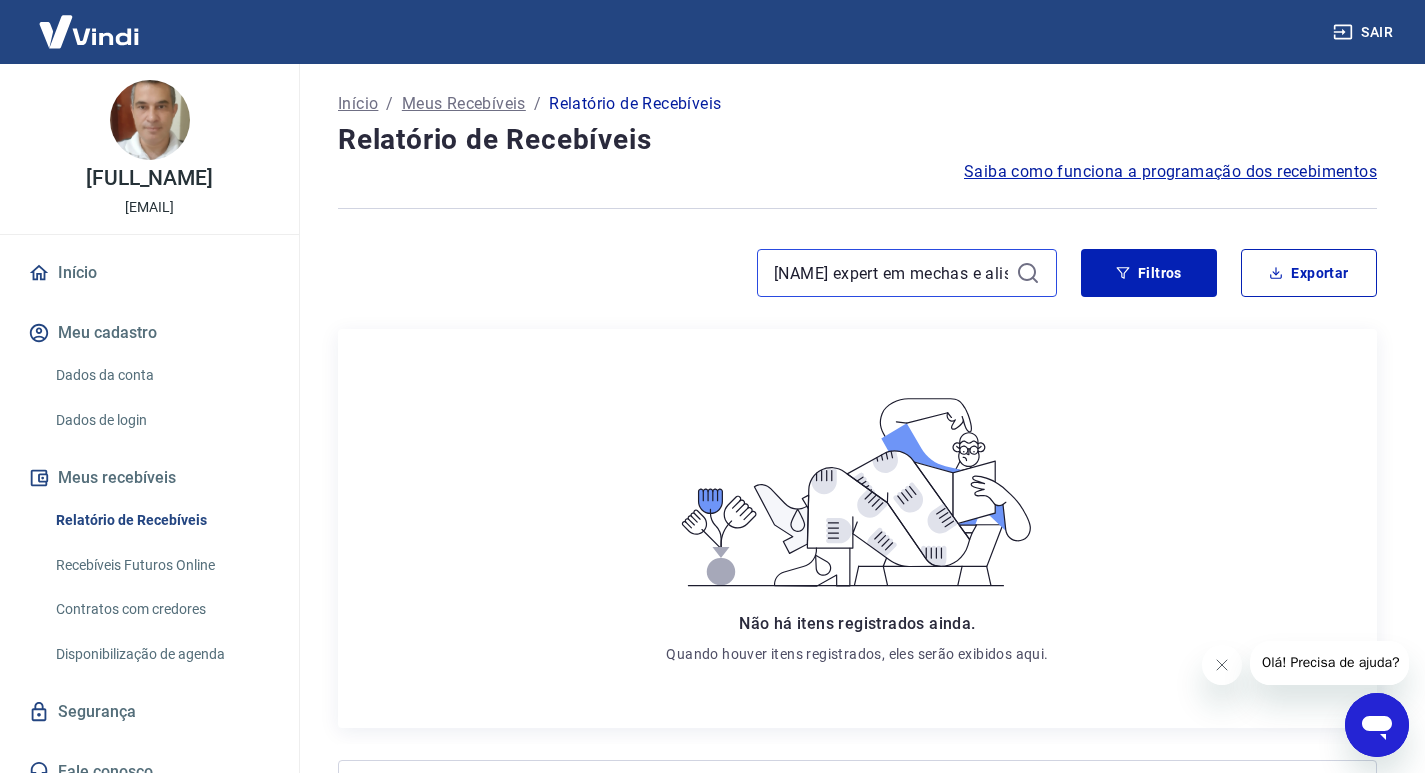click on "Rose Corrêa expert em mechas e alisamentos/Joinville" at bounding box center (891, 273) 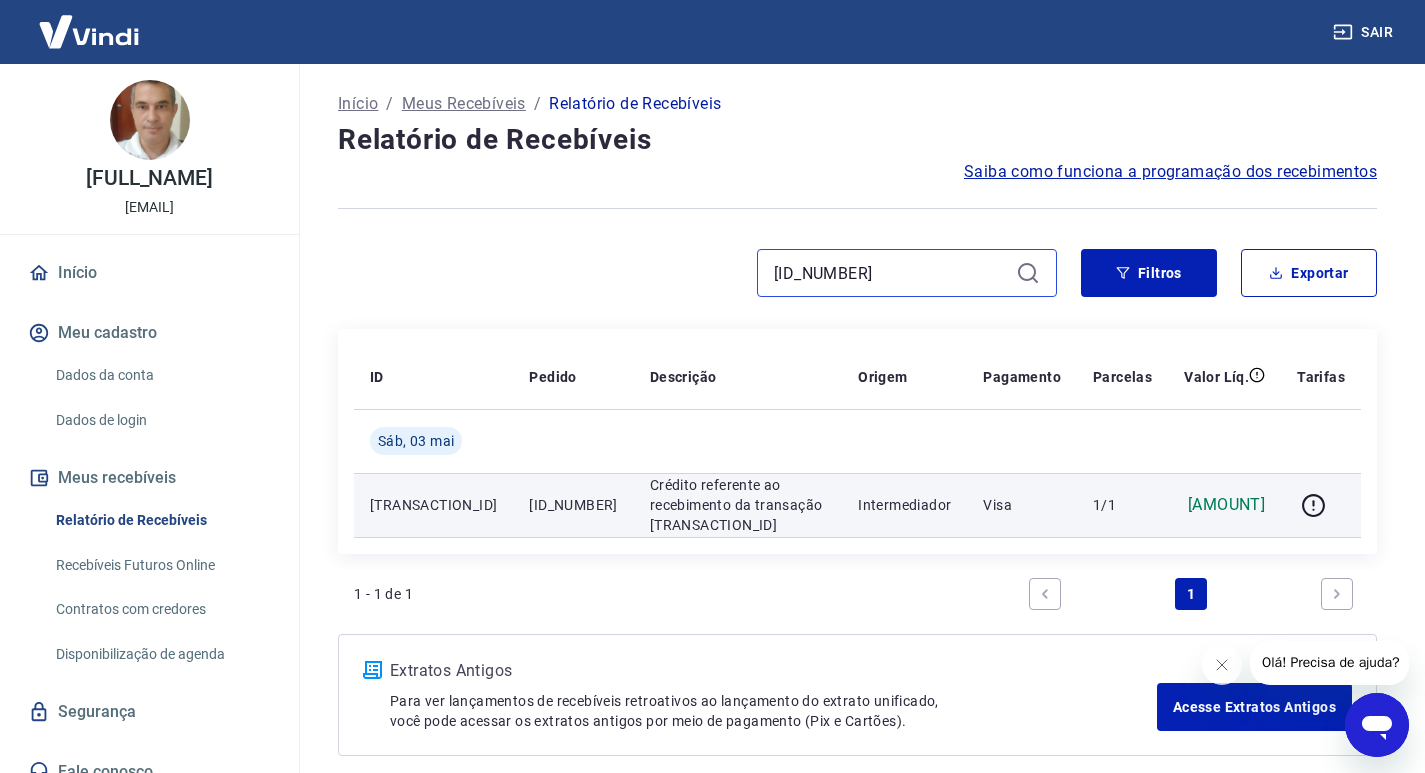 scroll, scrollTop: 93, scrollLeft: 0, axis: vertical 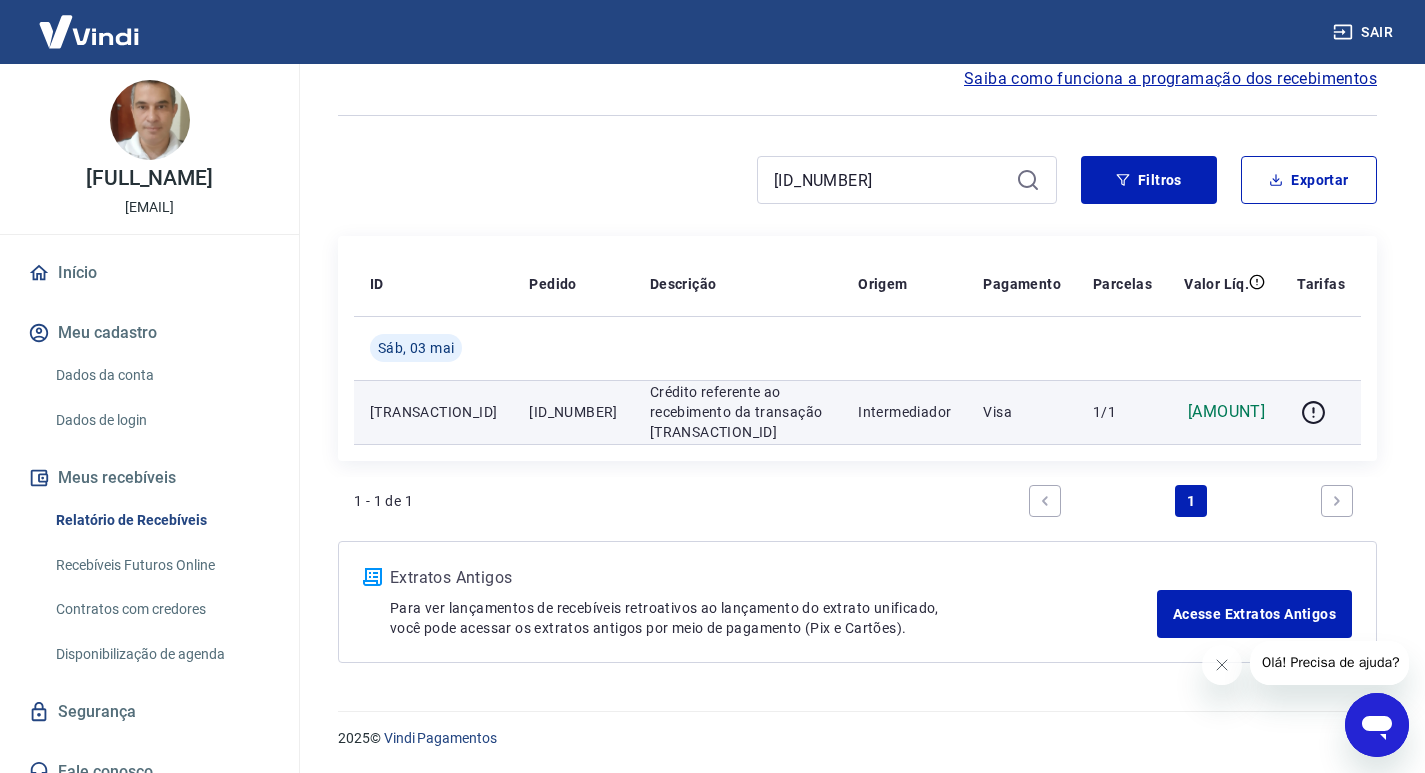 drag, startPoint x: 1198, startPoint y: 412, endPoint x: 1294, endPoint y: 409, distance: 96.04687 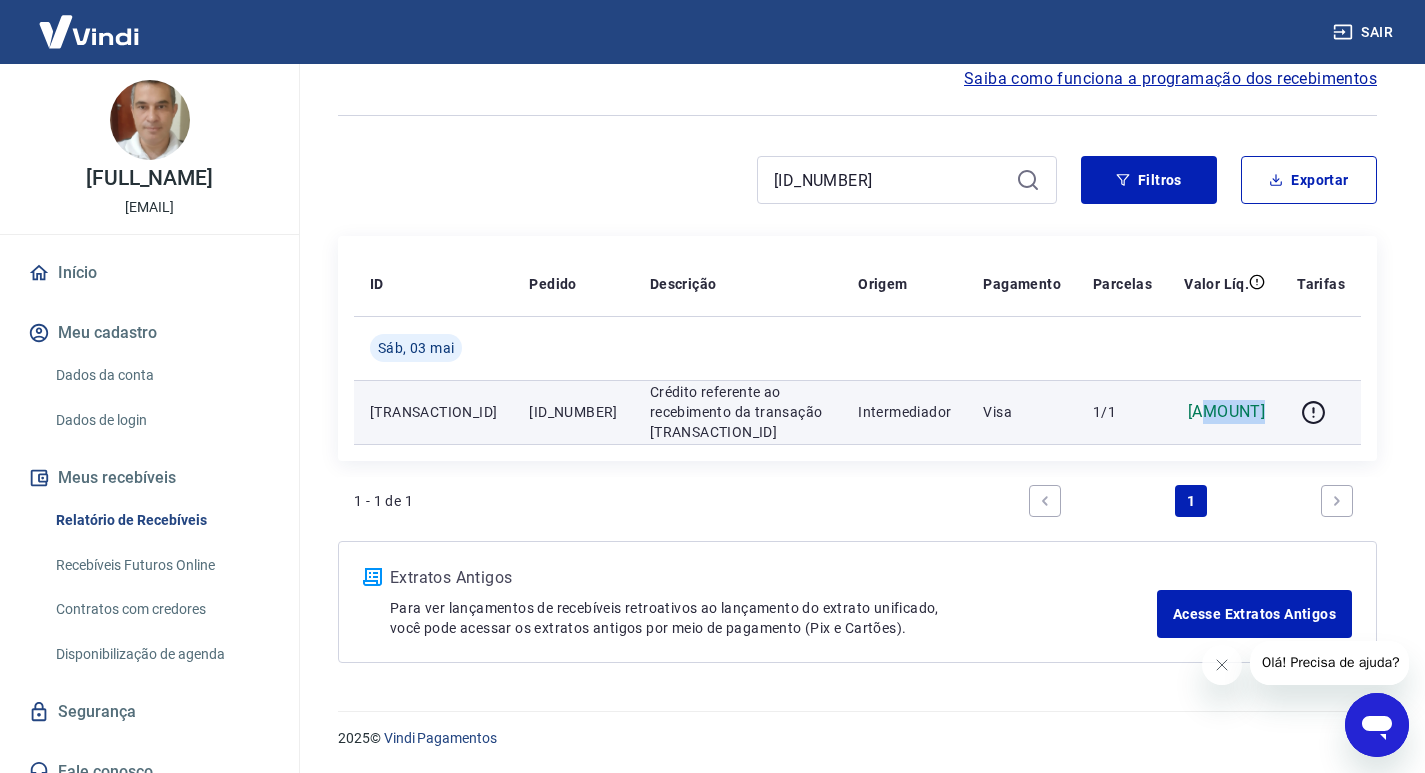 drag, startPoint x: 1301, startPoint y: 407, endPoint x: 1269, endPoint y: 413, distance: 32.55764 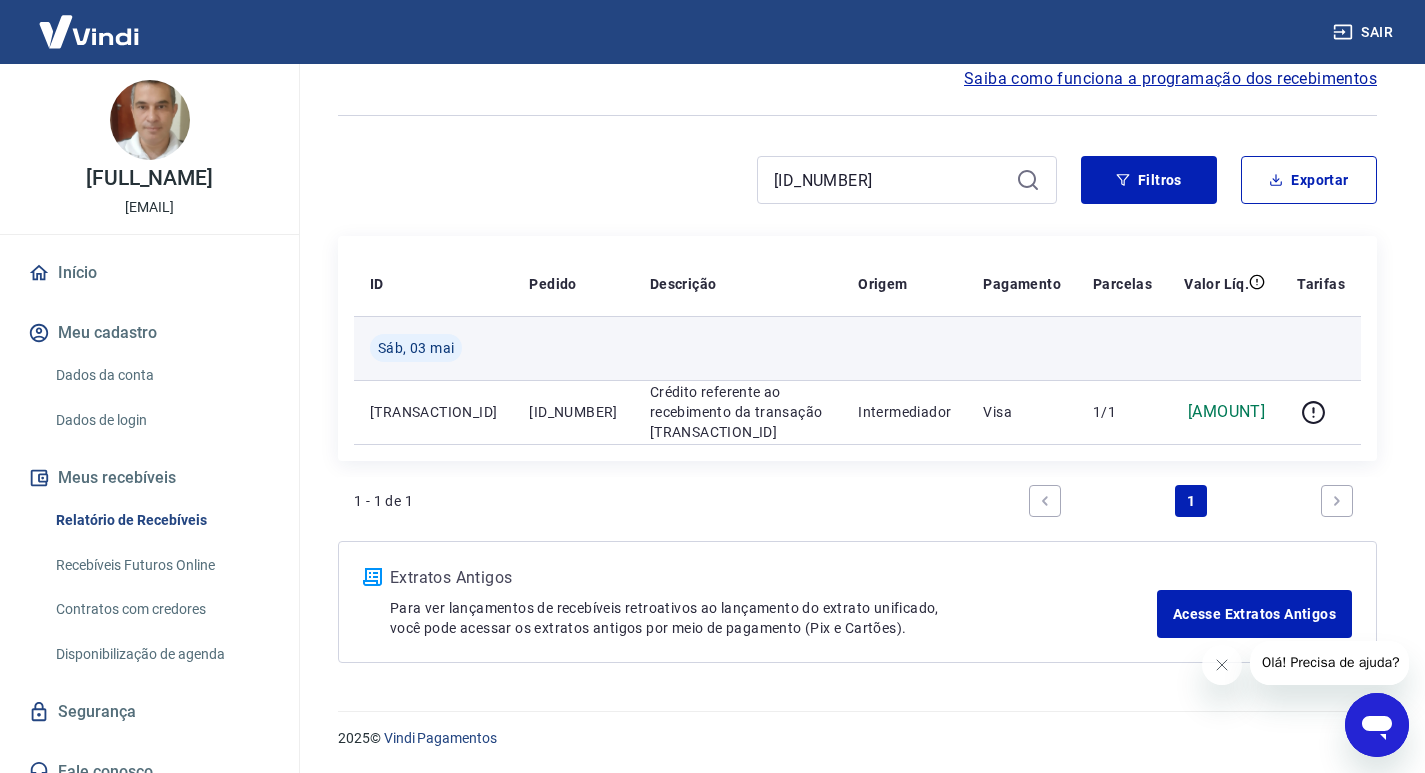 click at bounding box center [1224, 348] 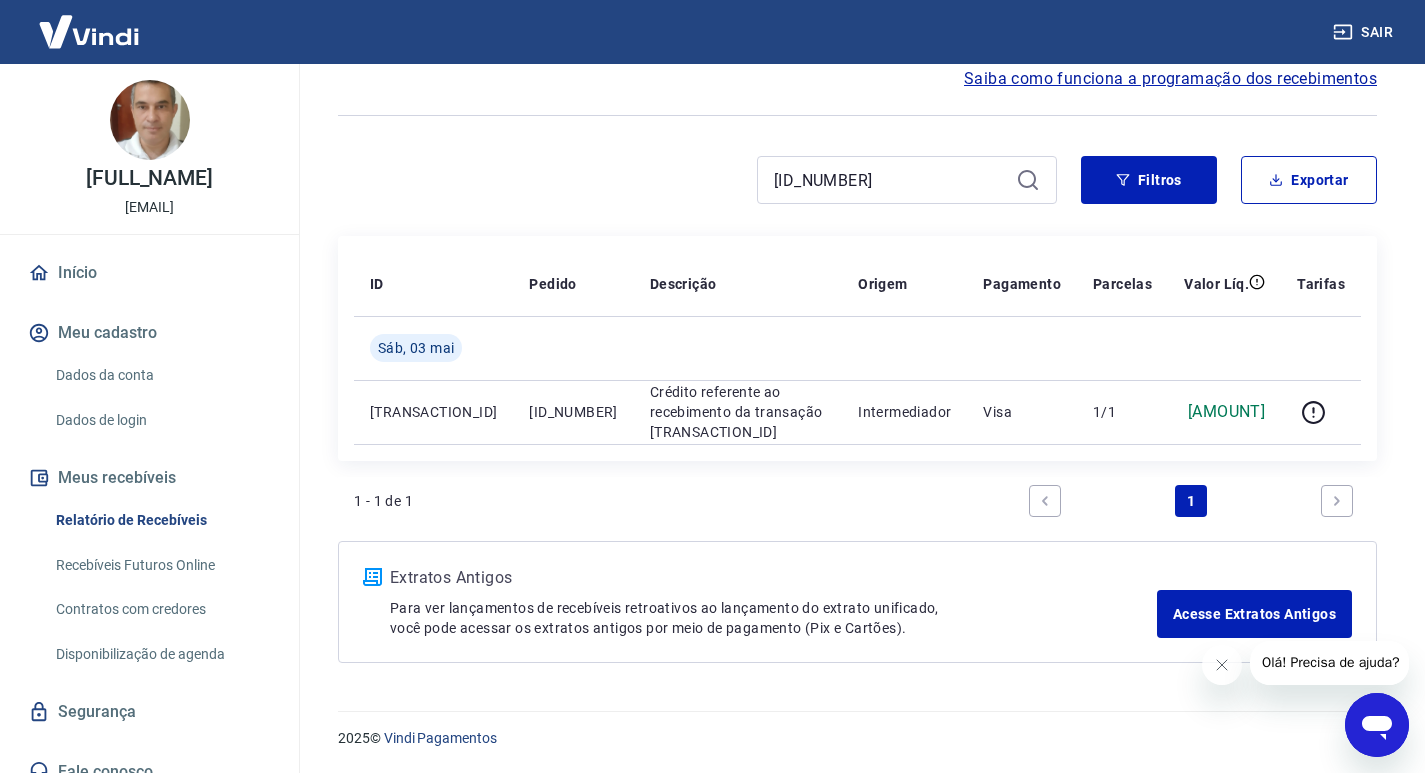 click on "Início / Meus Recebíveis / Relatório de Recebíveis Relatório de Recebíveis Saiba como funciona a programação dos recebimentos Saiba como funciona a programação dos recebimentos 174370802434 Filtros Exportar ID Pedido Descrição Origem Pagamento Parcelas Valor Líq. Tarifas Sáb, 03 mai 202813036 174370802434 Crédito referente ao recebimento da transação 202813036 Intermediador Visa 1/1 R$ 4.468,42 1 - 1 de 1 1   Extratos Antigos Para ver lançamentos de recebíveis retroativos ao lançamento do extrato unificado,   você pode acessar os extratos antigos por meio de pagamento (Pix e Cartões). Acesse Extratos Antigos" at bounding box center (857, 329) 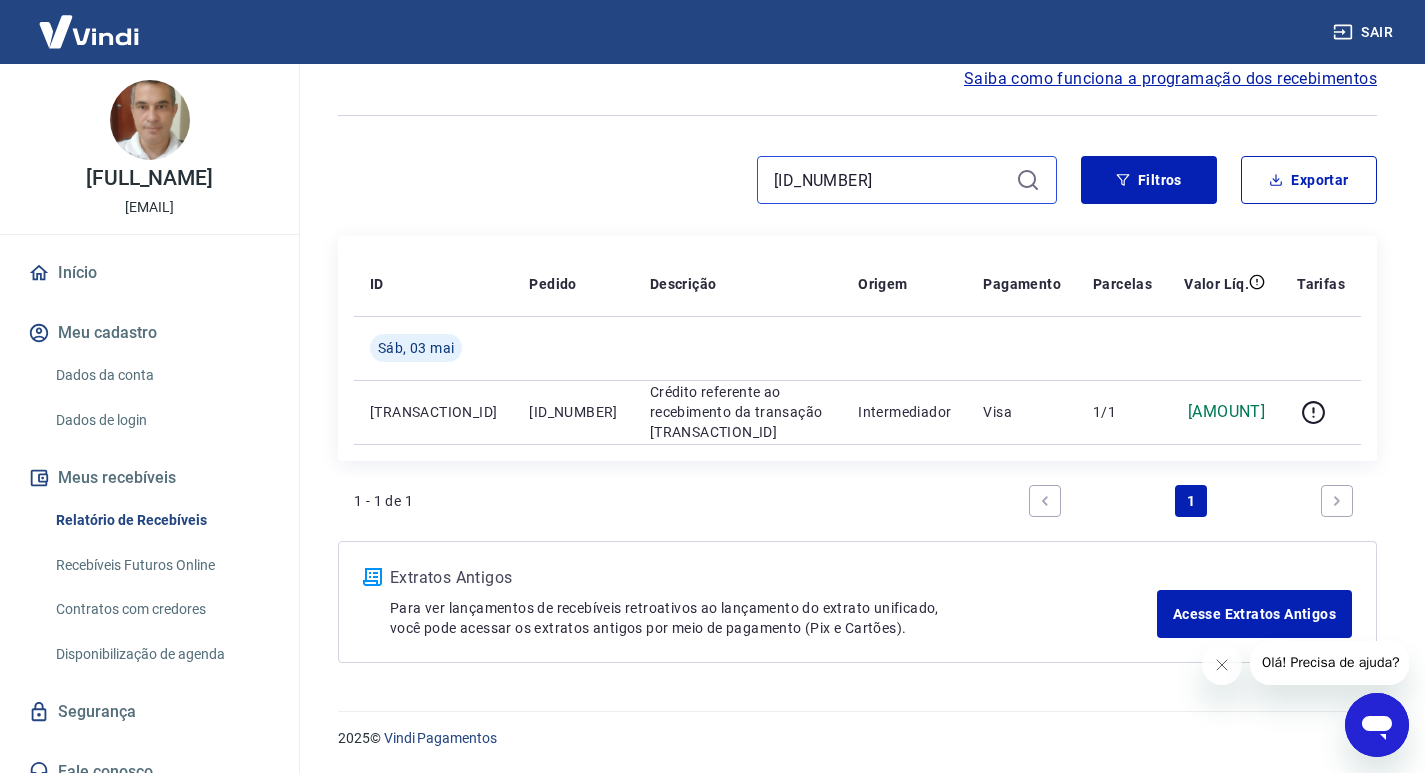 click on "174370802434" at bounding box center [891, 180] 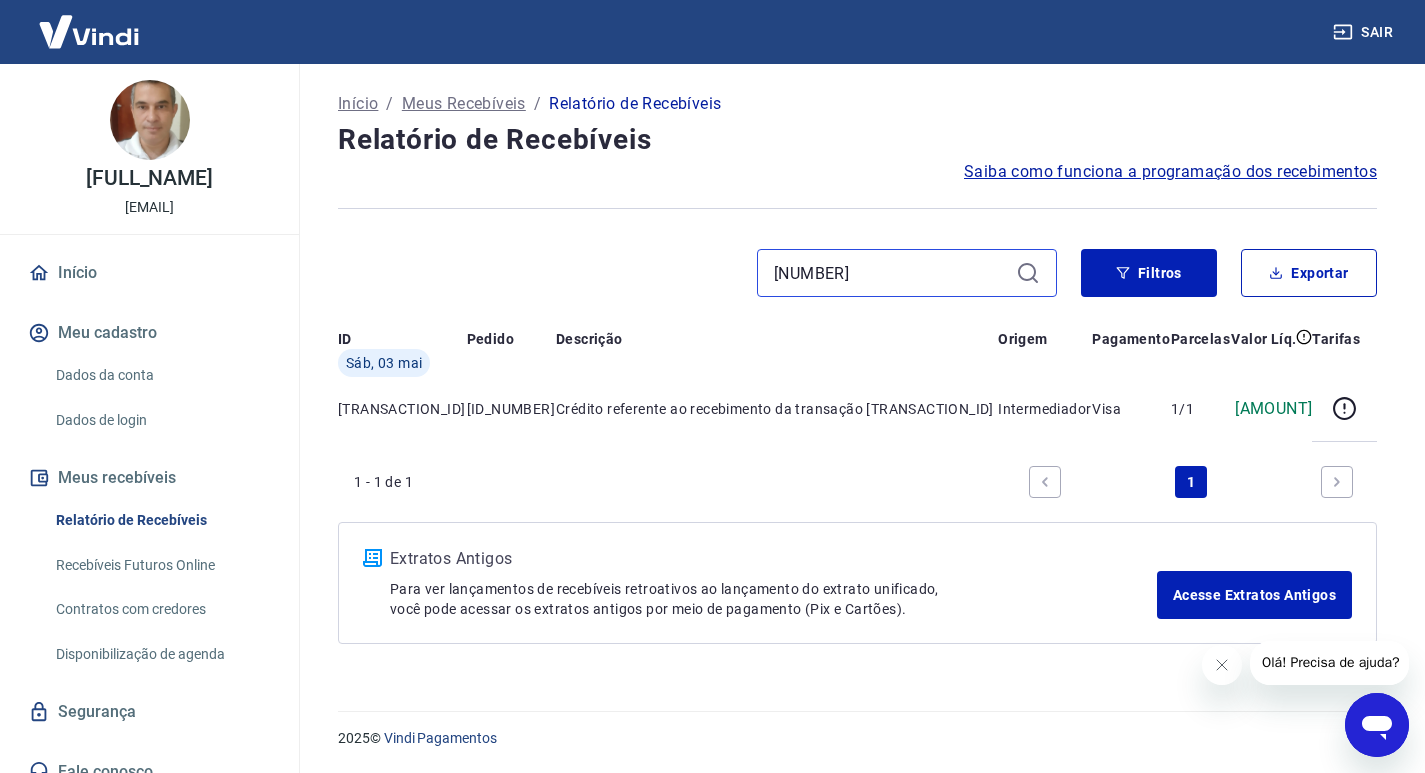 scroll, scrollTop: 0, scrollLeft: 0, axis: both 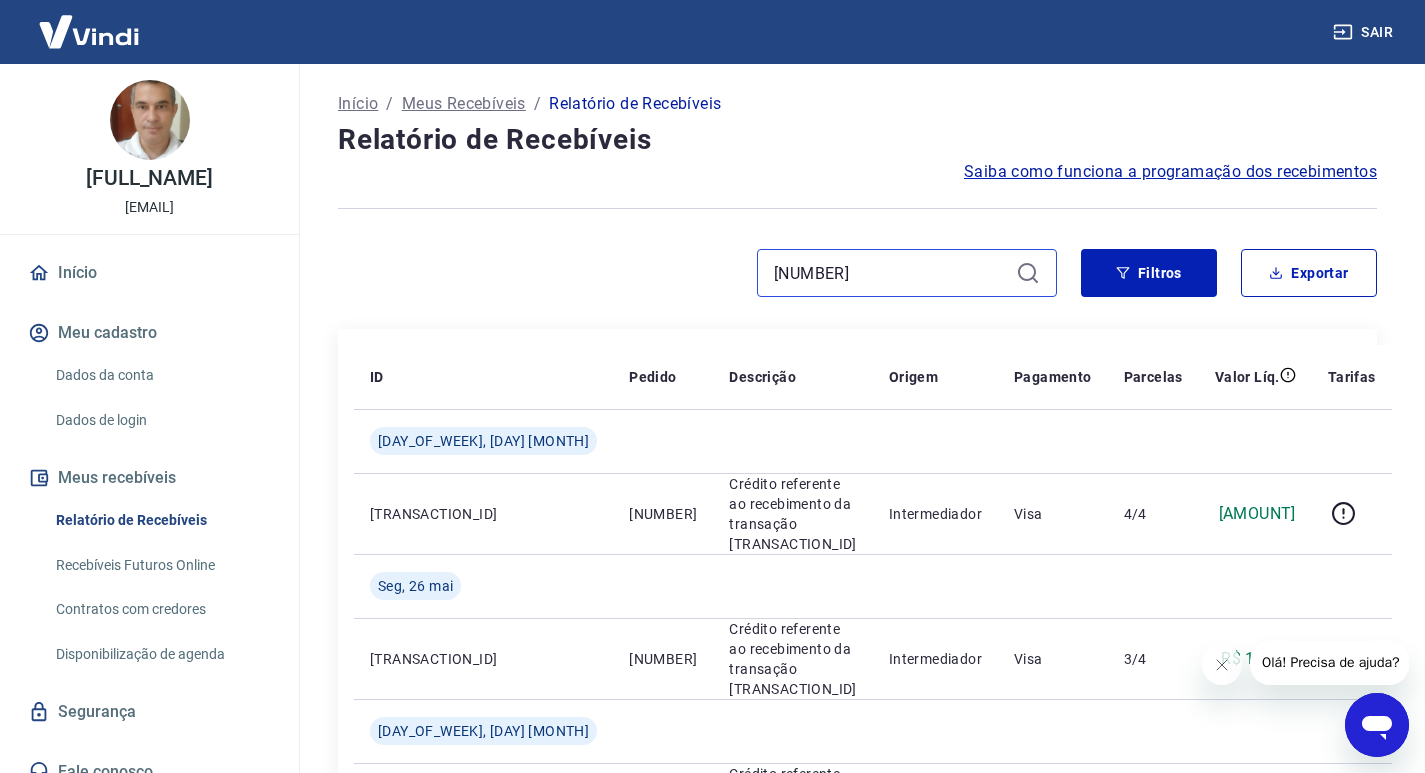 click on "392" at bounding box center [891, 273] 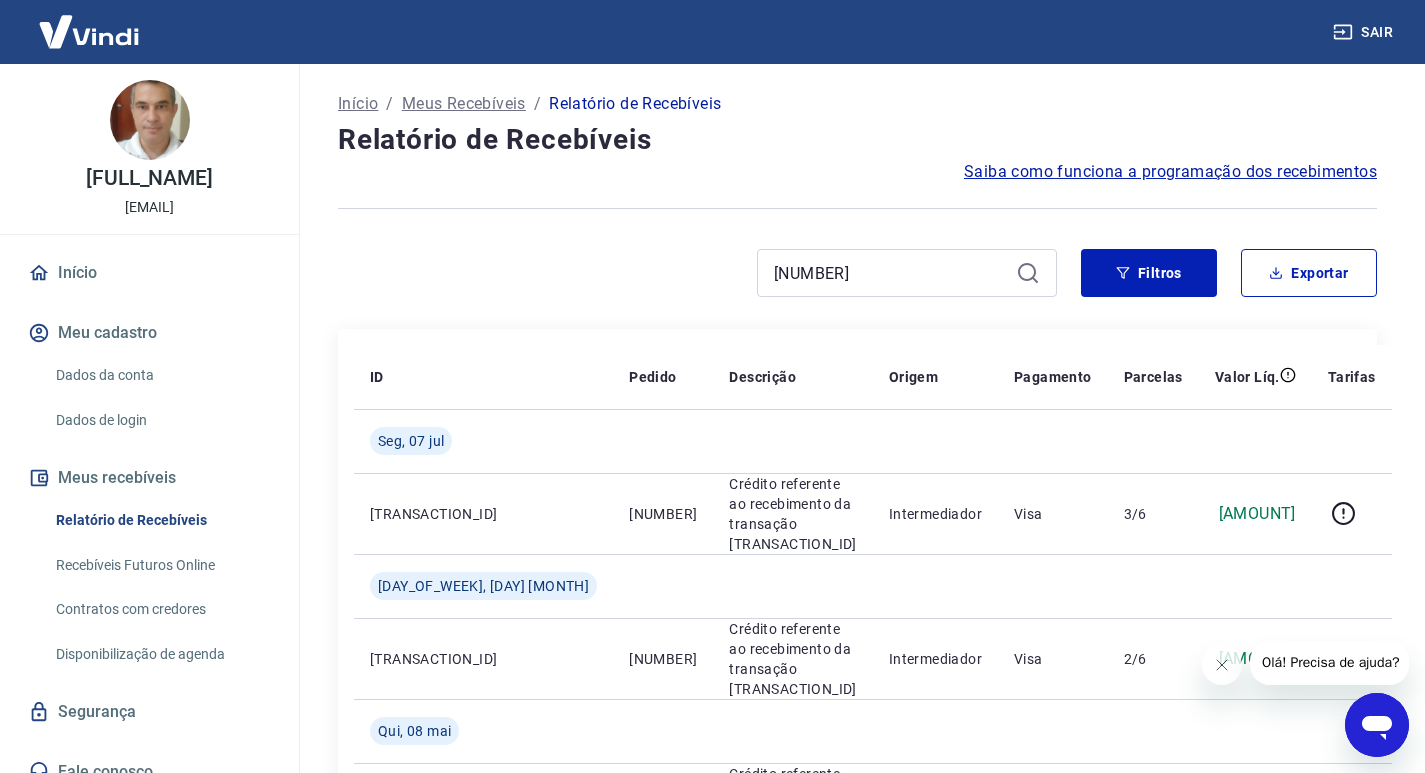 click on "449" at bounding box center [697, 273] 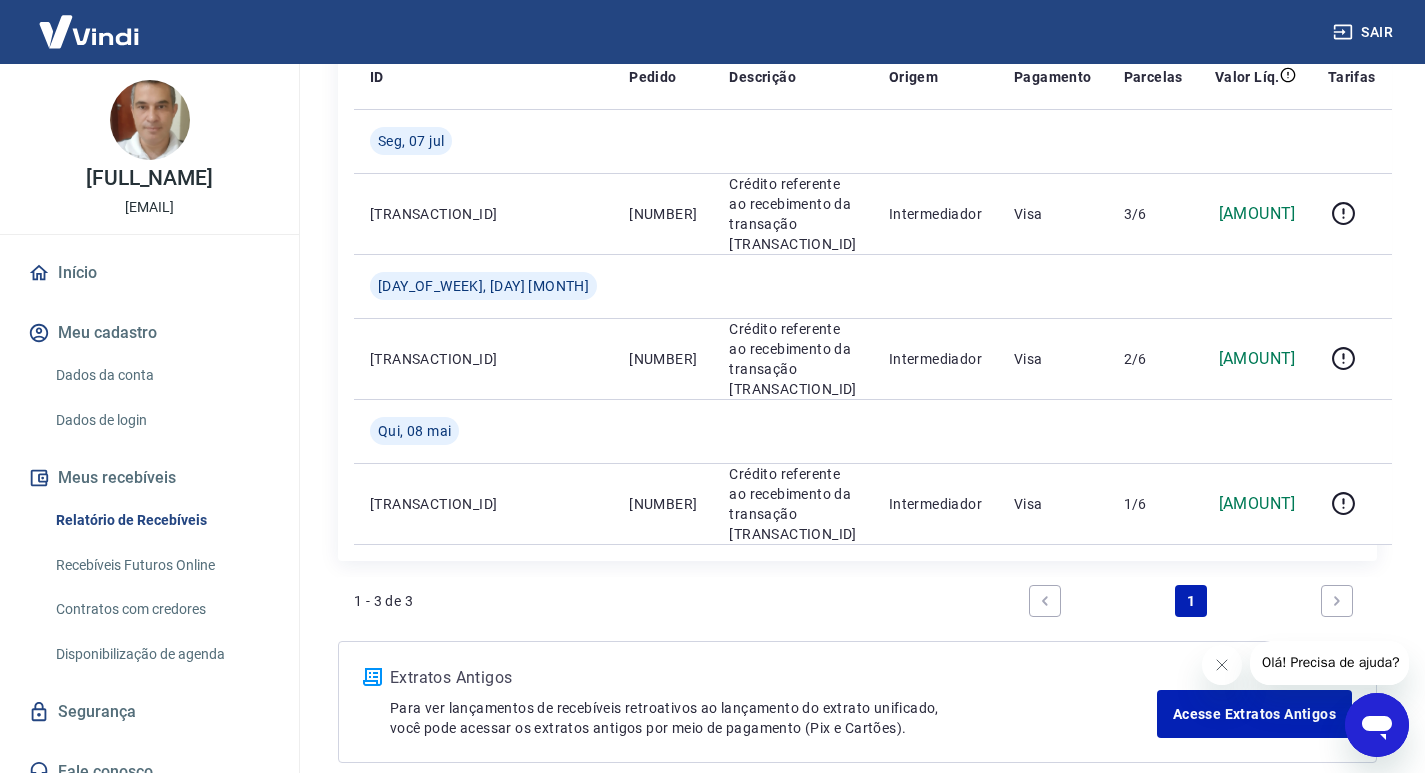 scroll, scrollTop: 200, scrollLeft: 0, axis: vertical 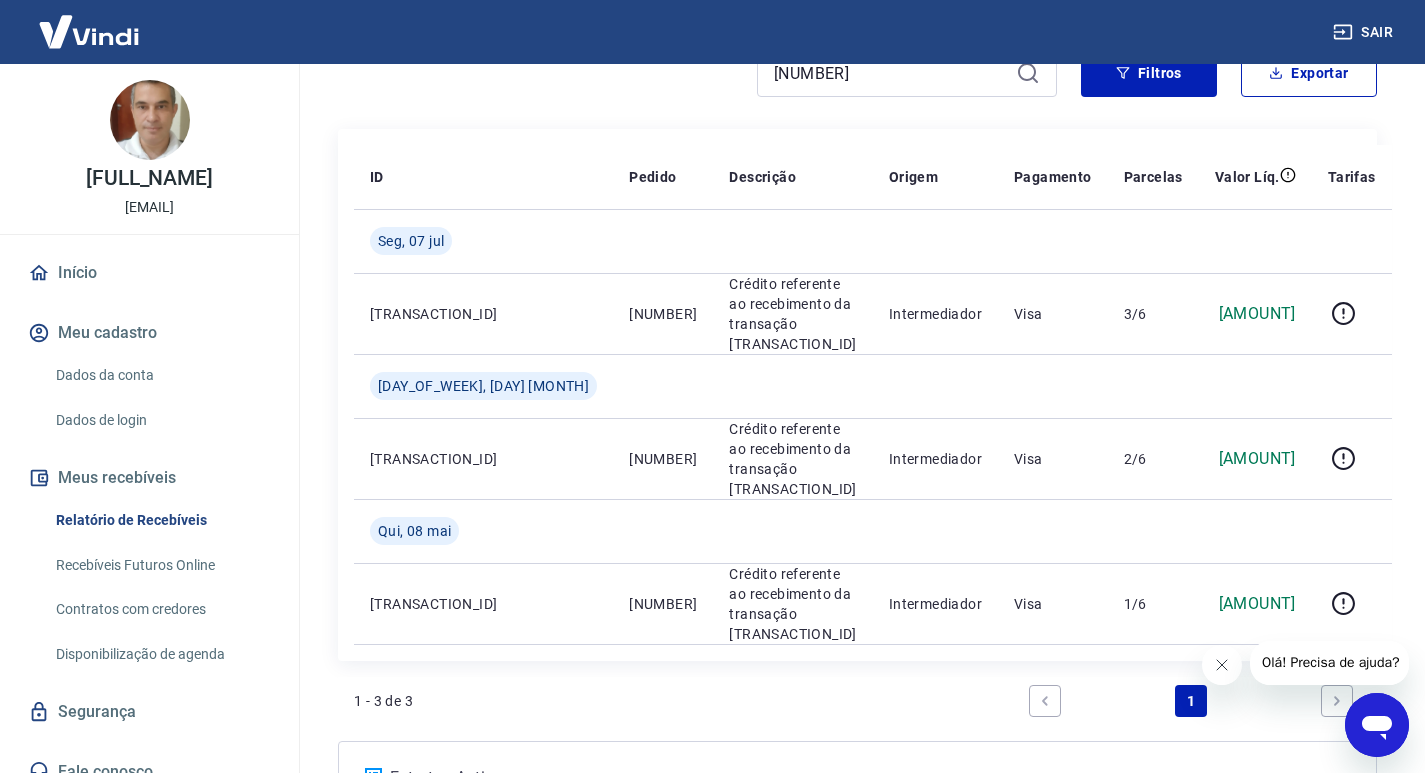 click at bounding box center (1221, 665) 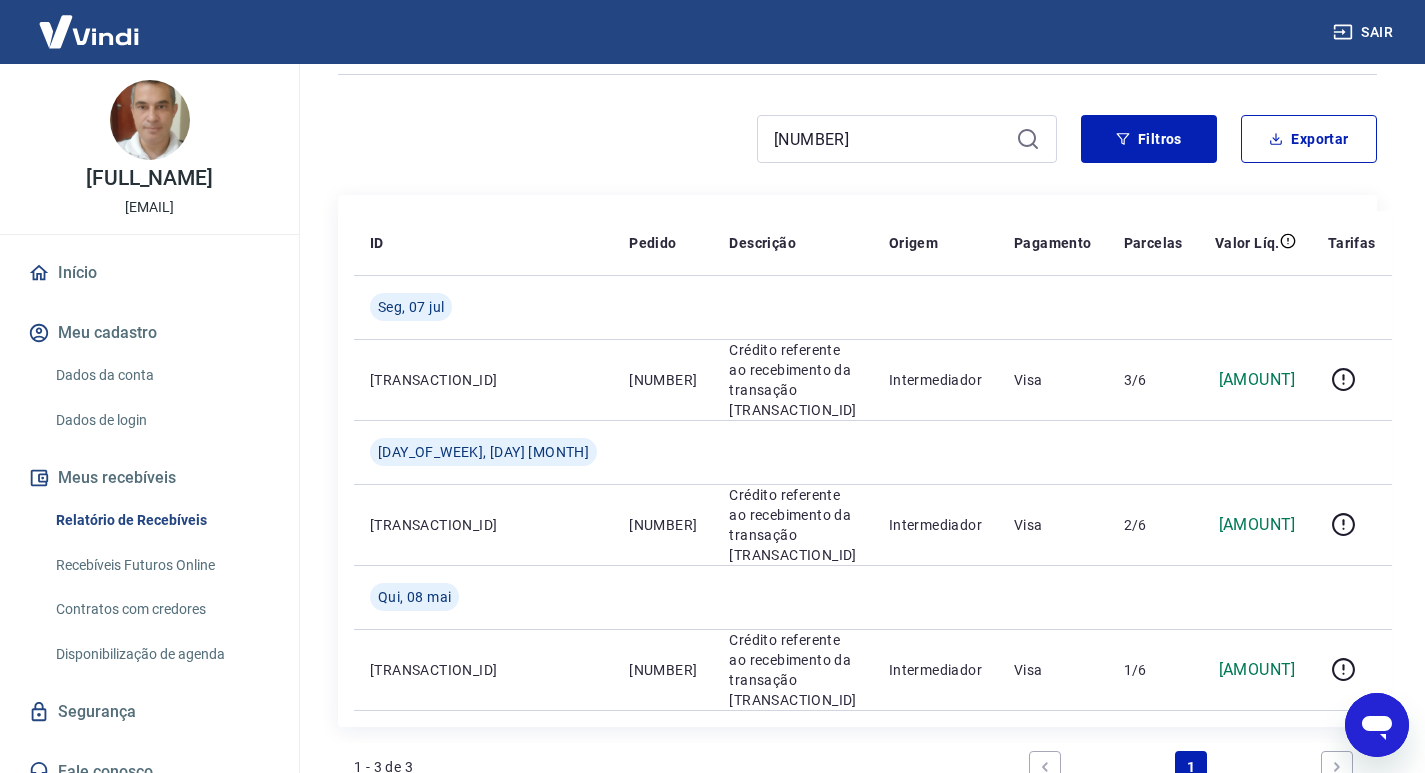 scroll, scrollTop: 0, scrollLeft: 0, axis: both 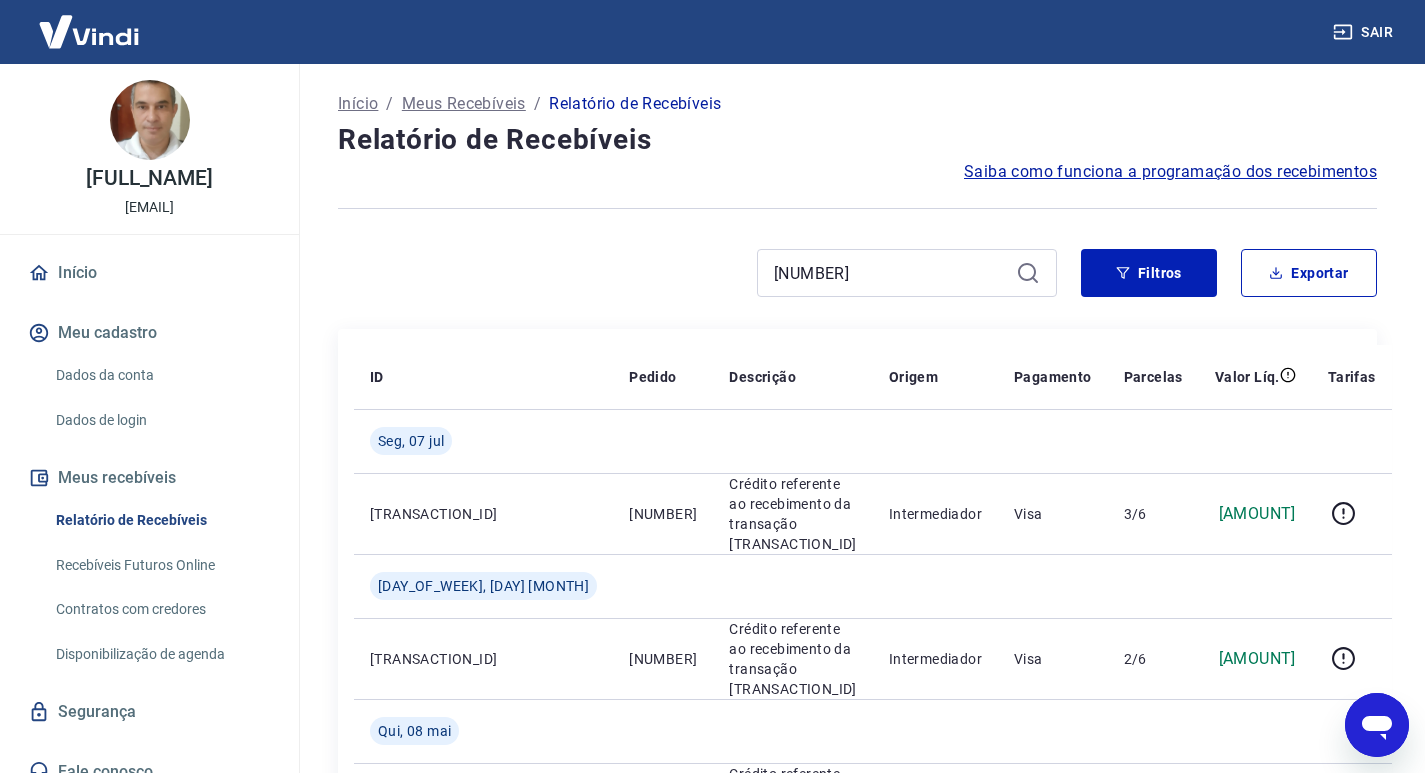 click on "449" at bounding box center (907, 273) 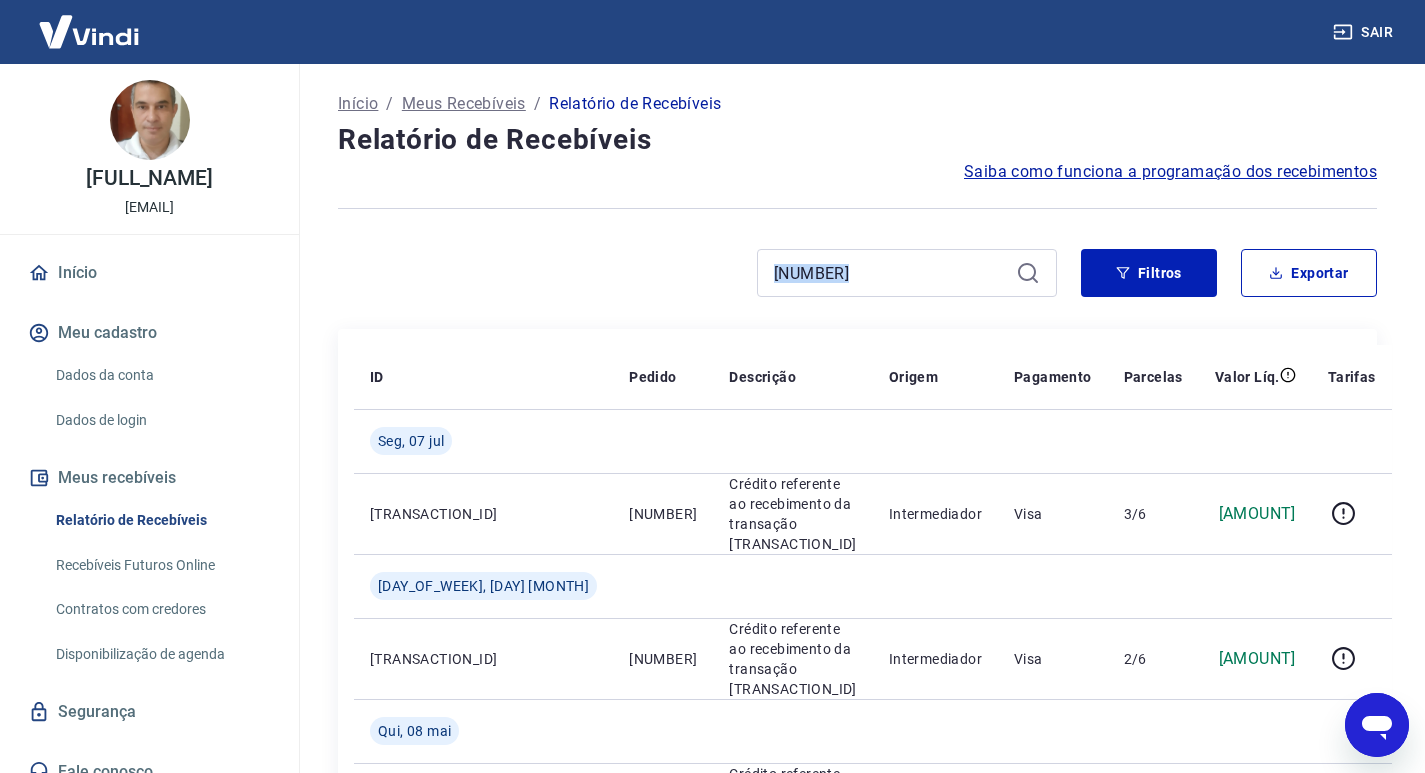 click on "449" at bounding box center [907, 273] 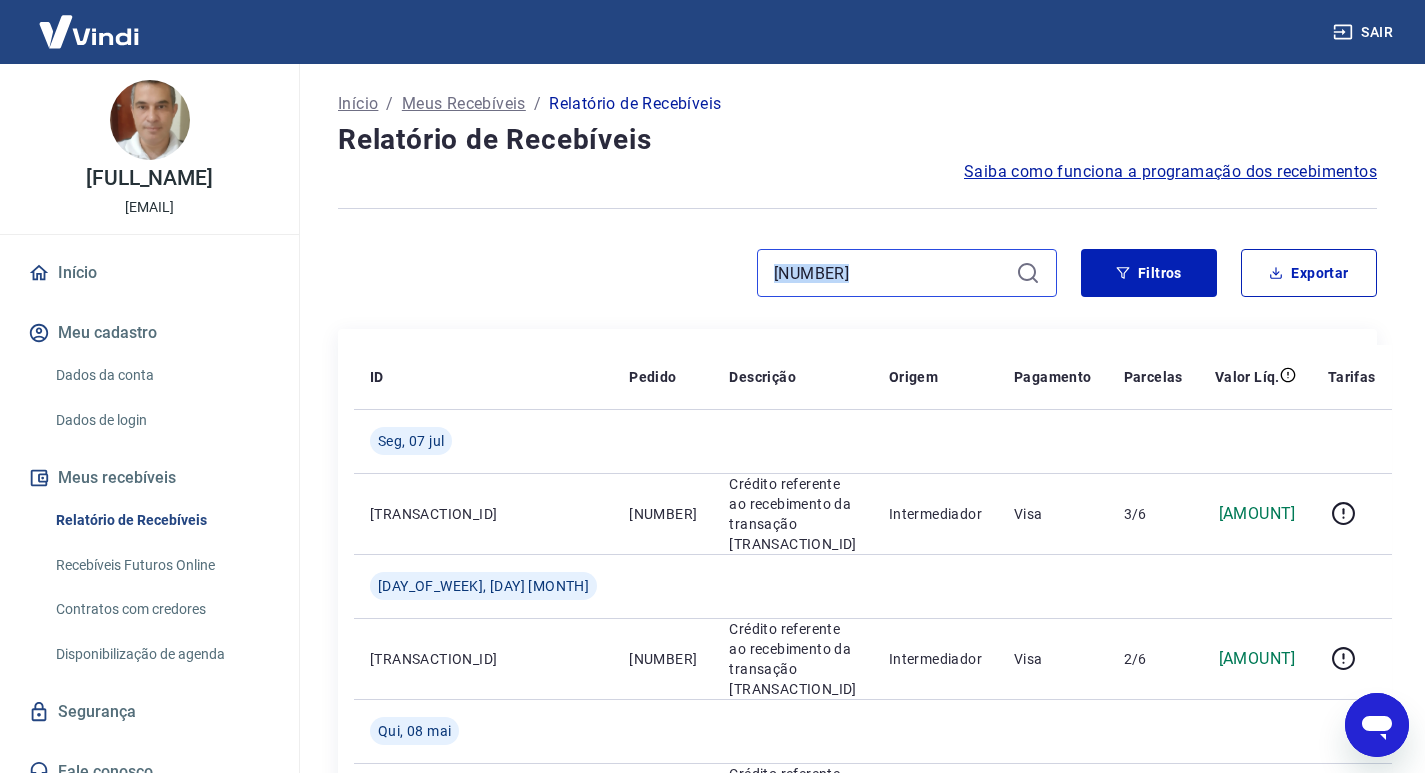 click on "449" at bounding box center [891, 273] 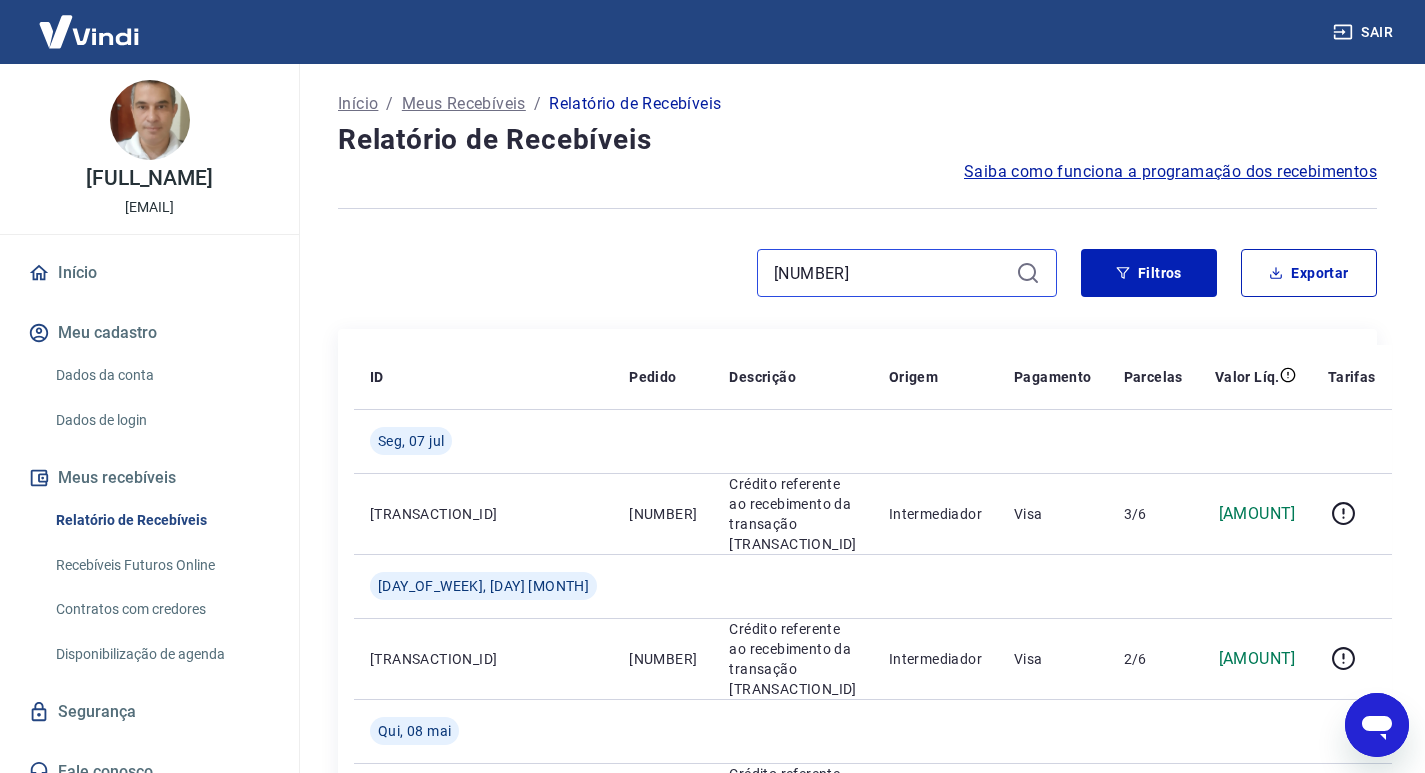 click on "449" at bounding box center [891, 273] 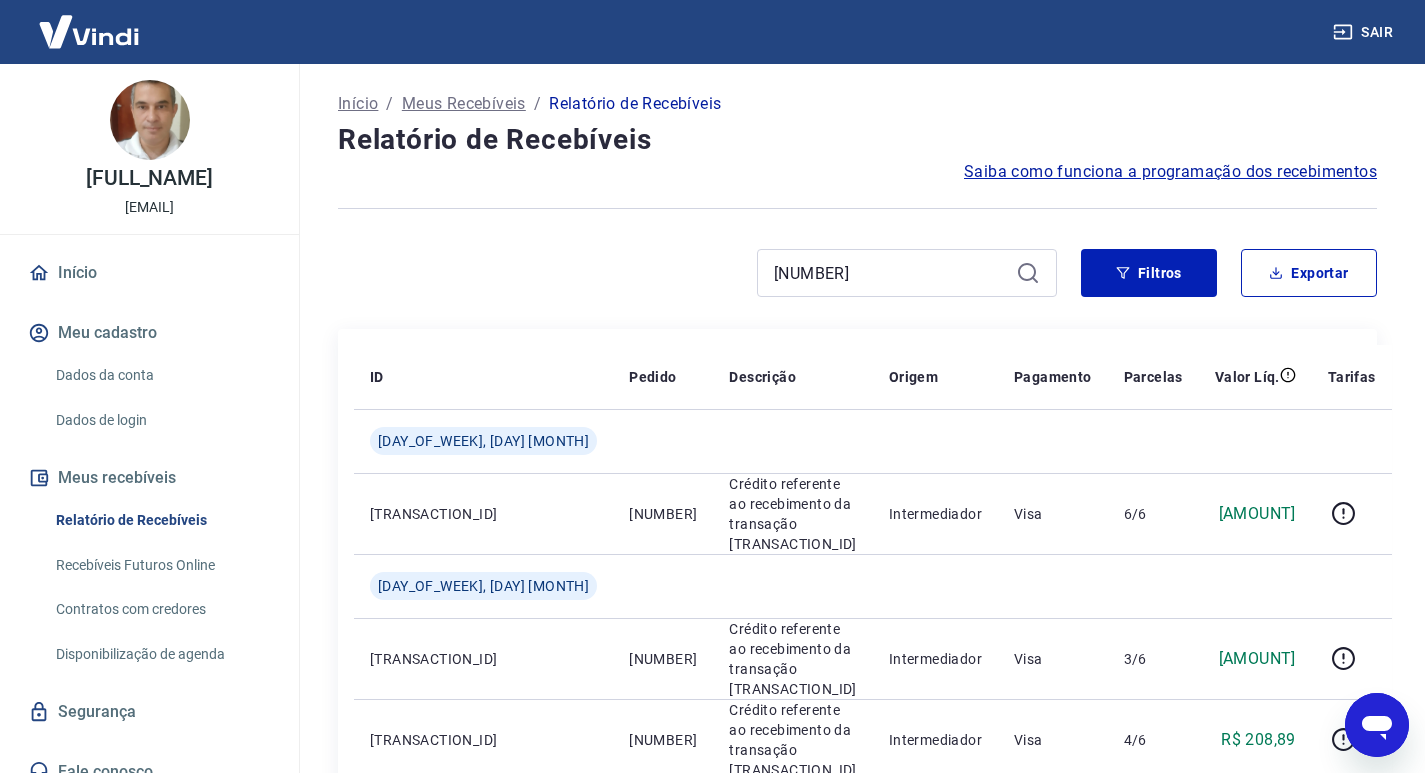 click on "271" at bounding box center (697, 273) 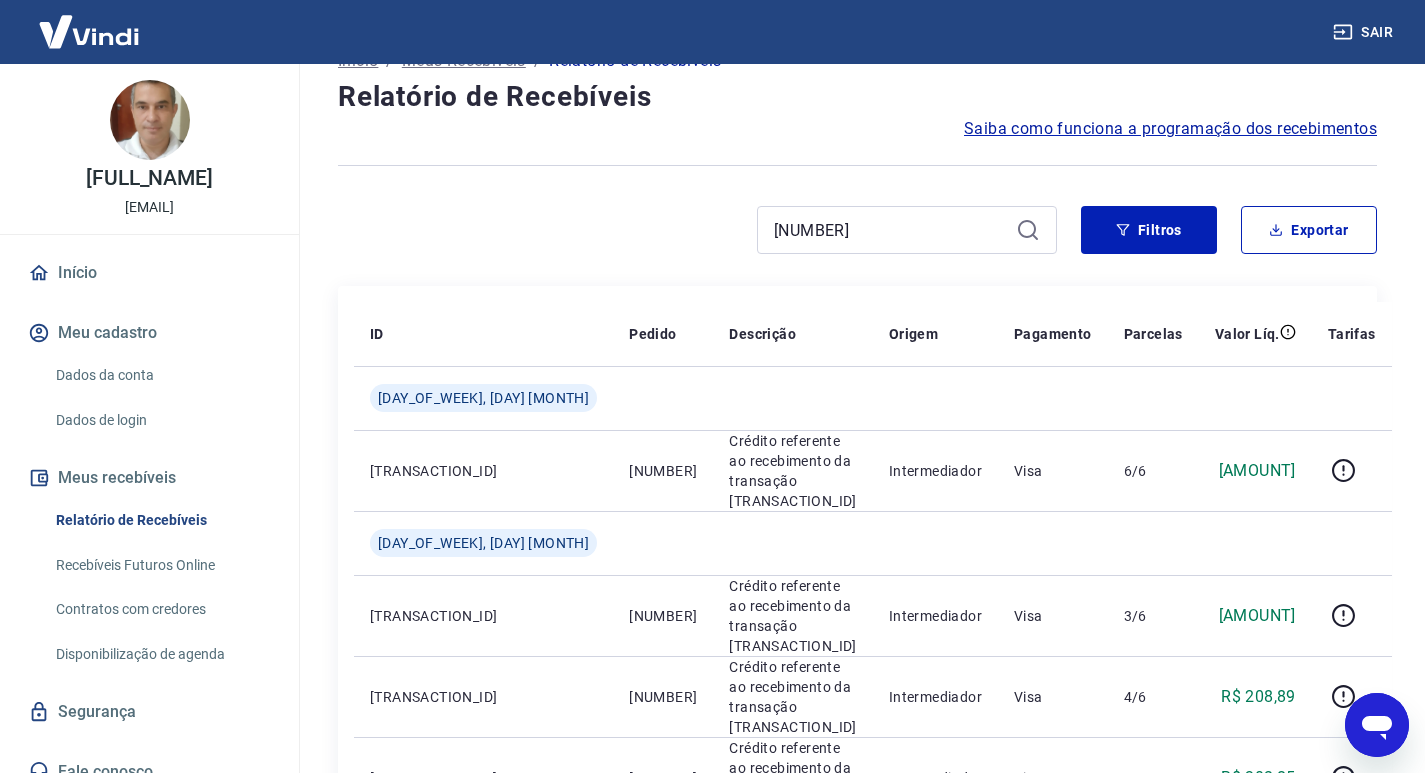 scroll, scrollTop: 41, scrollLeft: 0, axis: vertical 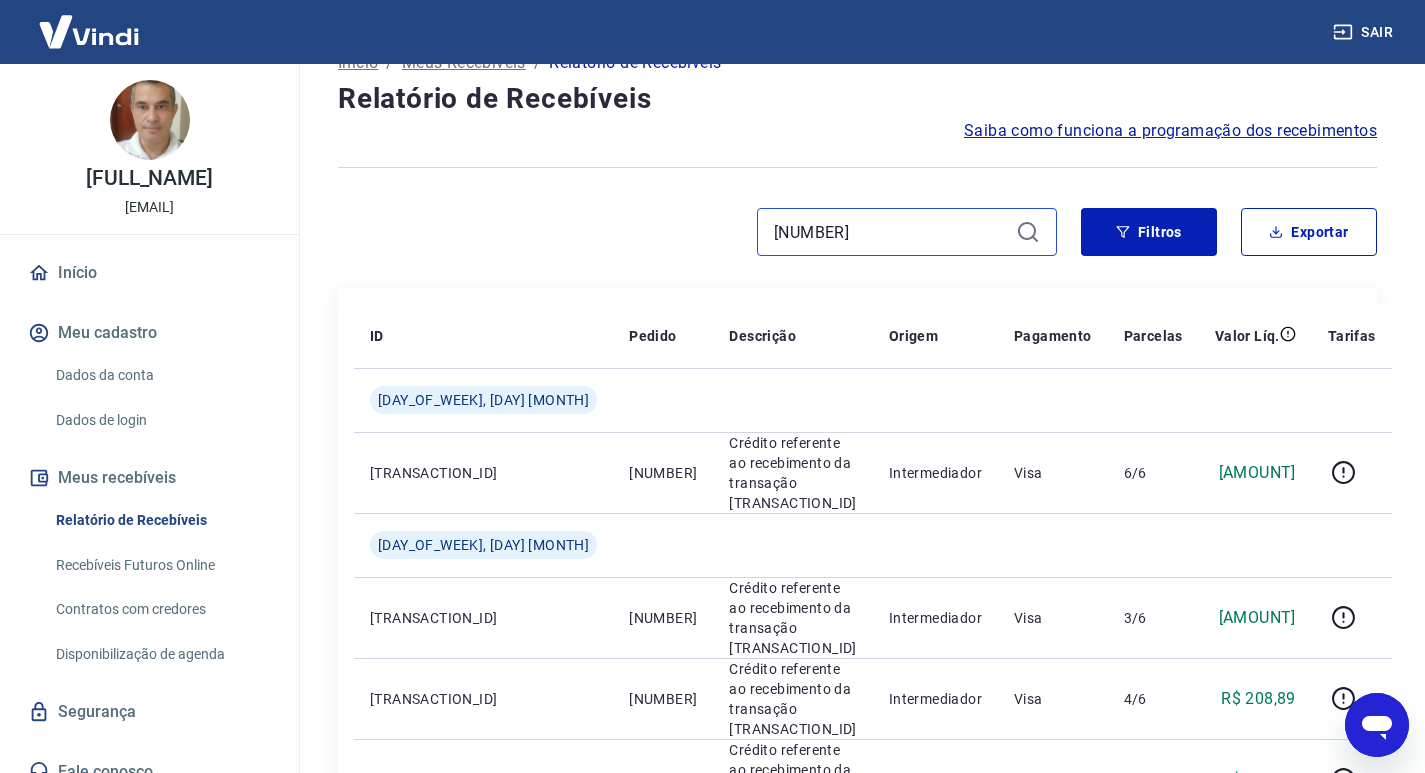 click on "271" at bounding box center (891, 232) 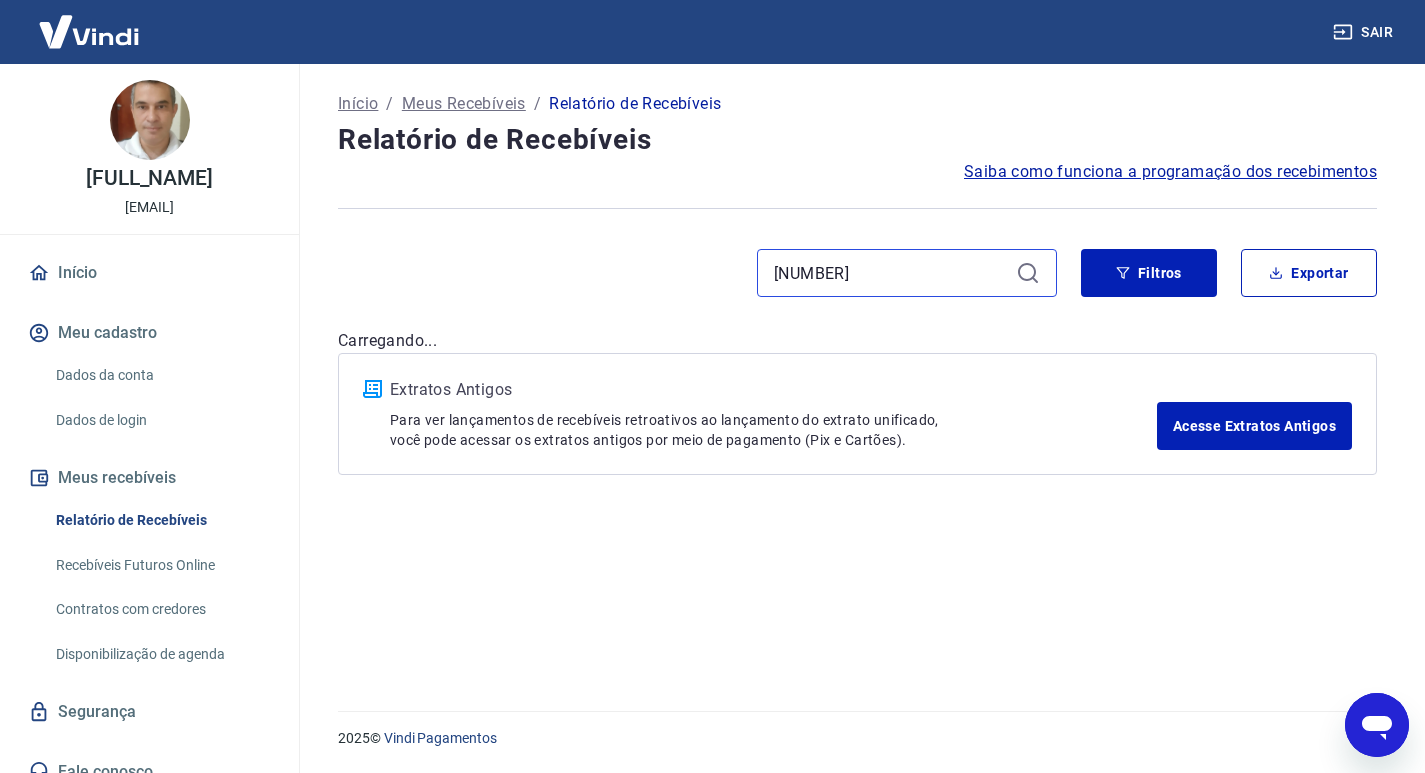 scroll, scrollTop: 0, scrollLeft: 0, axis: both 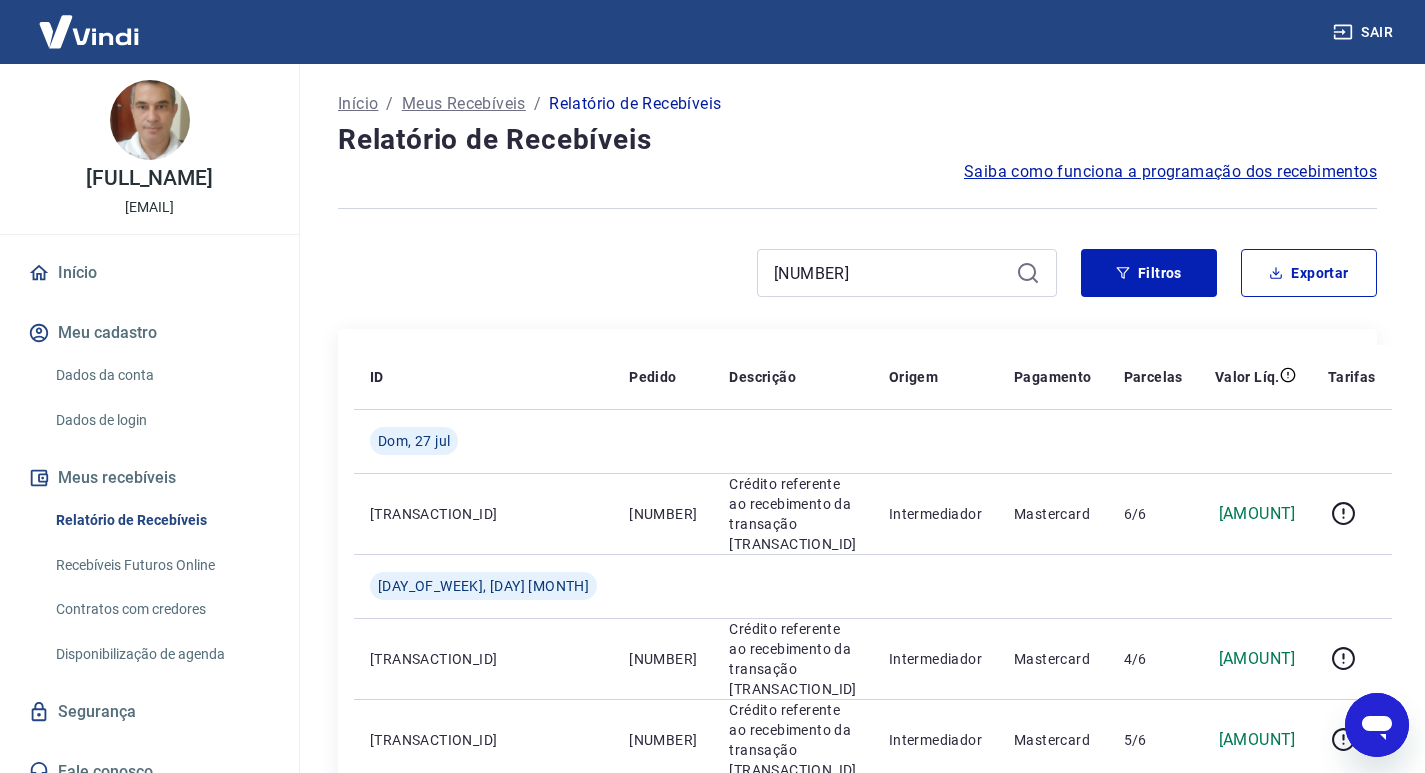 click on "Início / Meus Recebíveis / Relatório de Recebíveis Relatório de Recebíveis Saiba como funciona a programação dos recebimentos Saiba como funciona a programação dos recebimentos 351 Filtros Exportar ID Pedido Descrição Origem Pagamento Parcelas Valor Líq. Tarifas Dom, 27 jul 192738748 351 Crédito referente ao recebimento da transação 192738748 Intermediador Mastercard 6/6 R$ 725,22 Ter, 25 fev 192738748 351 Crédito referente ao recebimento da transação 192738748 Intermediador Mastercard 4/6 R$ 674,29 192738748 351 Crédito referente ao recebimento da transação 192738748 Intermediador Mastercard 5/6 R$ 657,67 192738748 351 Crédito referente ao recebimento da transação 192738748 Intermediador Mastercard 3/6 R$ 690,90 192738748 351 Crédito referente ao recebimento da transação 192738748 Intermediador Mastercard 2/6 R$ 707,51 192738748 351 Crédito referente ao recebimento da transação 192738748 Intermediador Mastercard 1/6 R$ 724,11 1 - 6 de 6 1   Extratos Antigos" at bounding box center (857, 665) 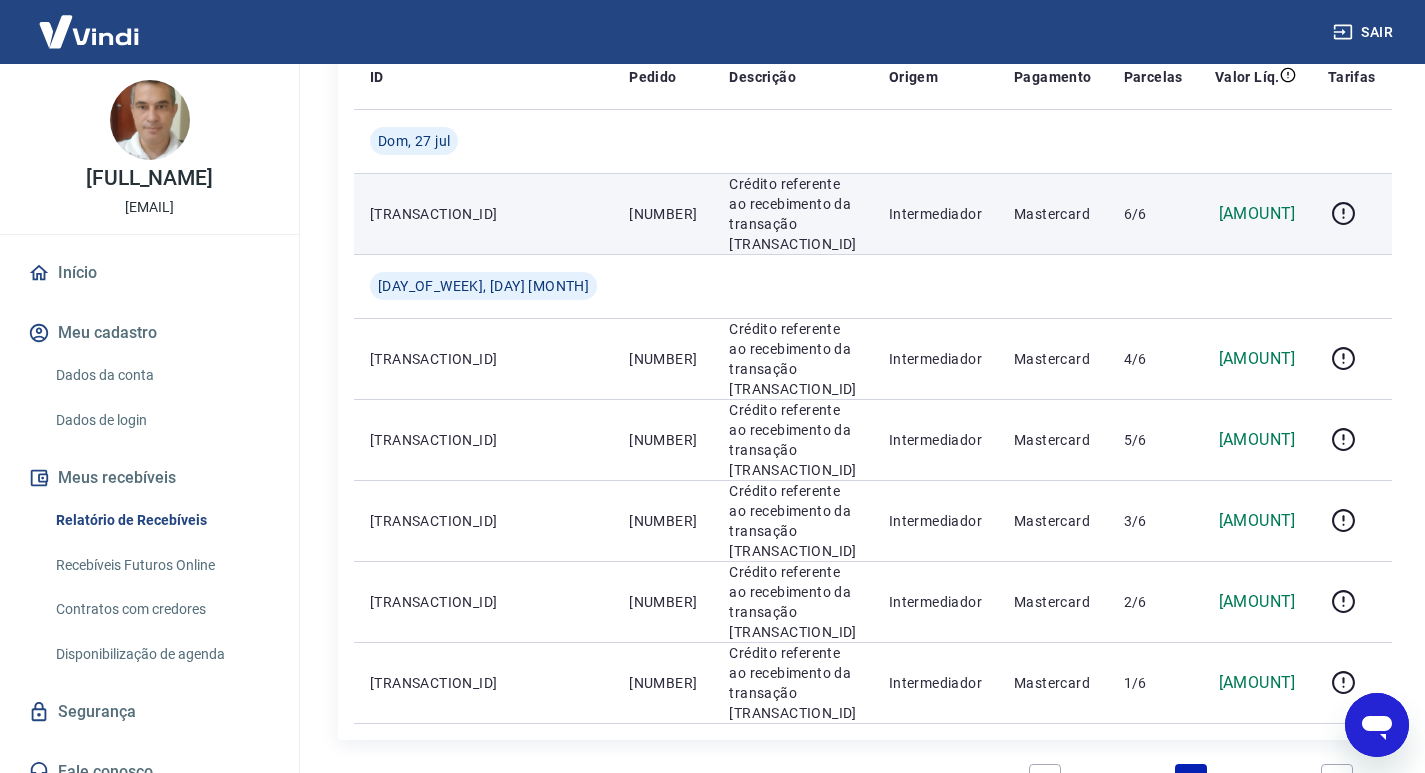 scroll, scrollTop: 0, scrollLeft: 0, axis: both 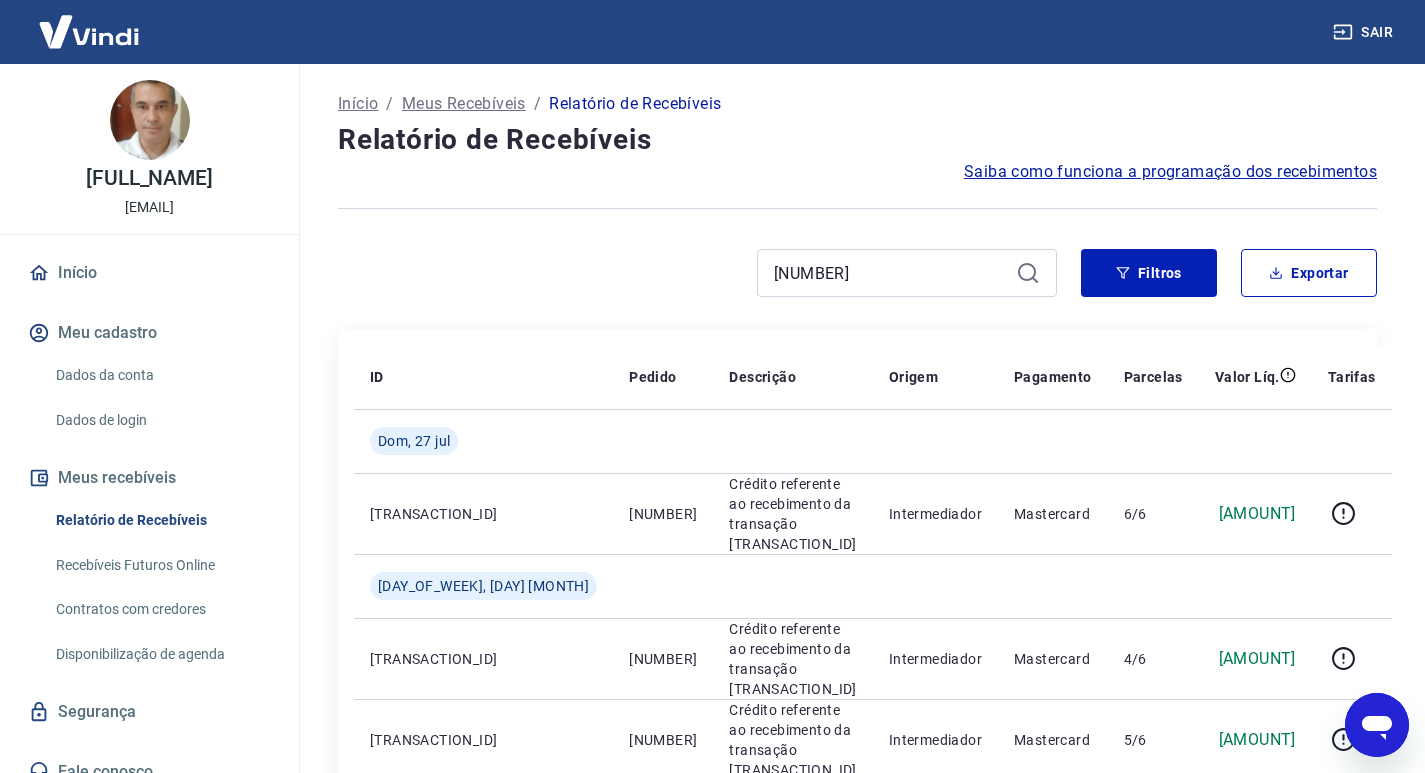 click on "351" at bounding box center (907, 273) 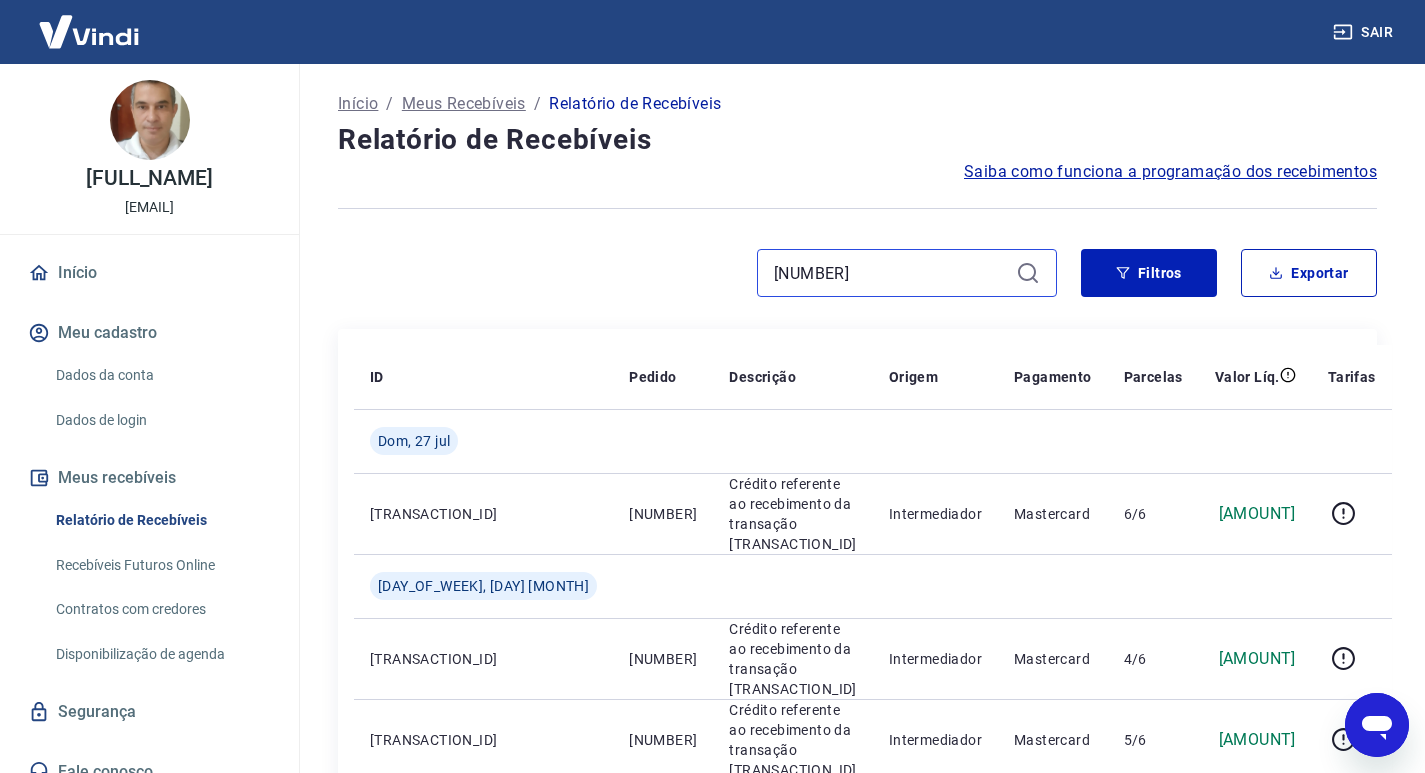 click on "351" at bounding box center [891, 273] 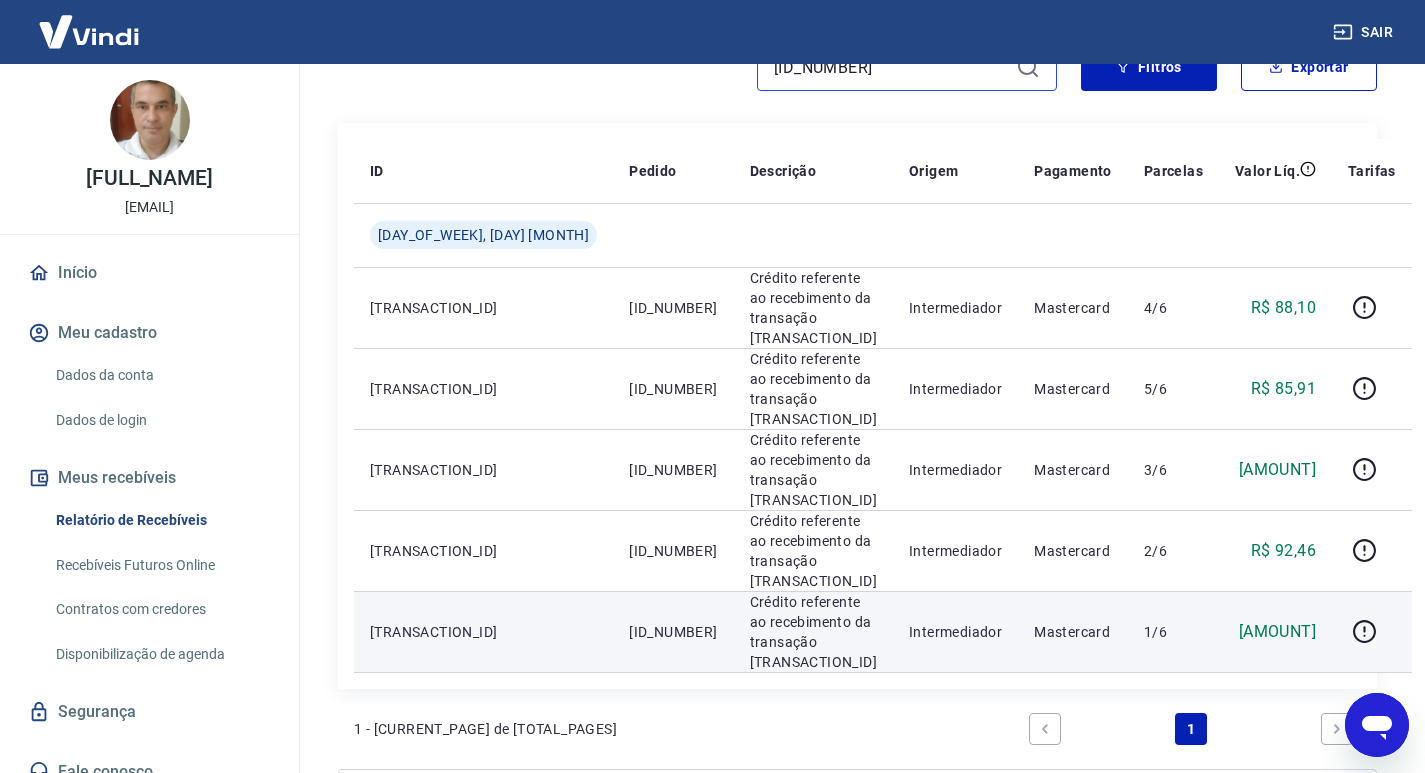 scroll, scrollTop: 300, scrollLeft: 0, axis: vertical 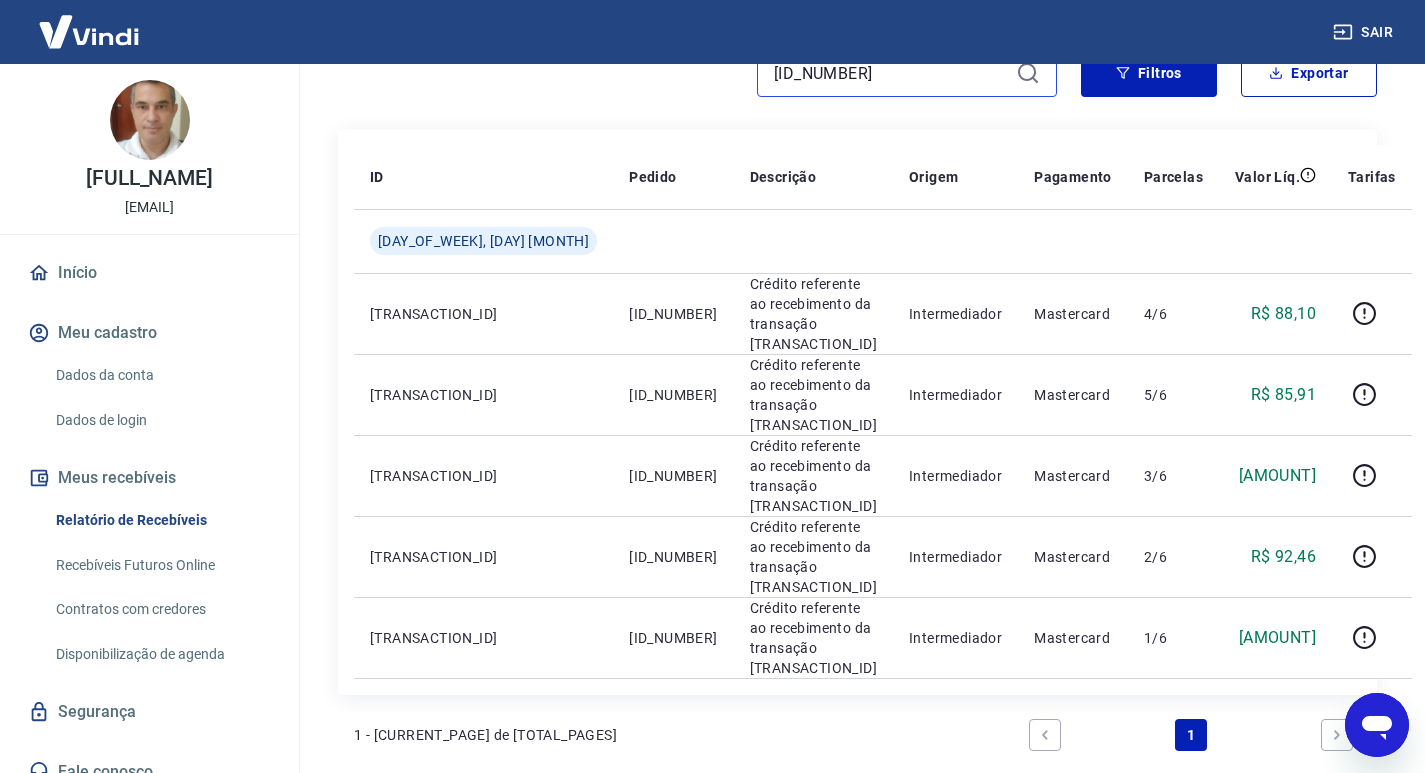 click on "173860386415" at bounding box center (891, 73) 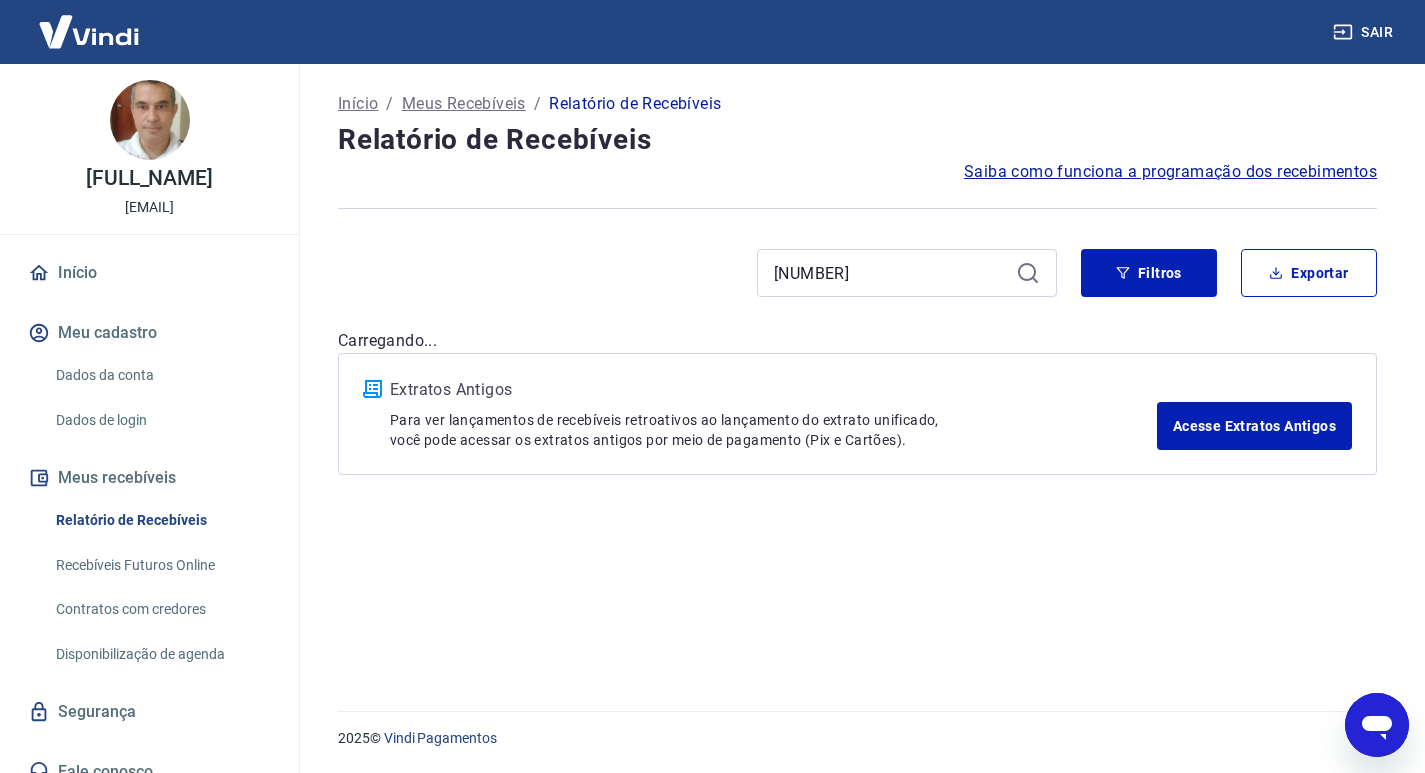 click on "Início / Meus Recebíveis / Relatório de Recebíveis" at bounding box center [857, 104] 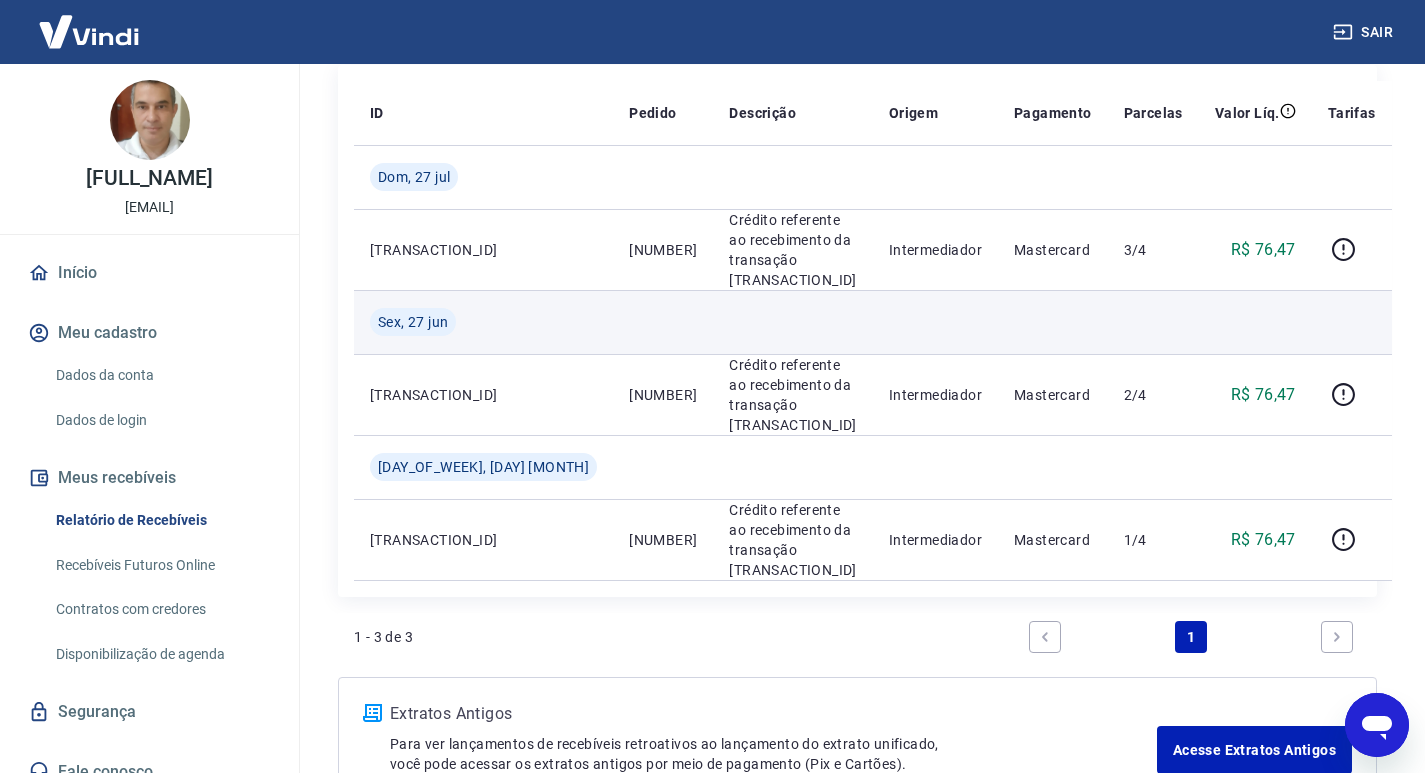 scroll, scrollTop: 149, scrollLeft: 0, axis: vertical 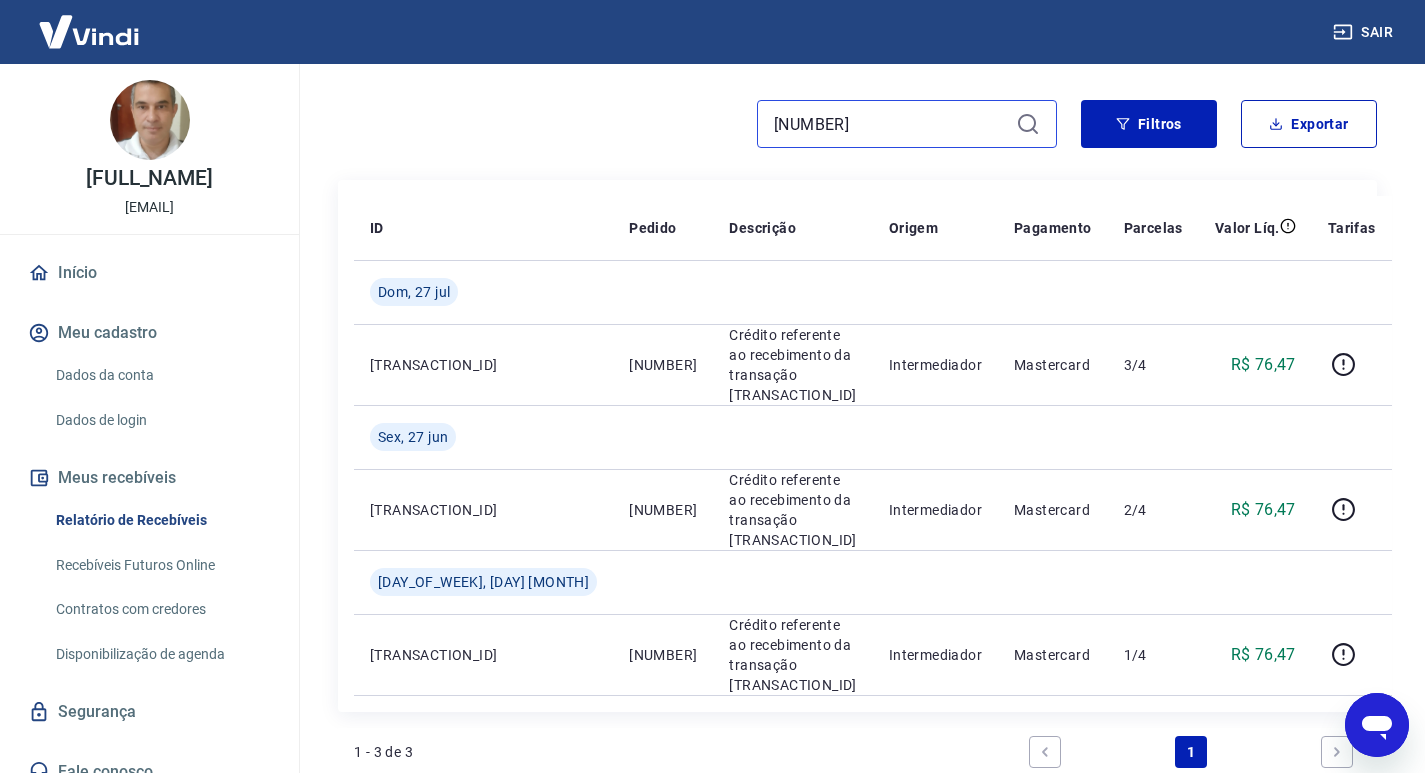 click on "477" at bounding box center [891, 124] 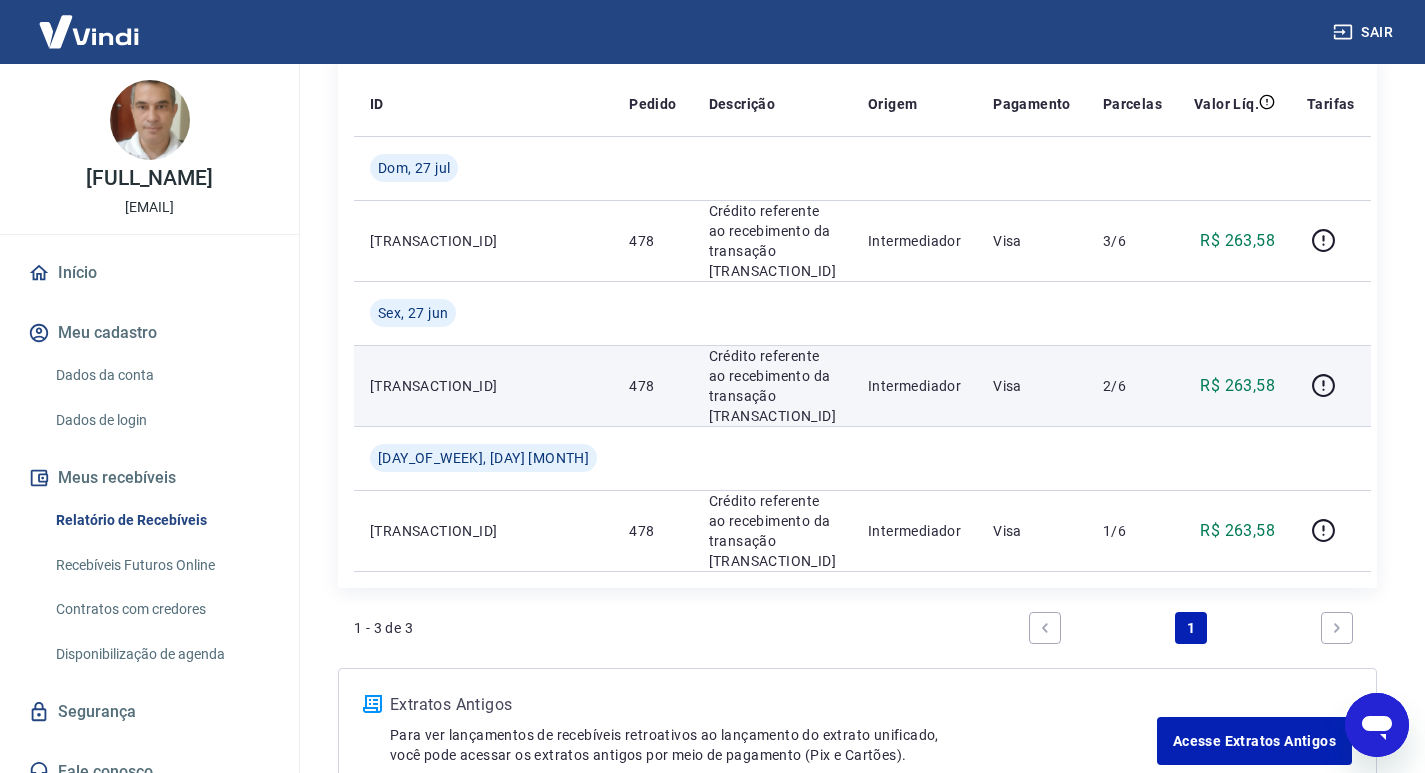 scroll, scrollTop: 300, scrollLeft: 0, axis: vertical 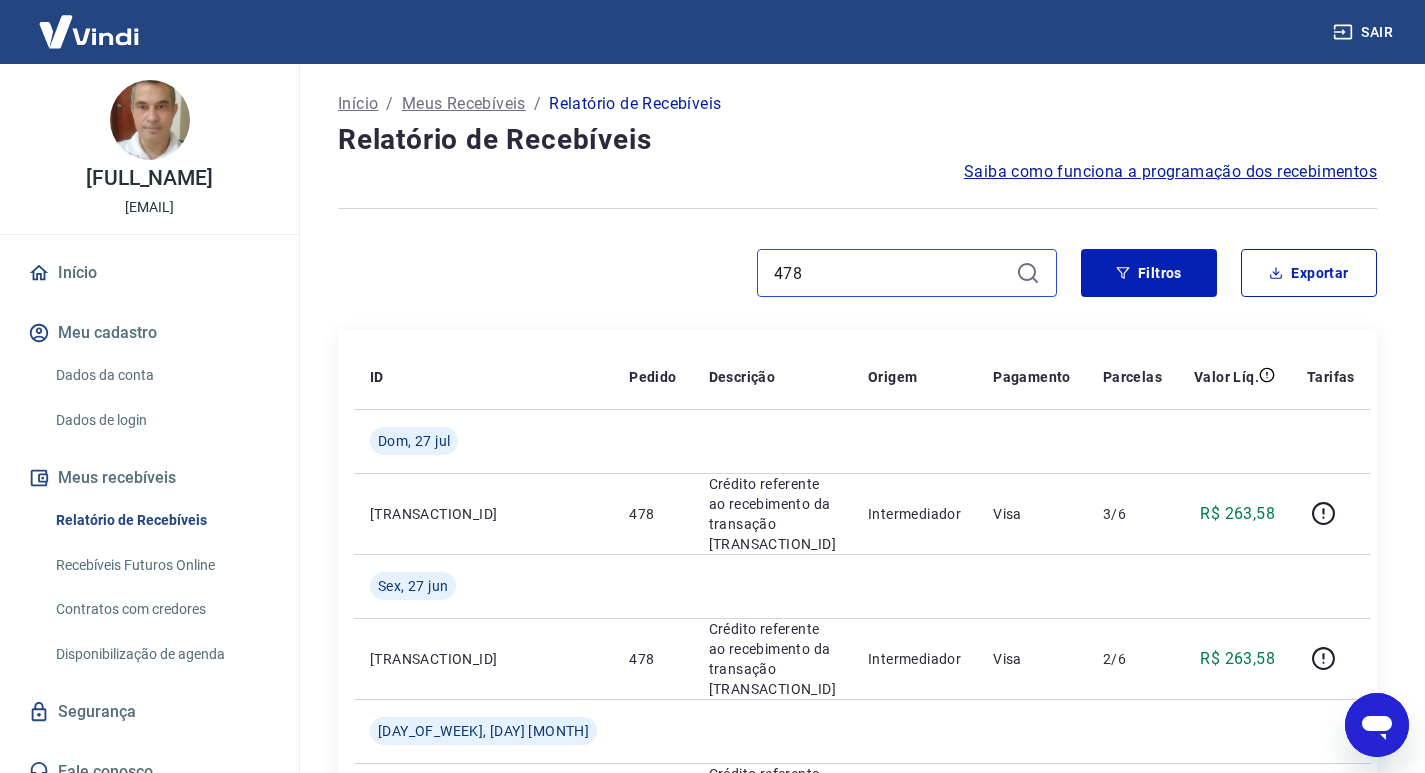 click on "478" at bounding box center [891, 273] 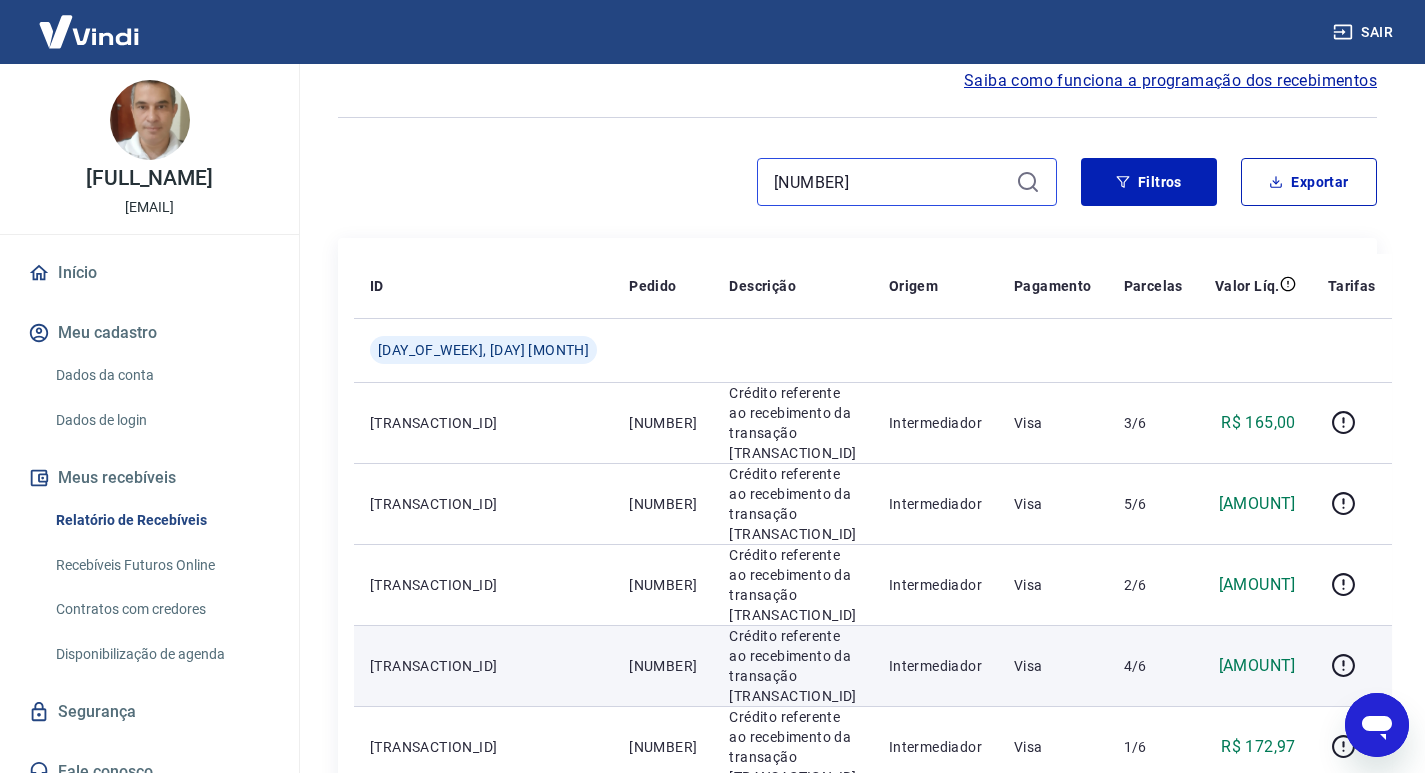 scroll, scrollTop: 200, scrollLeft: 0, axis: vertical 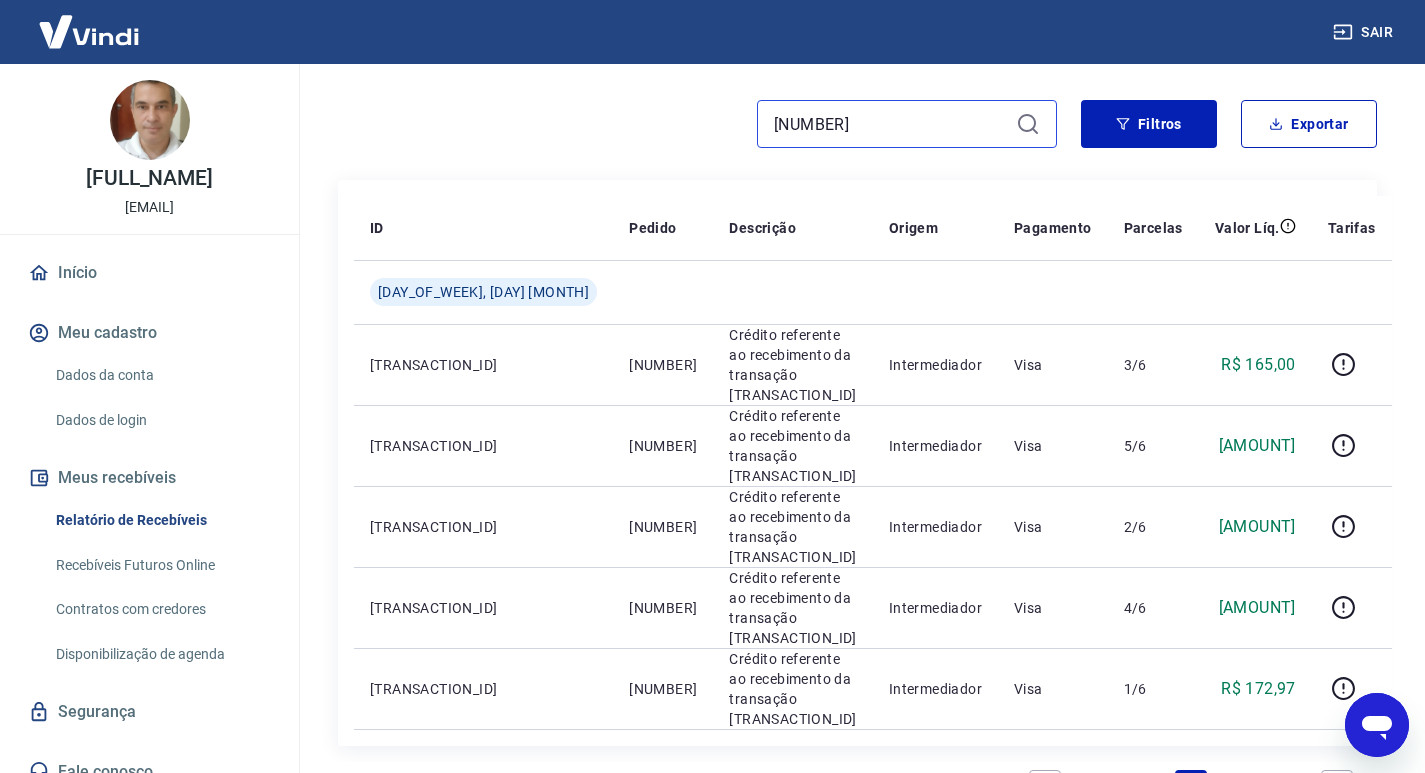 click on "358" at bounding box center [891, 124] 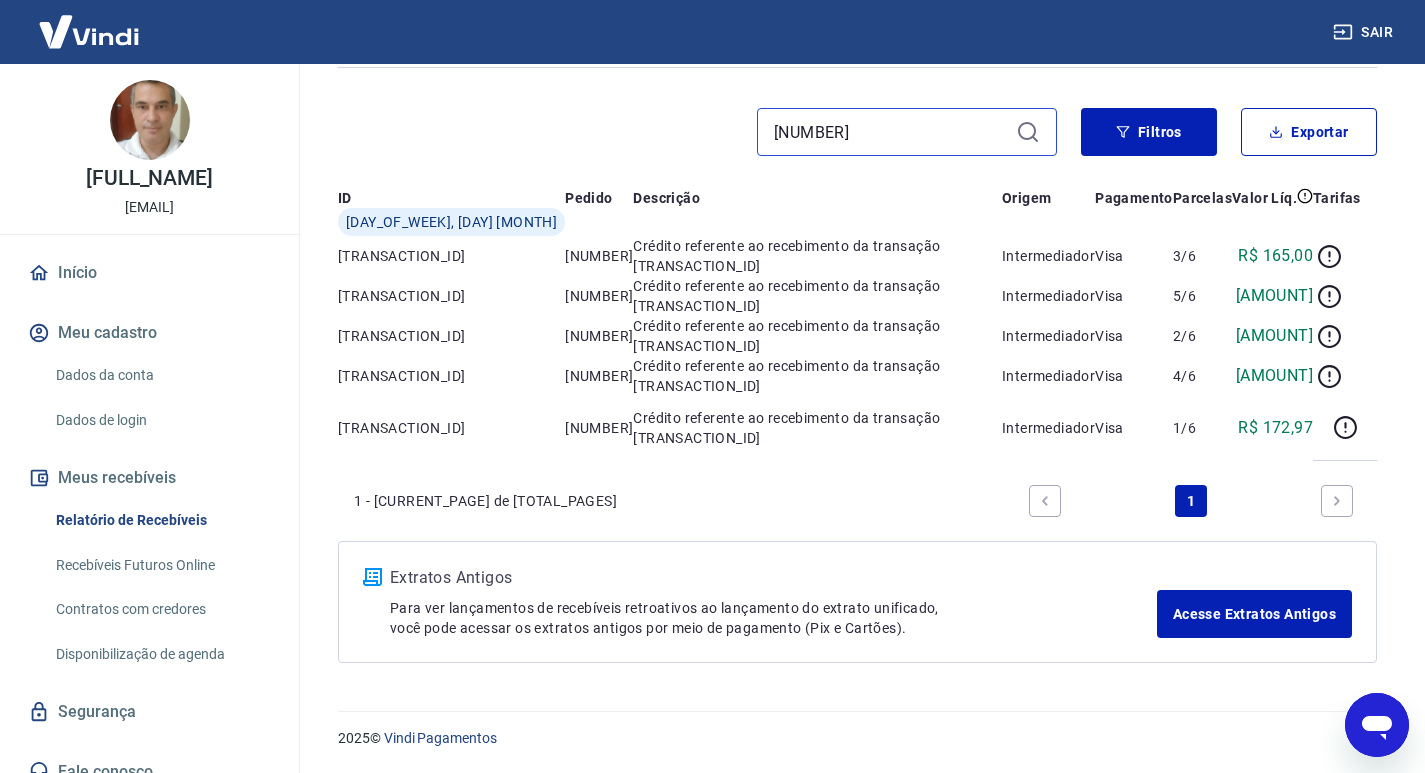 scroll, scrollTop: 0, scrollLeft: 0, axis: both 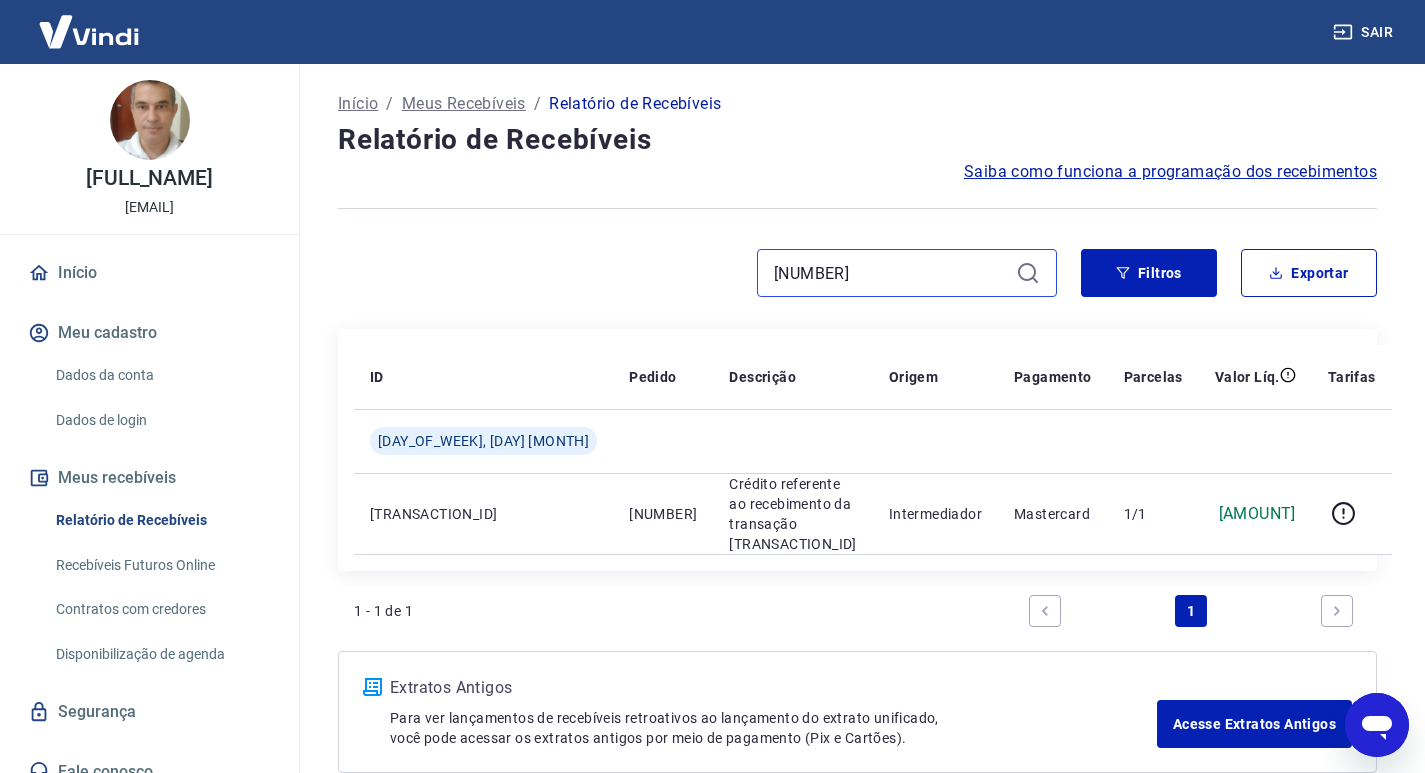 click on "472" at bounding box center [891, 273] 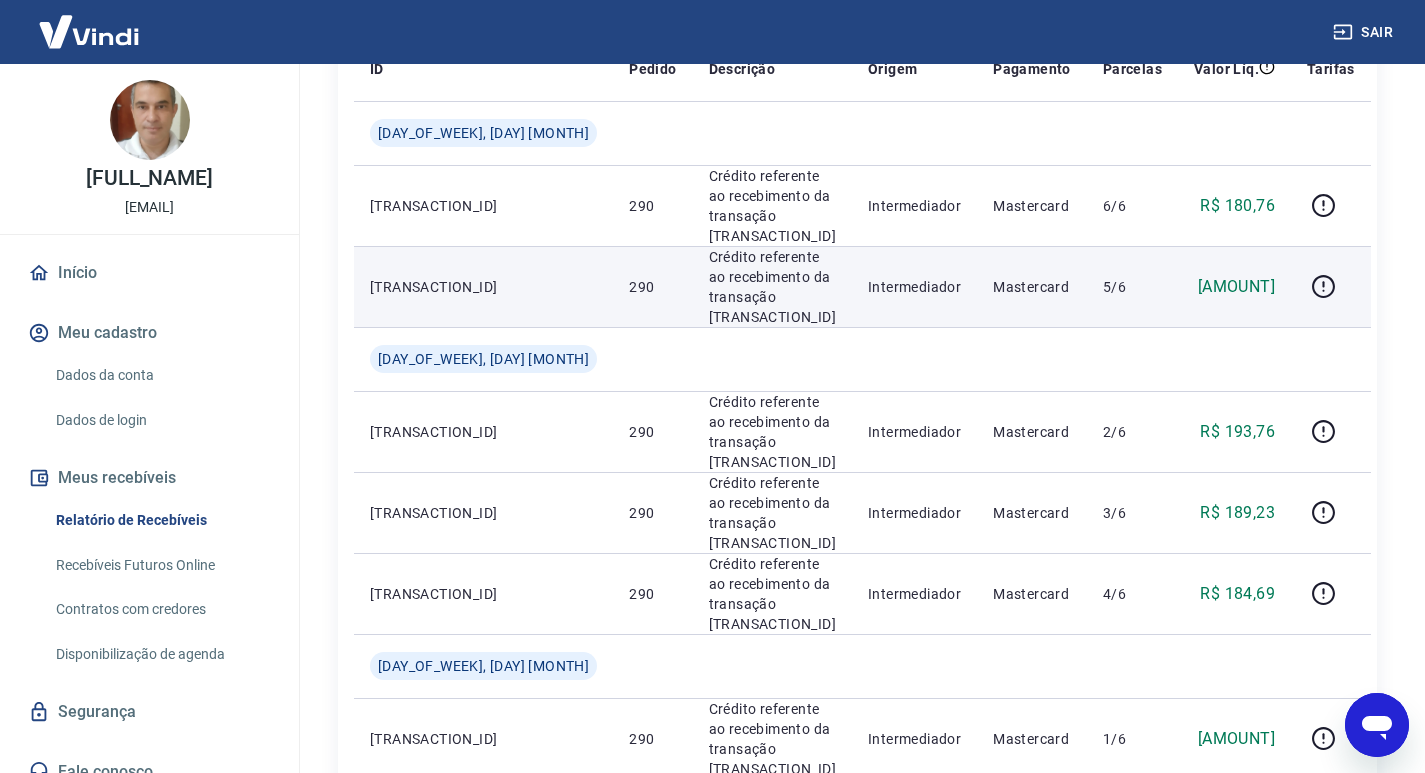 scroll, scrollTop: 200, scrollLeft: 0, axis: vertical 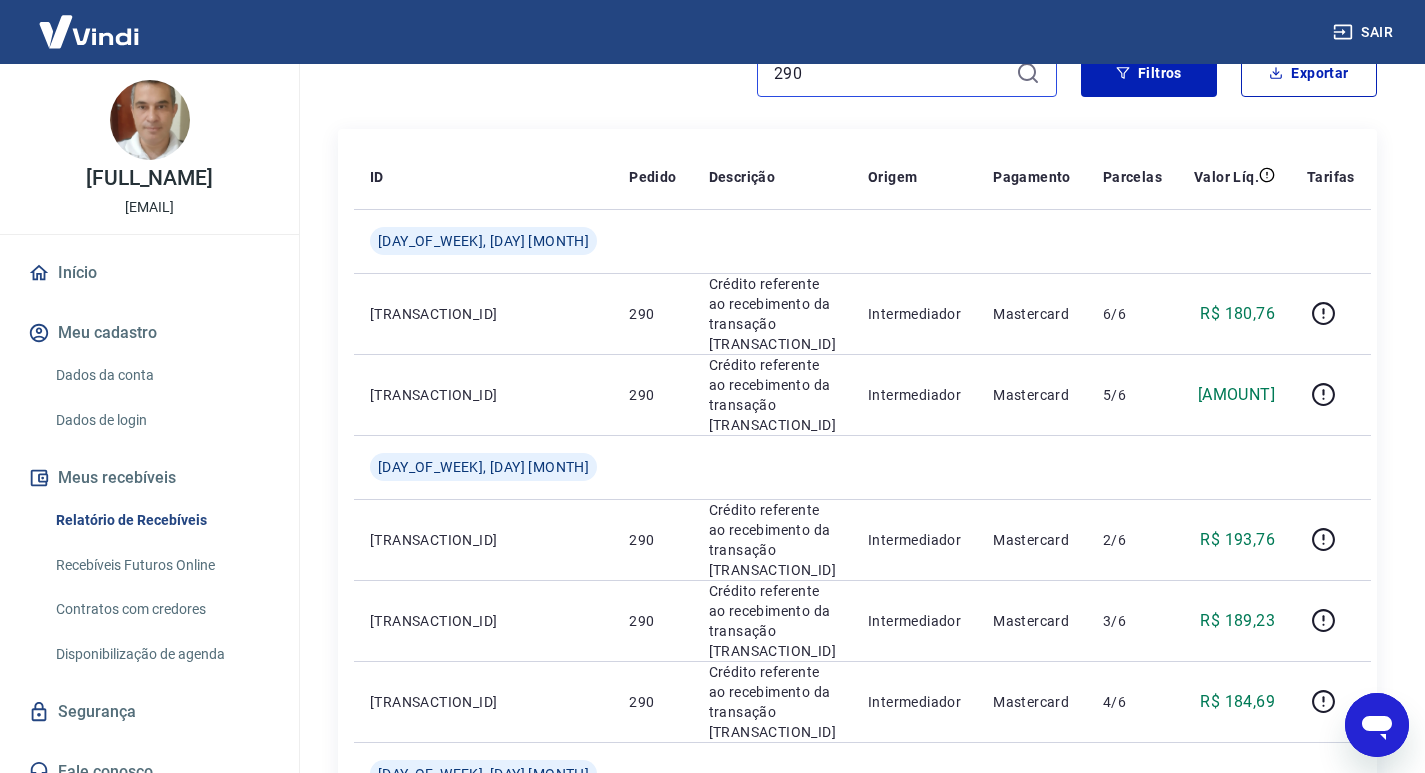 click on "290" at bounding box center [891, 73] 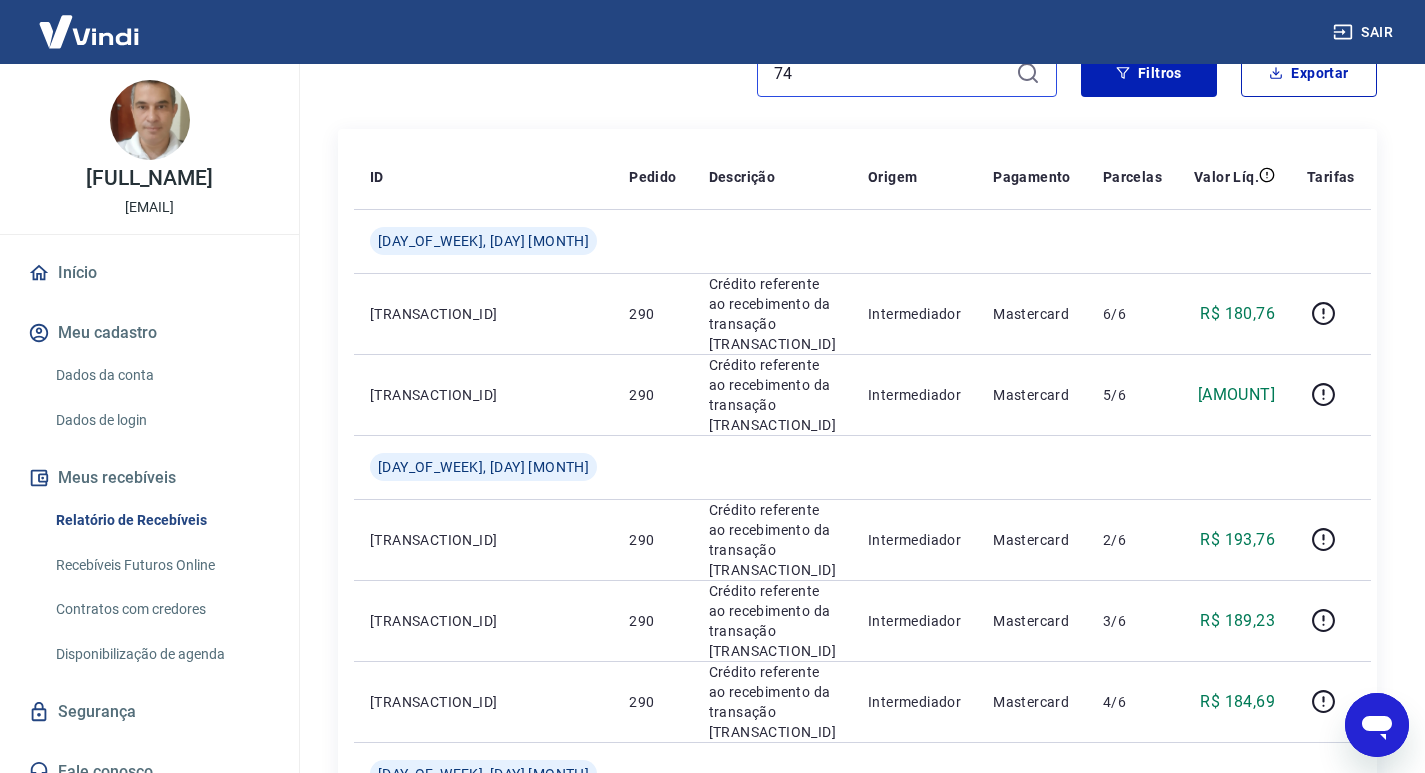 type on "7" 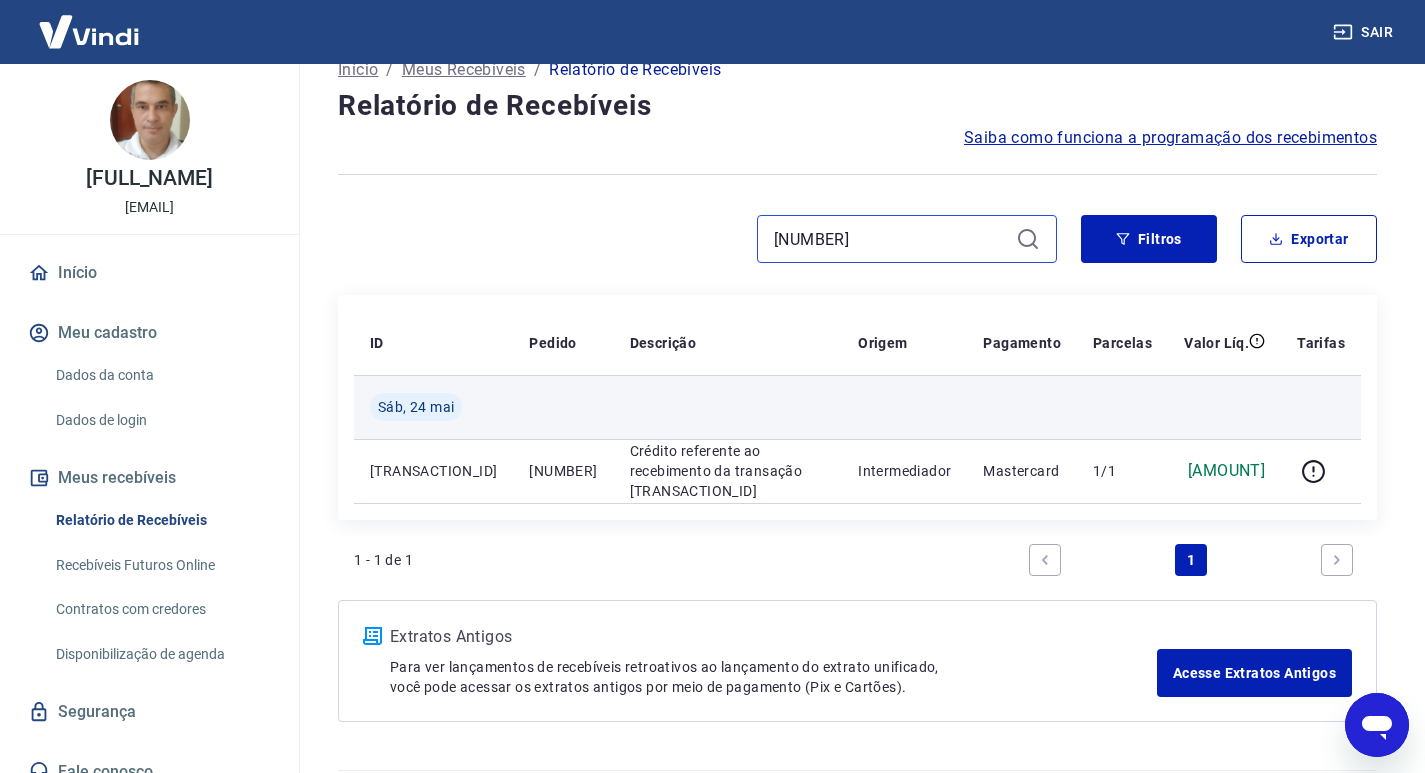 scroll, scrollTop: 93, scrollLeft: 0, axis: vertical 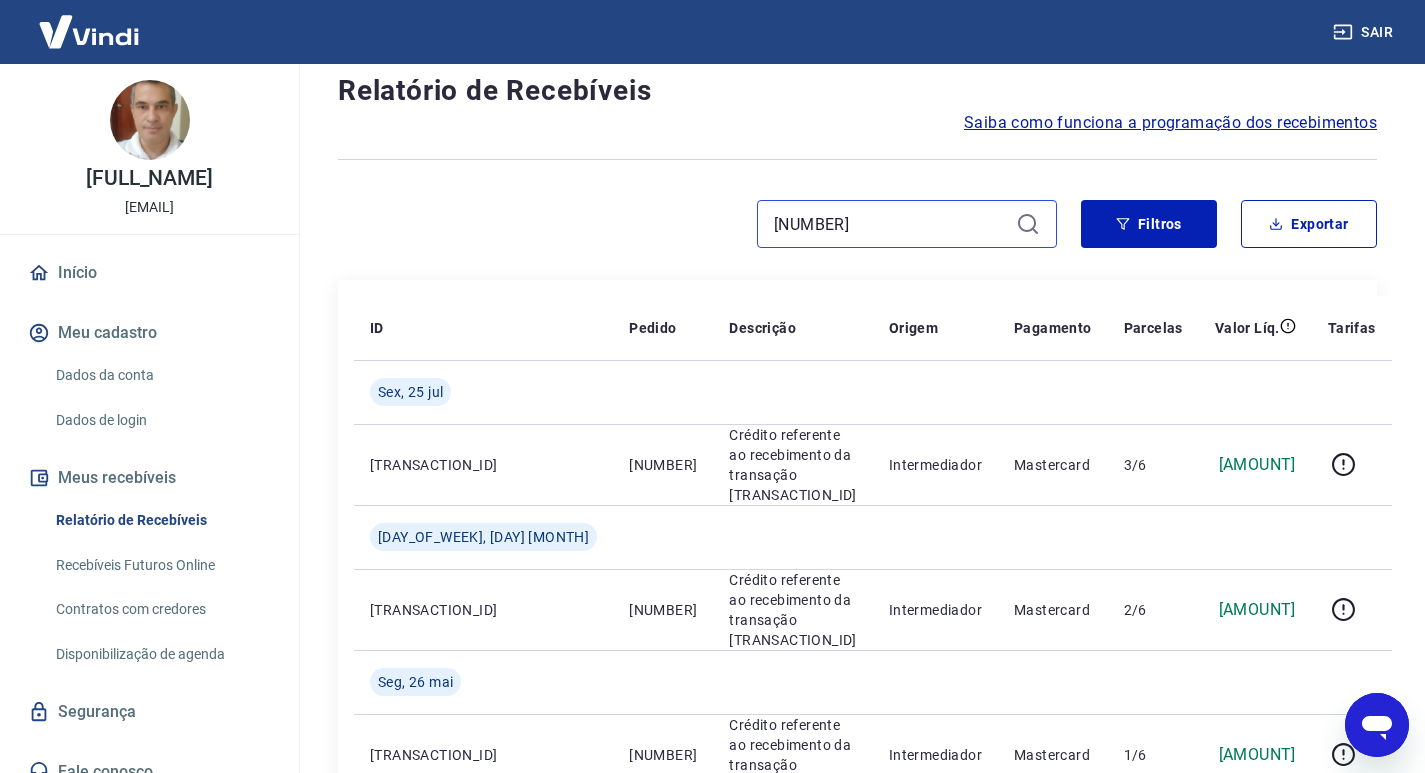 click on "475" at bounding box center (891, 224) 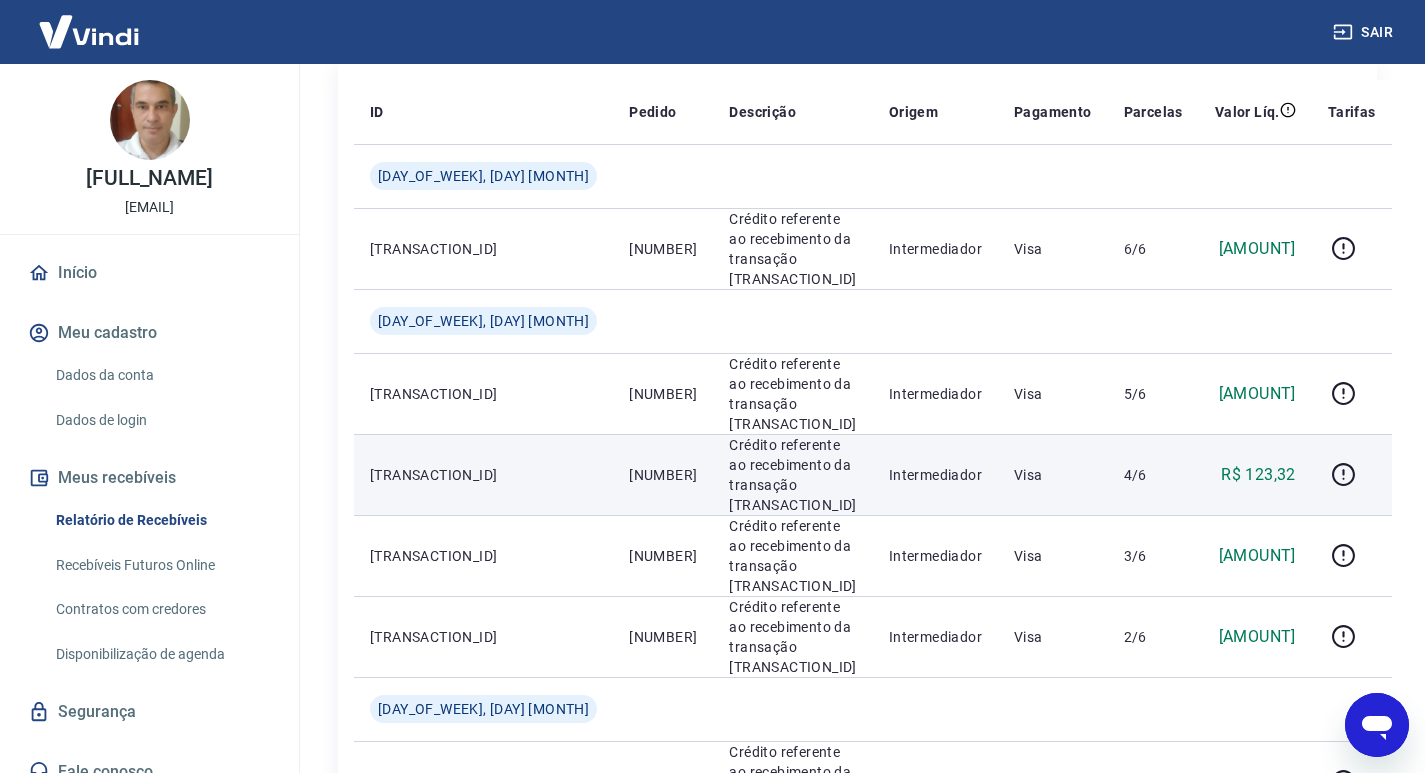 scroll, scrollTop: 300, scrollLeft: 0, axis: vertical 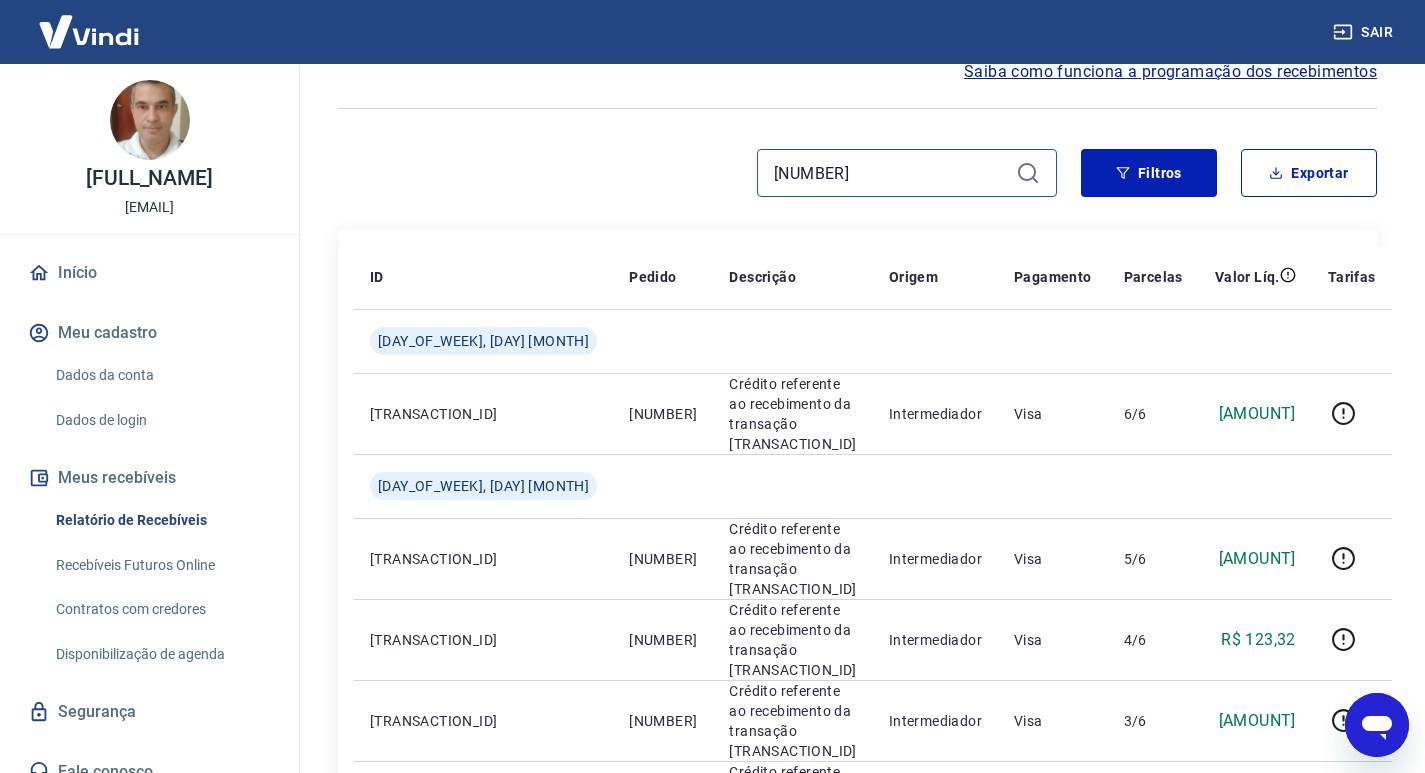 click on "279" at bounding box center (891, 173) 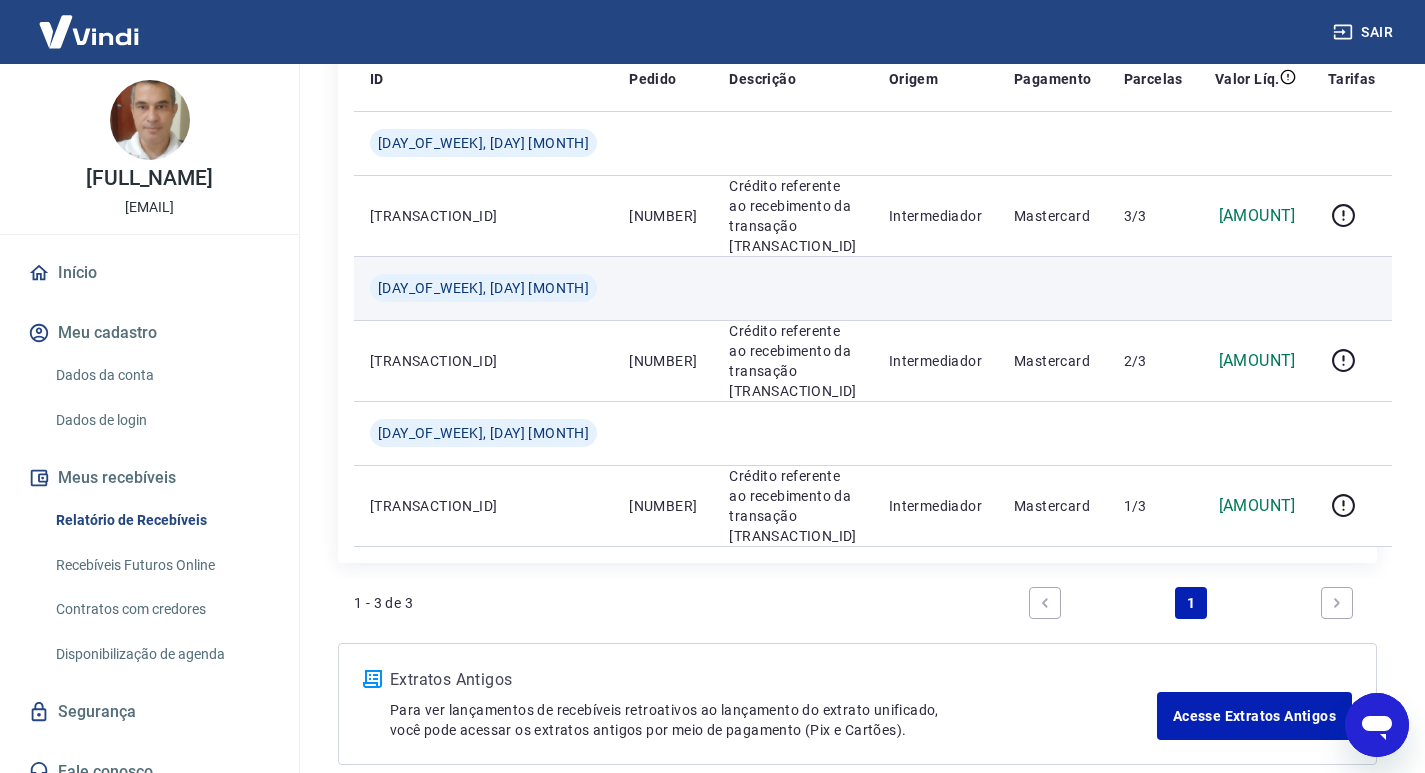 scroll, scrollTop: 349, scrollLeft: 0, axis: vertical 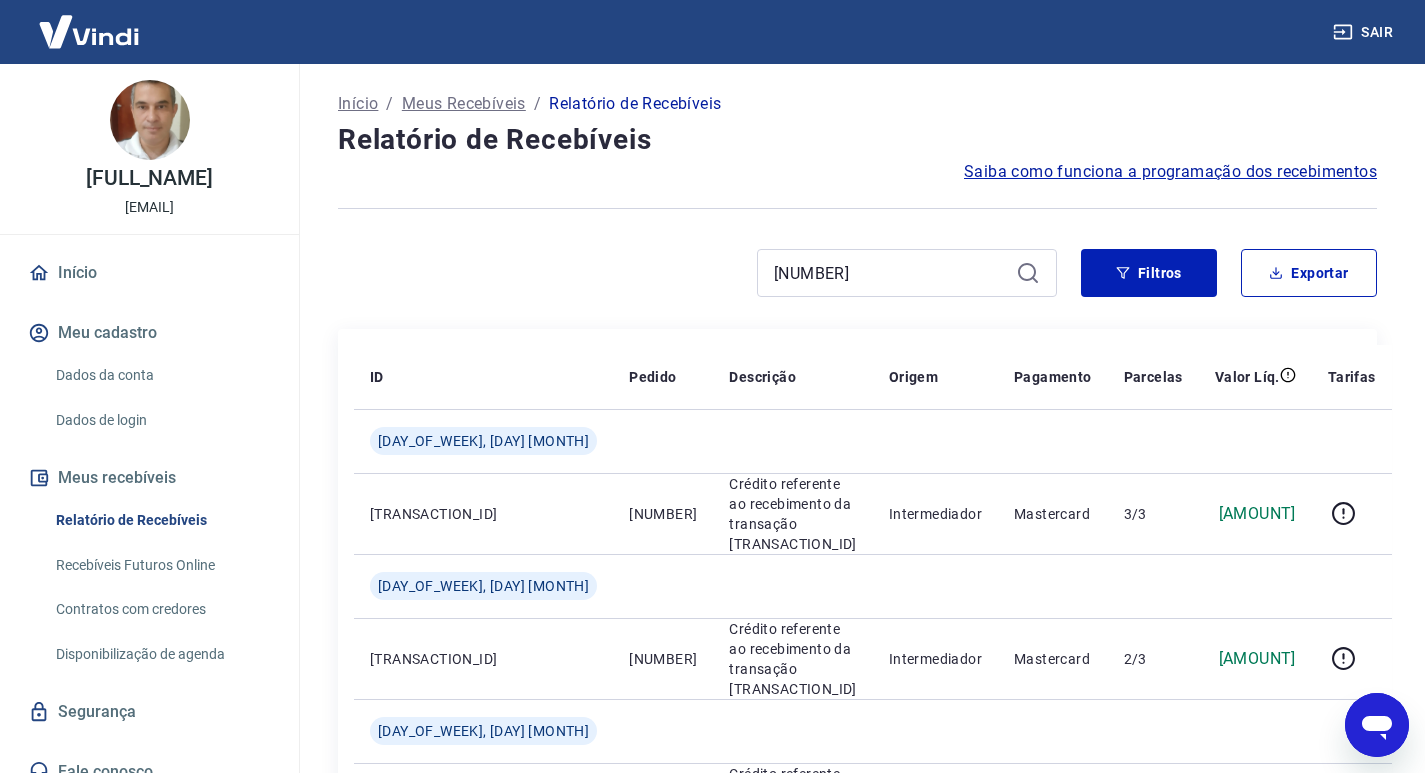 click on "Início / Meus Recebíveis / Relatório de Recebíveis Relatório de Recebíveis Saiba como funciona a programação dos recebimentos Saiba como funciona a programação dos recebimentos 432 Filtros Exportar ID Pedido Descrição Origem Pagamento Parcelas Valor Líq. Tarifas Ter, 17 jun 200628196 432 Crédito referente ao recebimento da transação 200628196 Intermediador Mastercard 3/3 R$ 447,41 Dom, 18 mai 200628196 432 Crédito referente ao recebimento da transação 200628196 Intermediador Mastercard 2/3 R$ 447,39 Sex, 18 abr 200628196 432 Crédito referente ao recebimento da transação 200628196 Intermediador Mastercard 1/3 R$ 447,39 1 - 3 de 3 1   Extratos Antigos Para ver lançamentos de recebíveis retroativos ao lançamento do extrato unificado,   você pode acessar os extratos antigos por meio de pagamento (Pix e Cartões). Acesse Extratos Antigos" at bounding box center (857, 575) 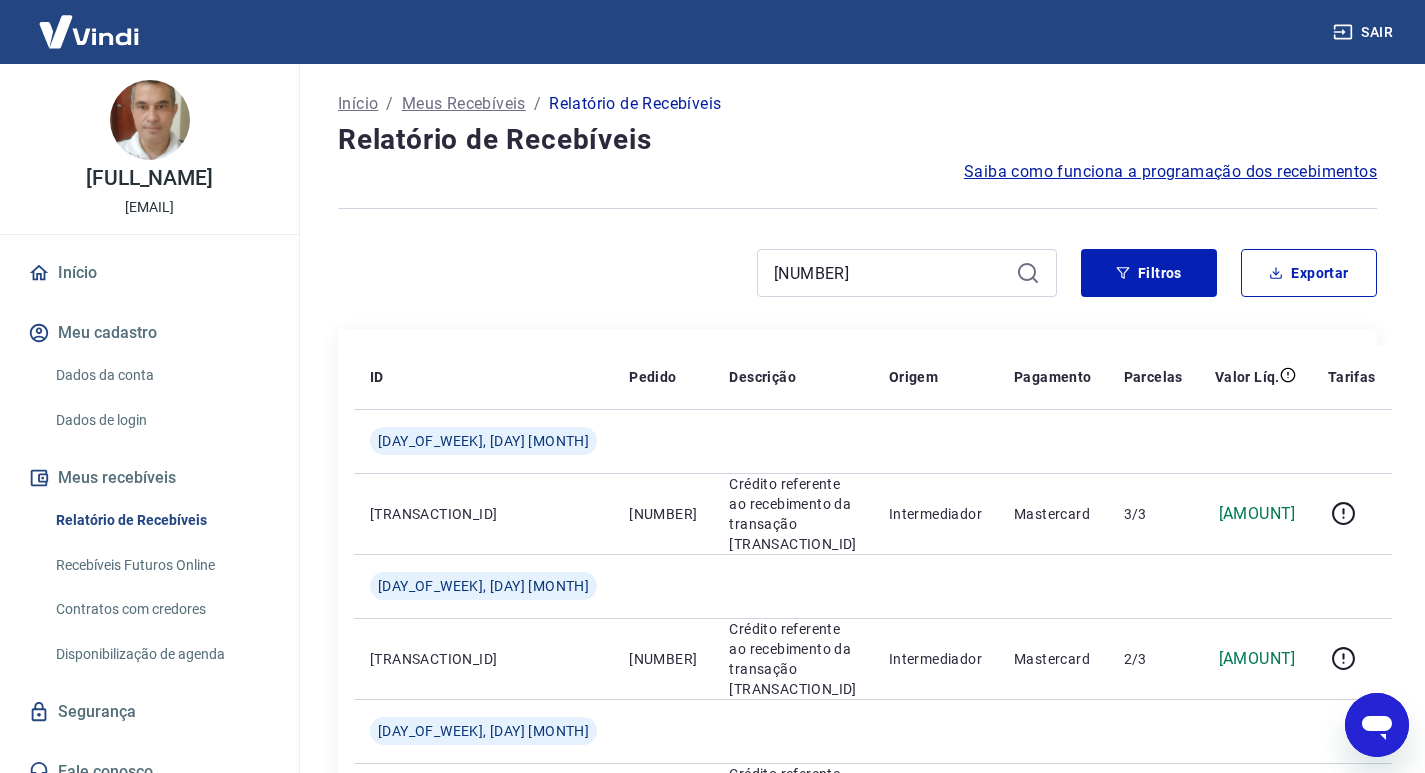 click on "Início / Meus Recebíveis / Relatório de Recebíveis Relatório de Recebíveis Saiba como funciona a programação dos recebimentos Saiba como funciona a programação dos recebimentos 432 Filtros Exportar ID Pedido Descrição Origem Pagamento Parcelas Valor Líq. Tarifas Ter, 17 jun 200628196 432 Crédito referente ao recebimento da transação 200628196 Intermediador Mastercard 3/3 R$ 447,41 Dom, 18 mai 200628196 432 Crédito referente ao recebimento da transação 200628196 Intermediador Mastercard 2/3 R$ 447,39 Sex, 18 abr 200628196 432 Crédito referente ao recebimento da transação 200628196 Intermediador Mastercard 1/3 R$ 447,39 1 - 3 de 3 1   Extratos Antigos Para ver lançamentos de recebíveis retroativos ao lançamento do extrato unificado,   você pode acessar os extratos antigos por meio de pagamento (Pix e Cartões). Acesse Extratos Antigos" at bounding box center [857, 575] 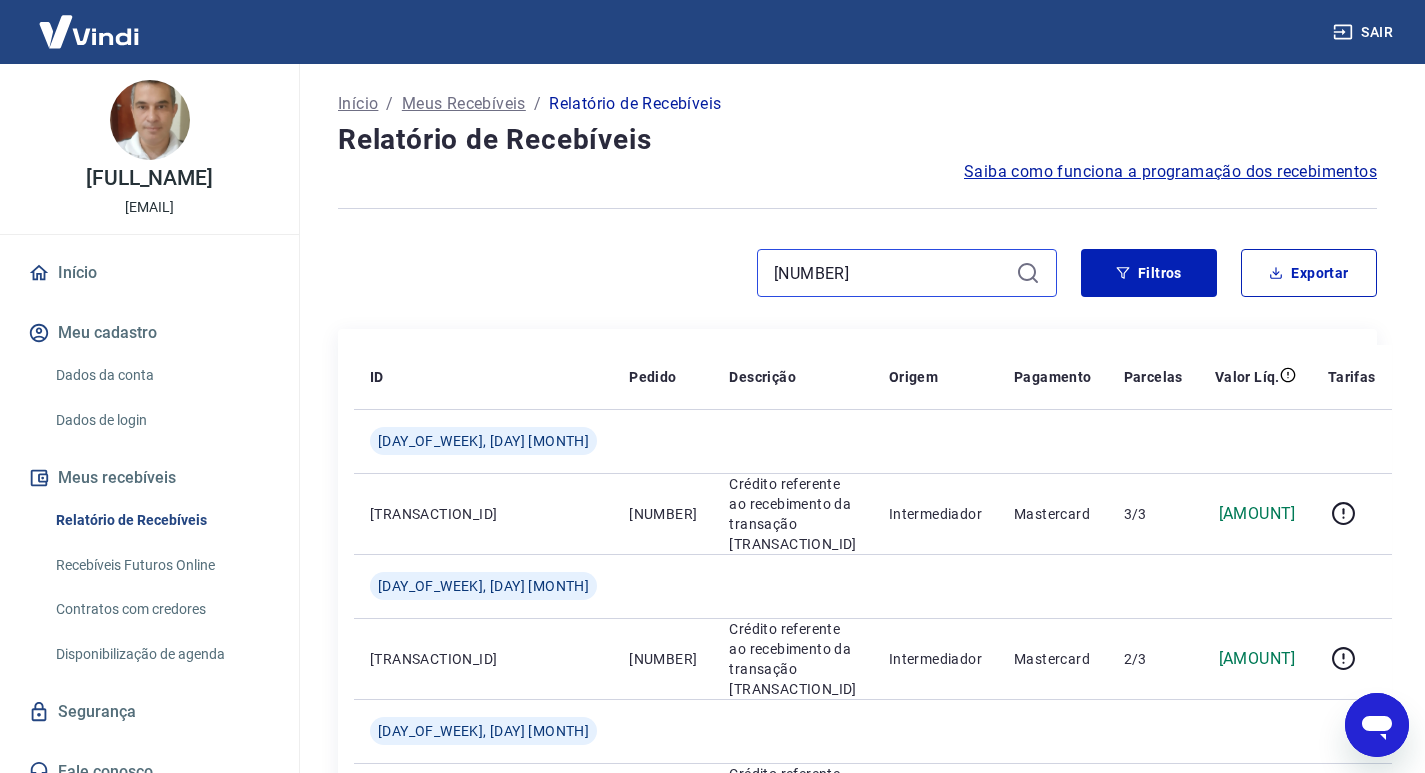 click on "432" at bounding box center [891, 273] 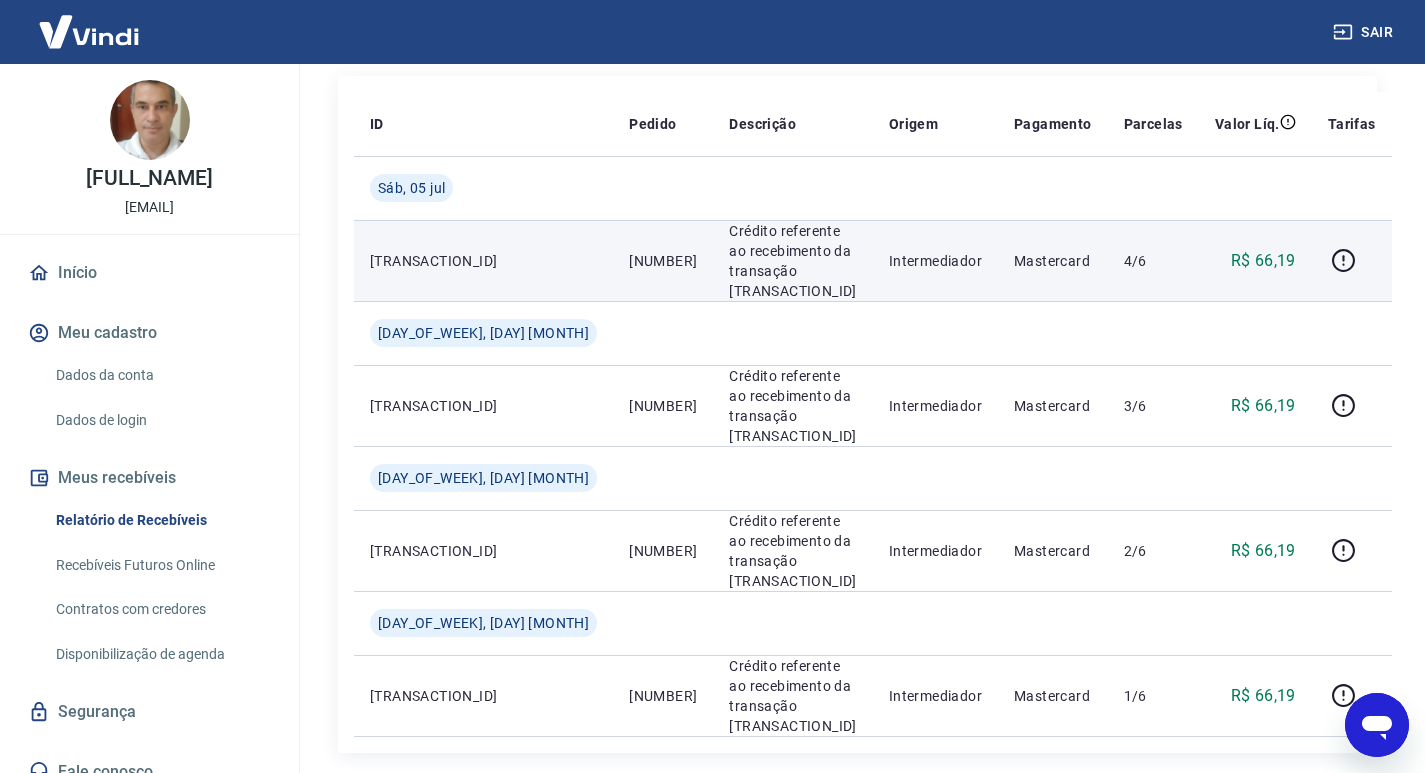 scroll, scrollTop: 300, scrollLeft: 0, axis: vertical 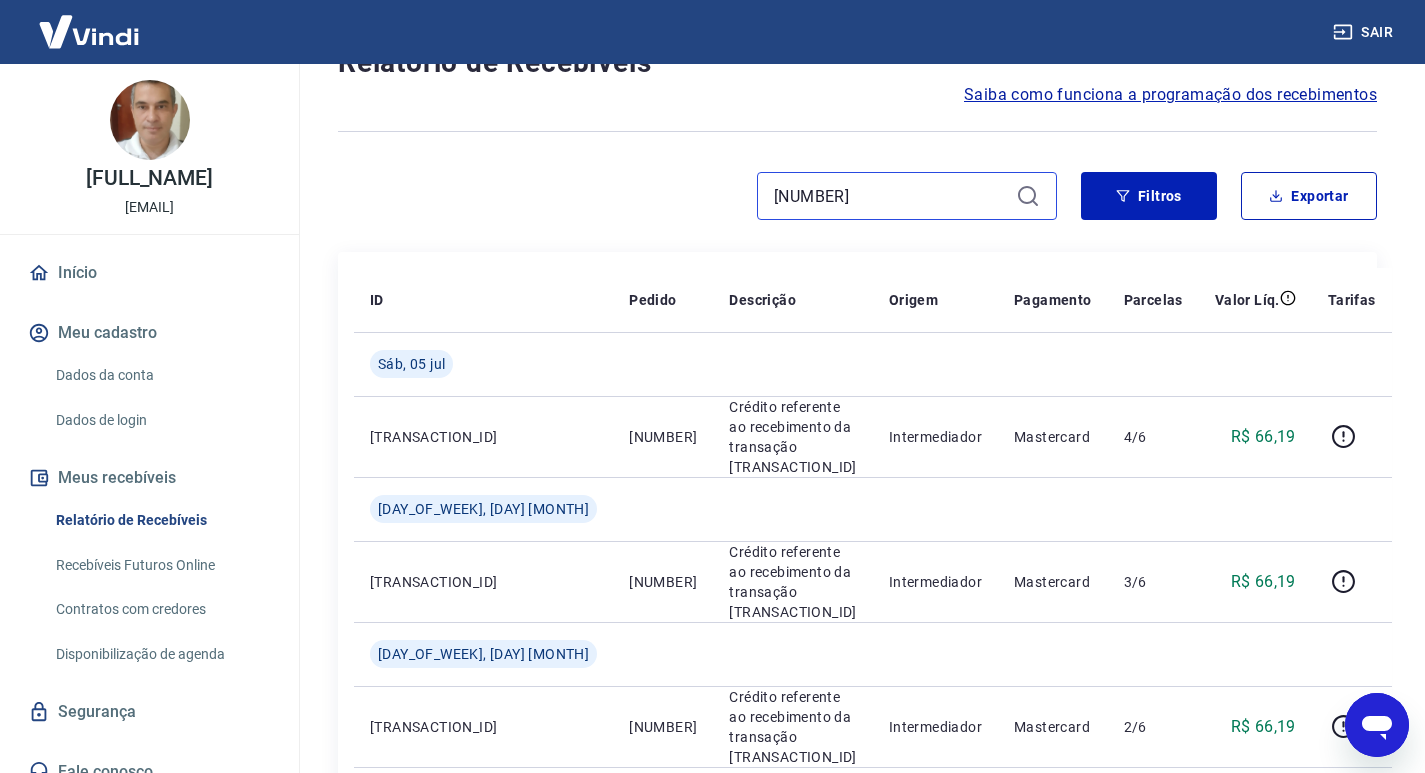 click on "401" at bounding box center (891, 196) 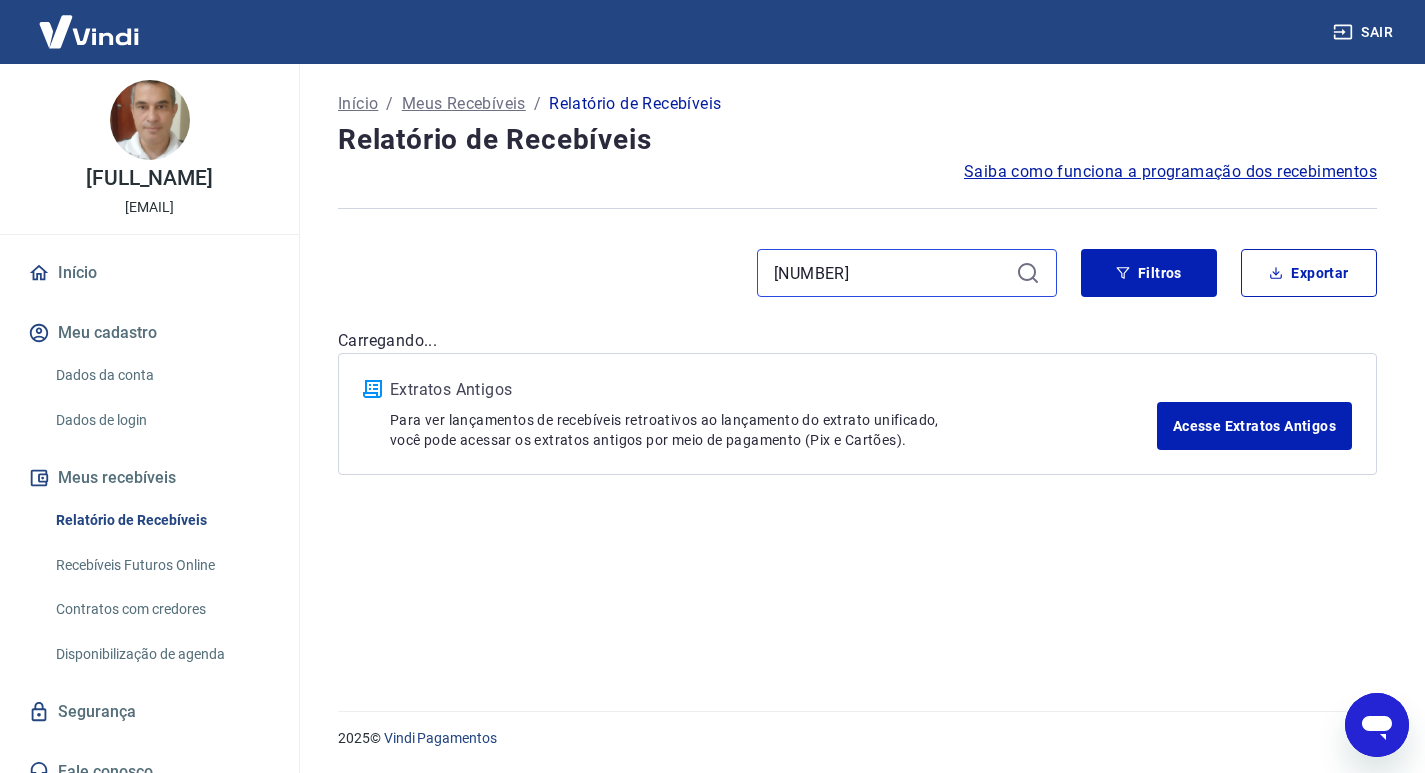 scroll, scrollTop: 0, scrollLeft: 0, axis: both 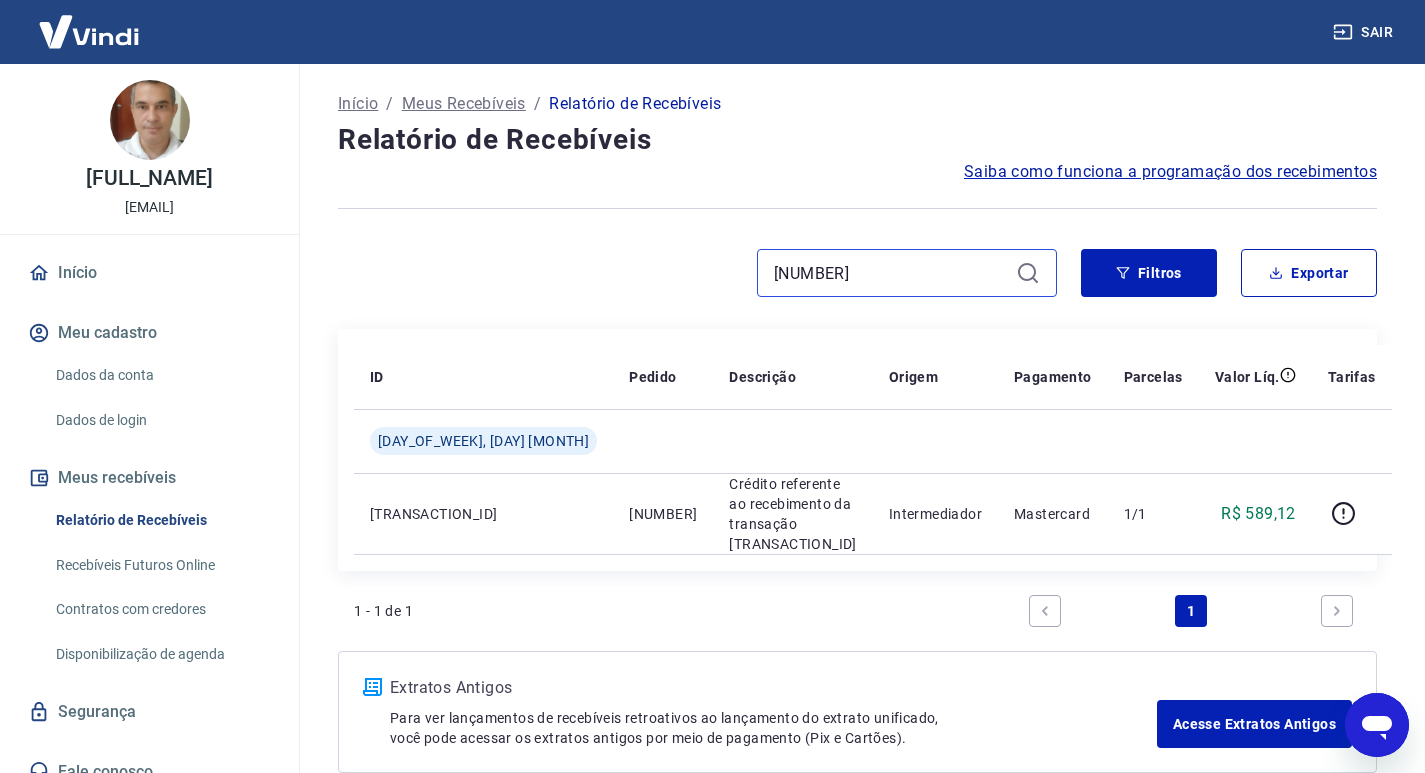 click on "487" at bounding box center [891, 273] 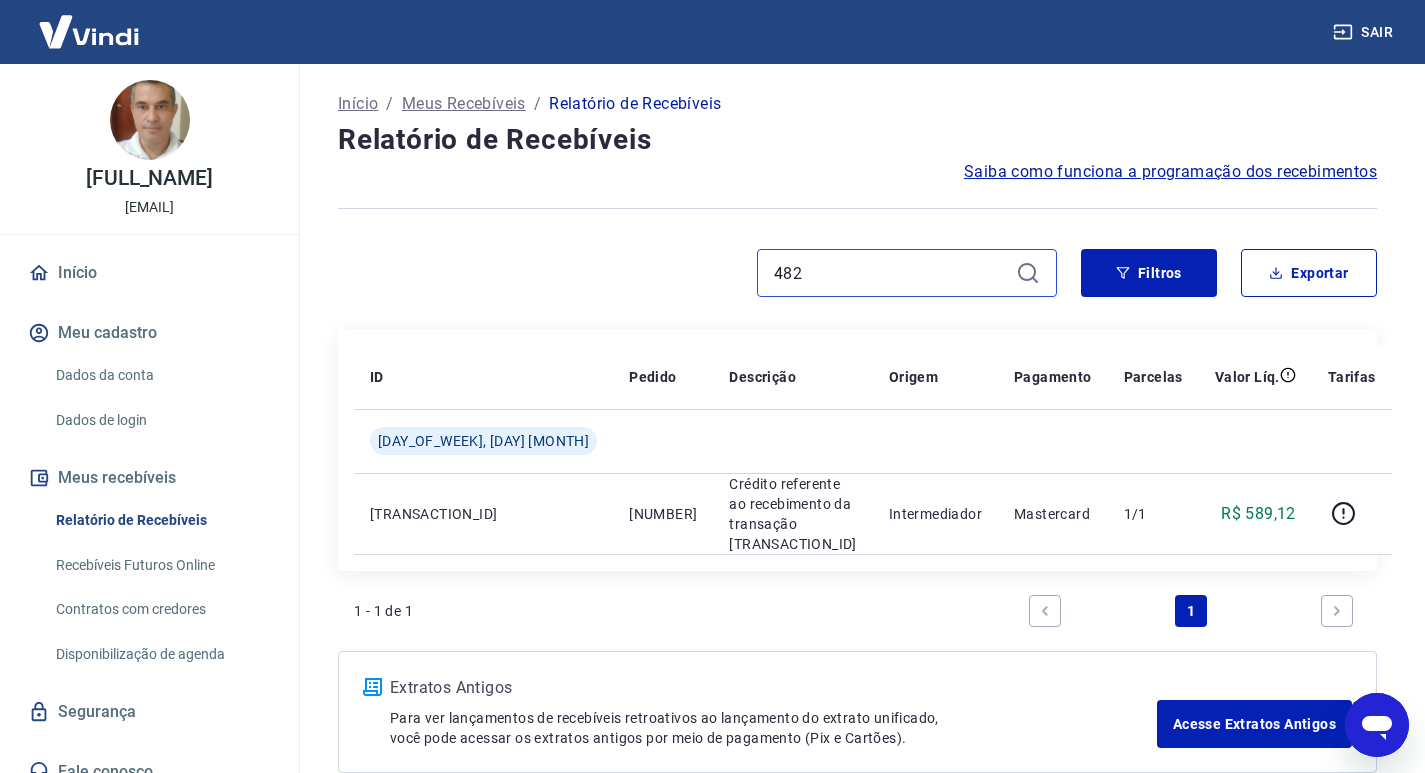 type on "482" 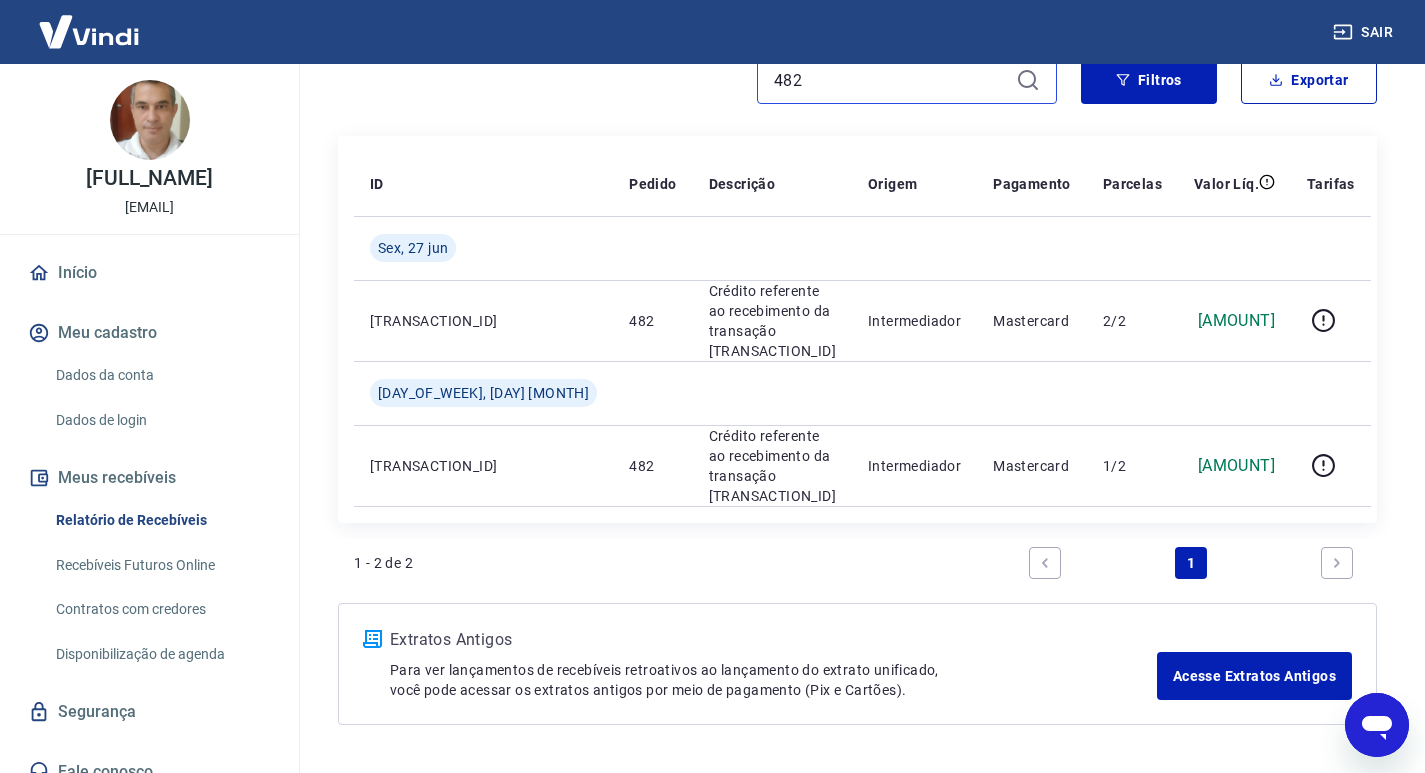scroll, scrollTop: 200, scrollLeft: 0, axis: vertical 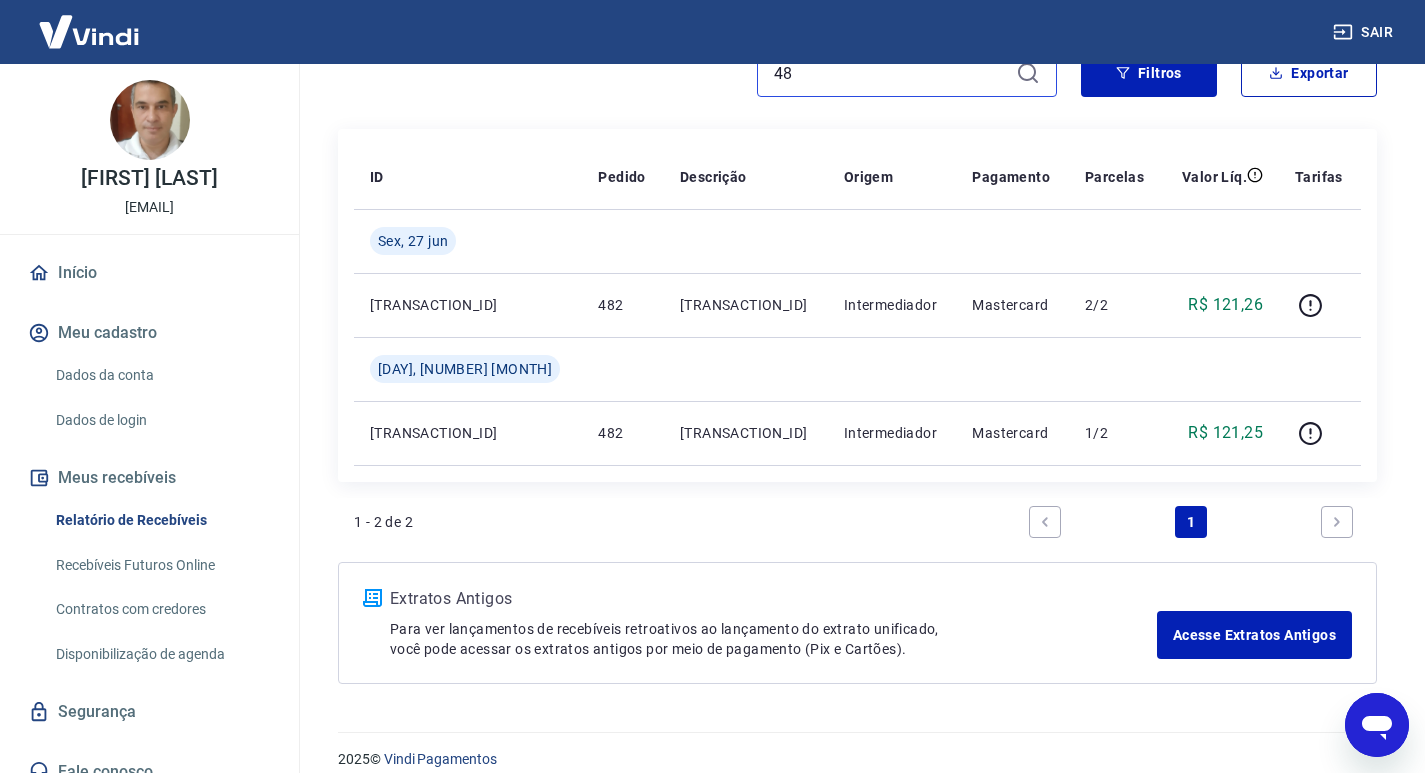 type on "4" 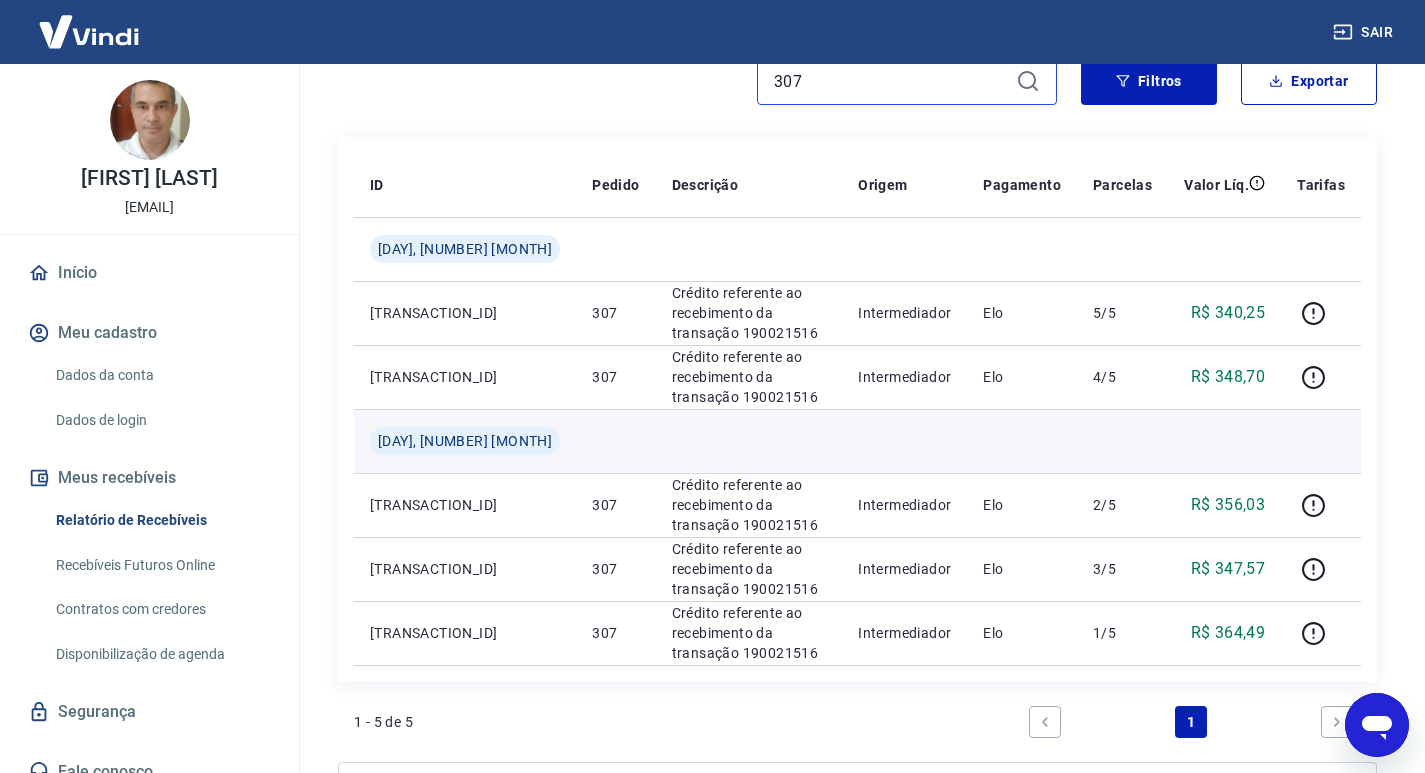 scroll, scrollTop: 200, scrollLeft: 0, axis: vertical 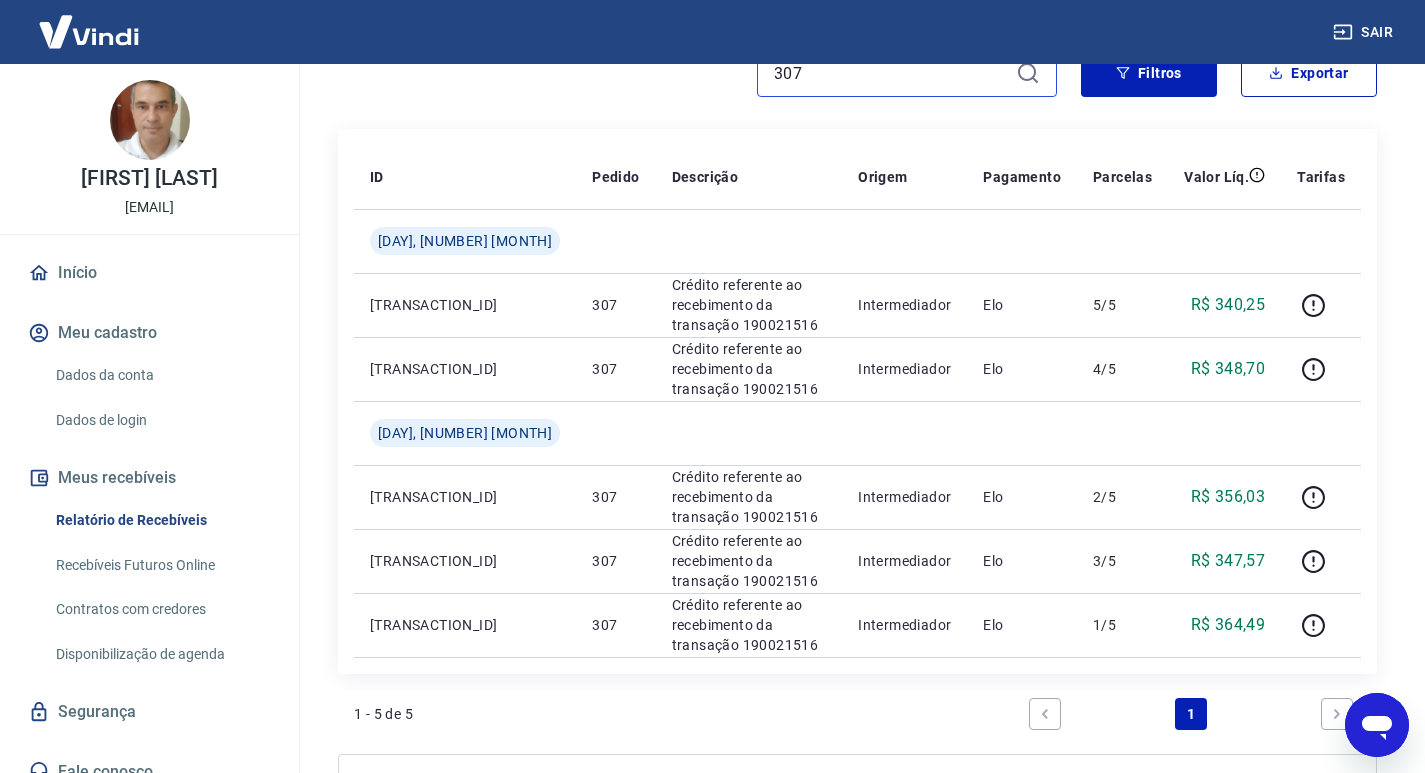 click on "307" at bounding box center (891, 73) 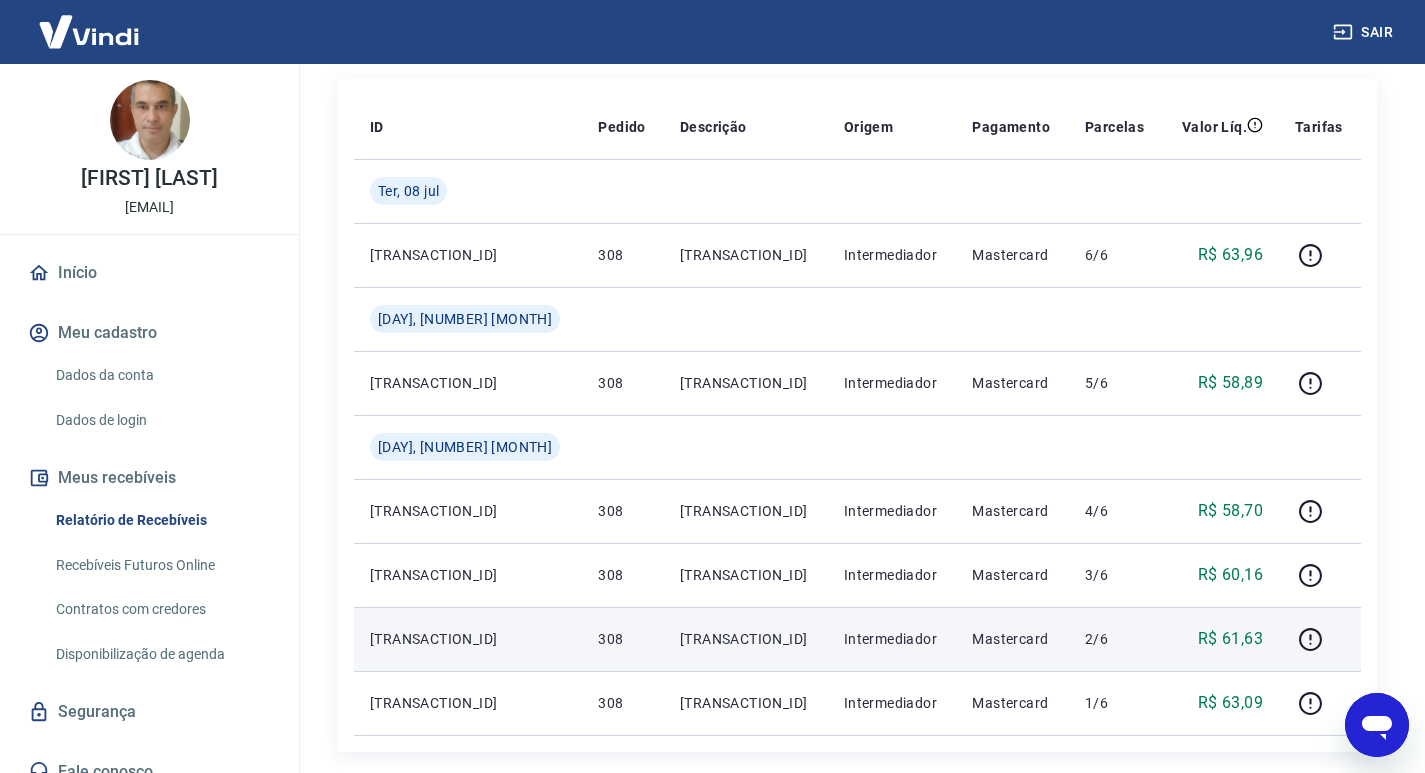scroll, scrollTop: 300, scrollLeft: 0, axis: vertical 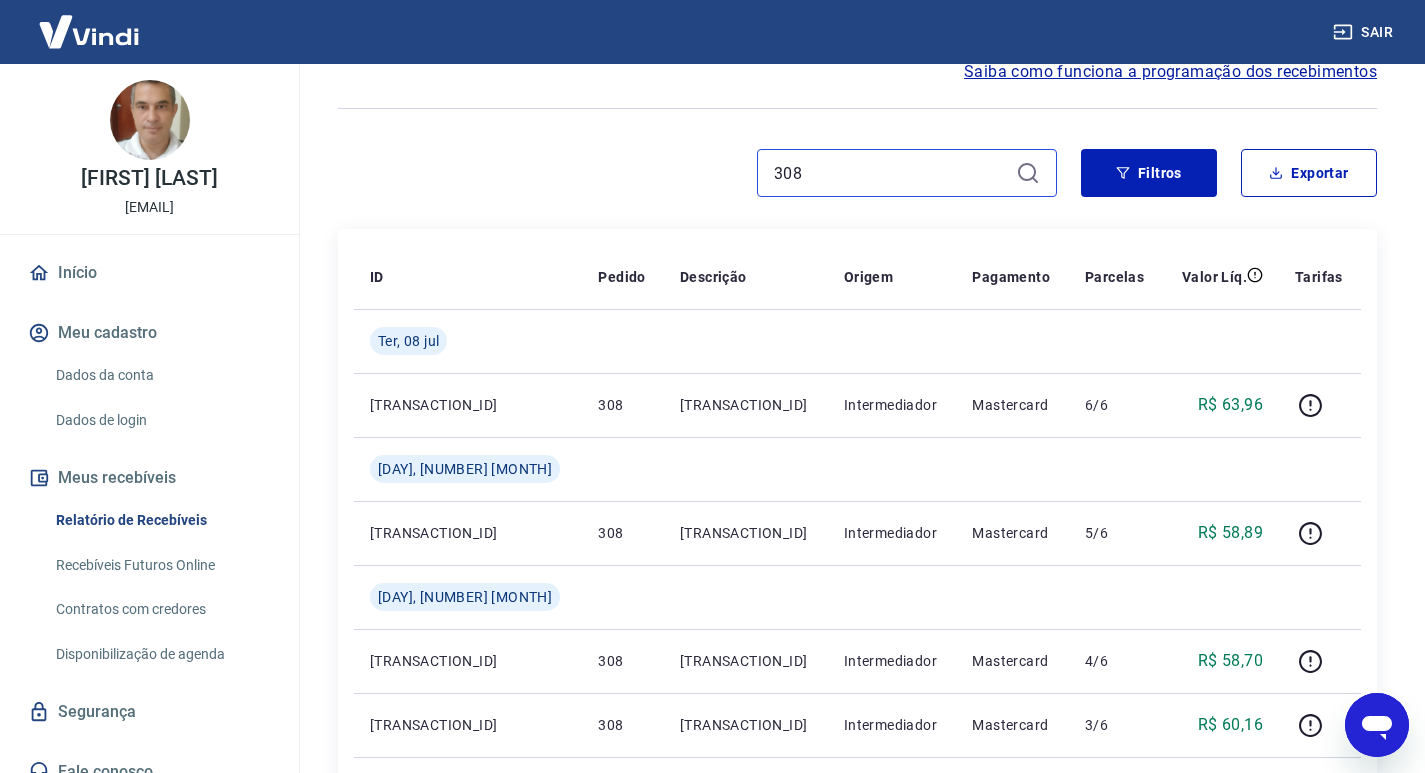 click on "308" at bounding box center (891, 173) 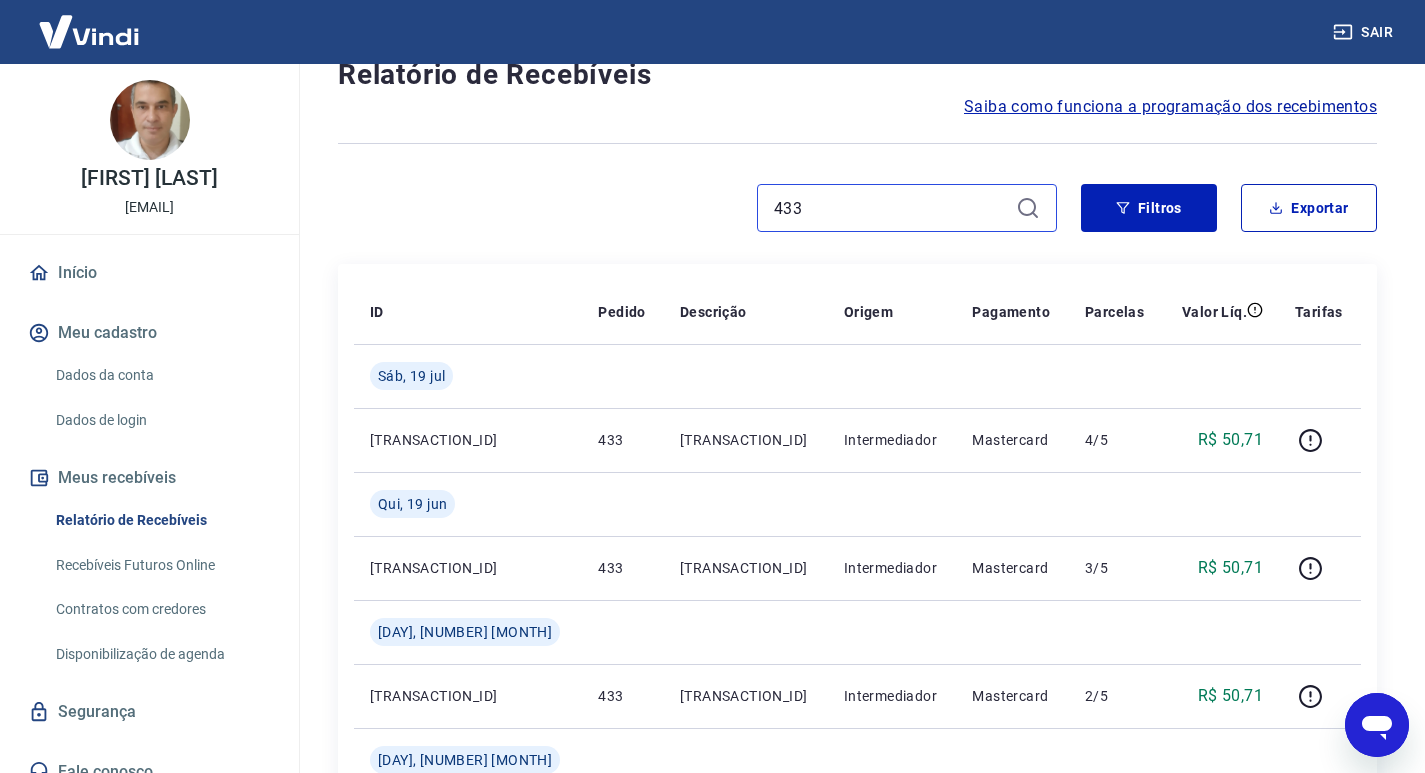 scroll, scrollTop: 100, scrollLeft: 0, axis: vertical 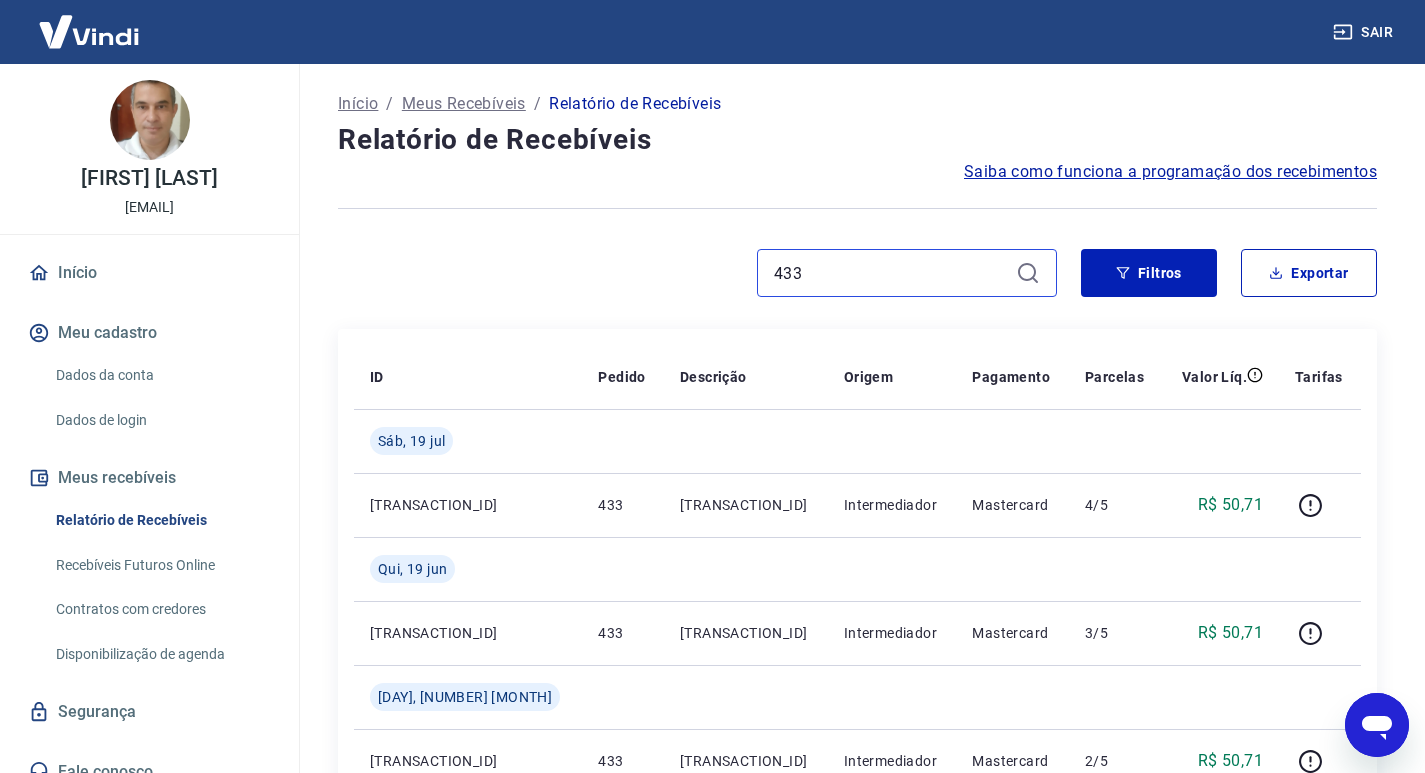 click on "433" at bounding box center [891, 273] 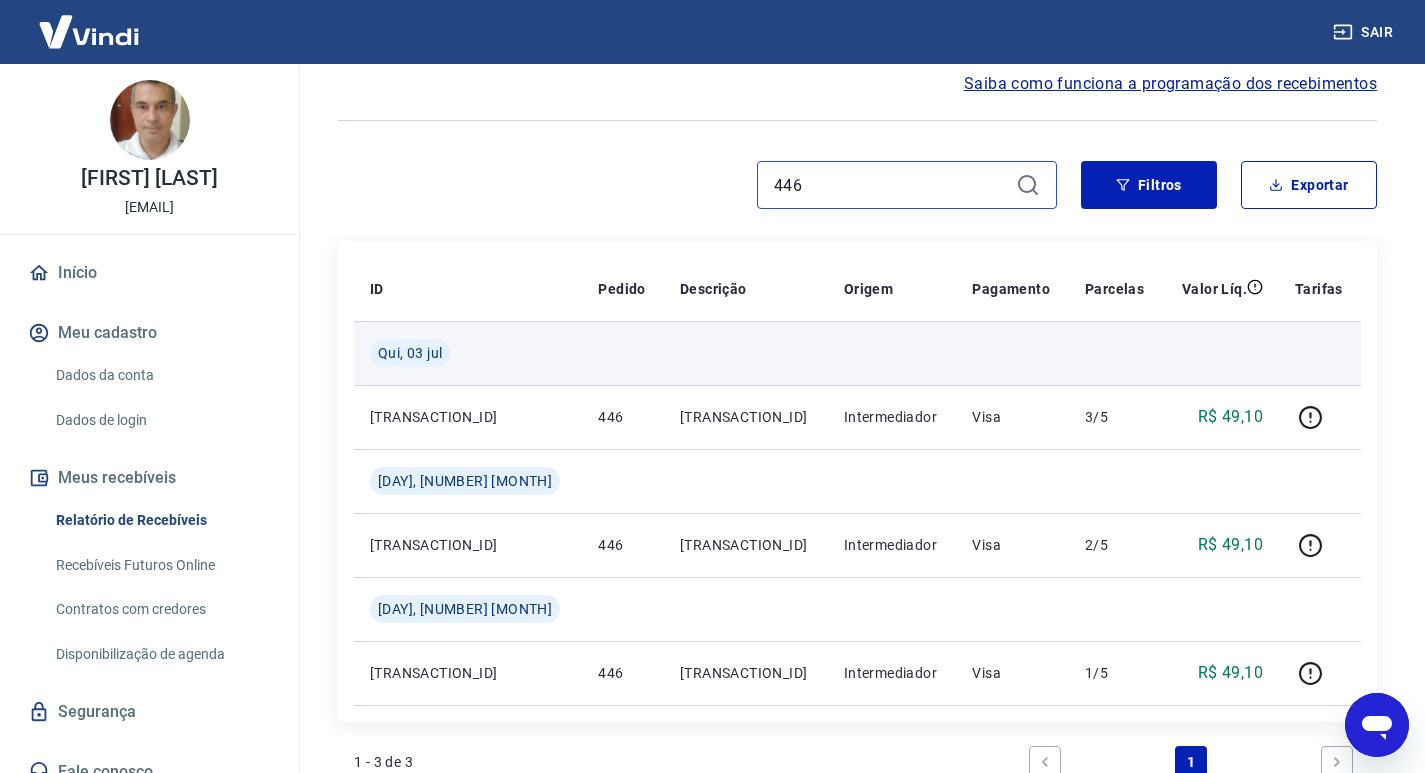 scroll, scrollTop: 200, scrollLeft: 0, axis: vertical 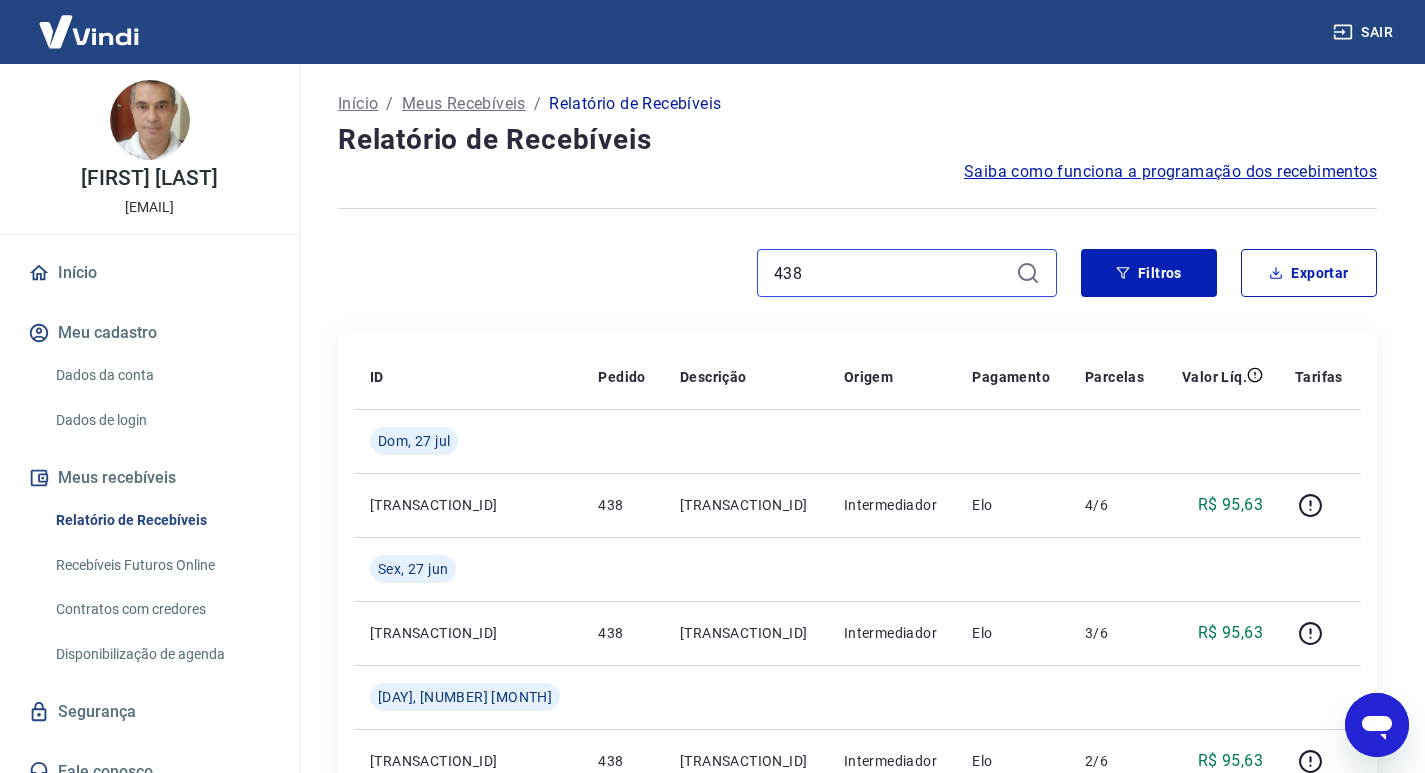 click on "438" at bounding box center (891, 273) 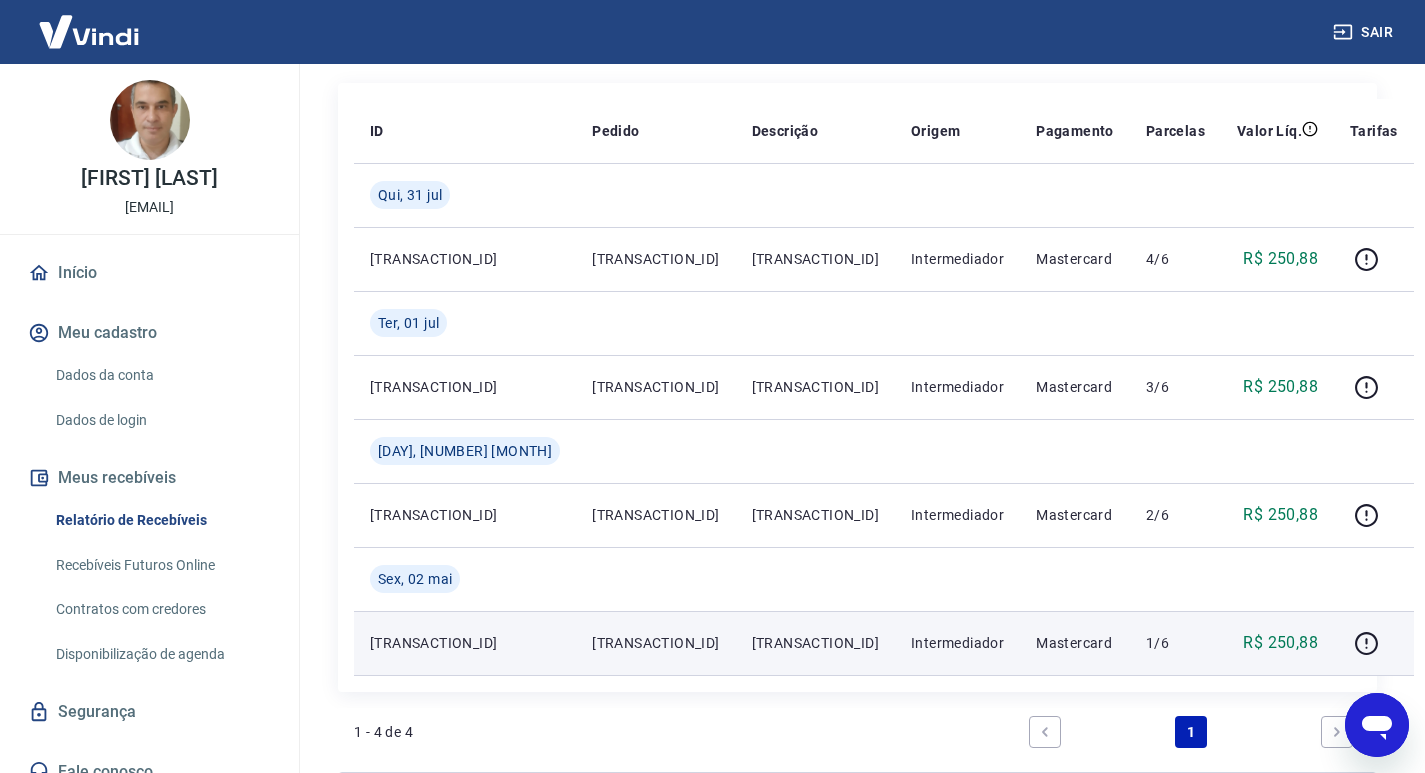 scroll, scrollTop: 200, scrollLeft: 0, axis: vertical 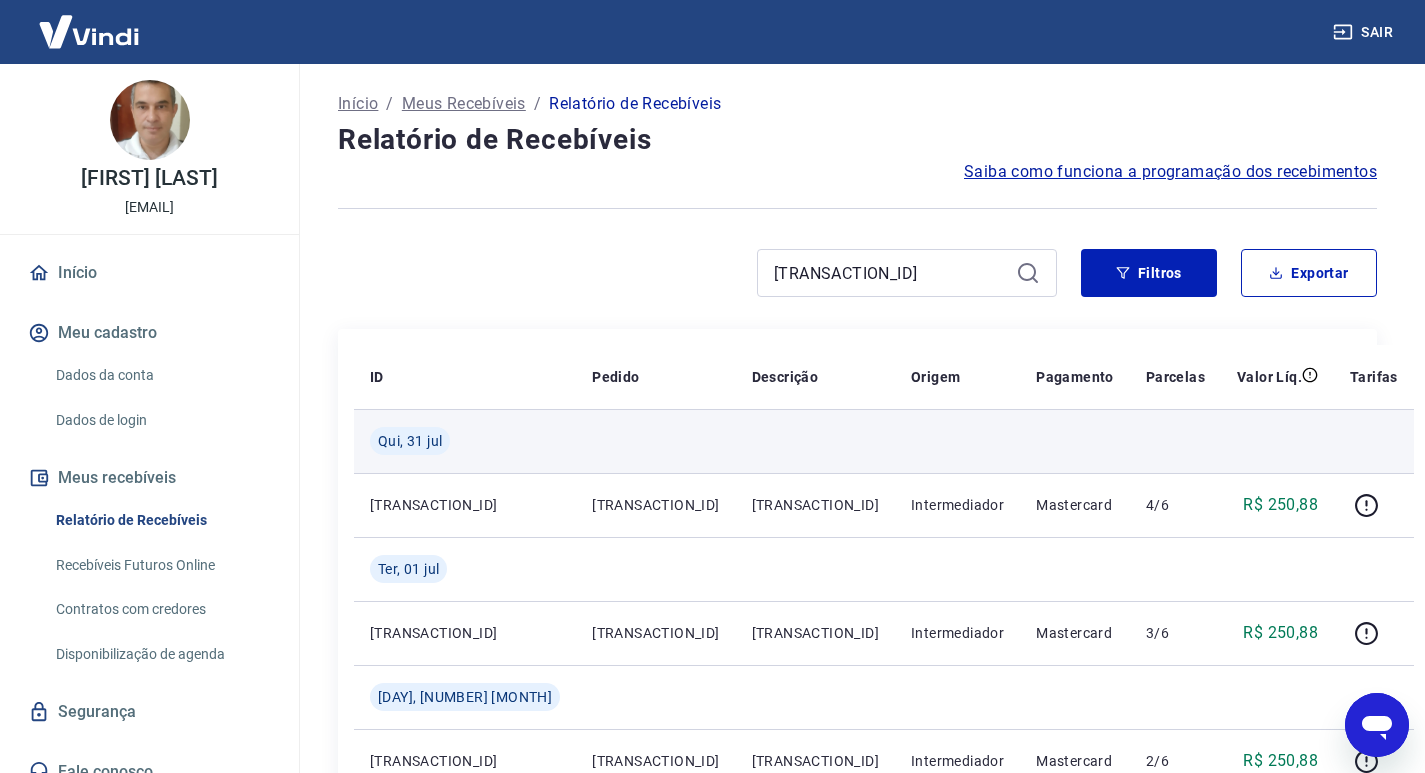 click on "[TRANSACTION_ID]" at bounding box center [907, 273] 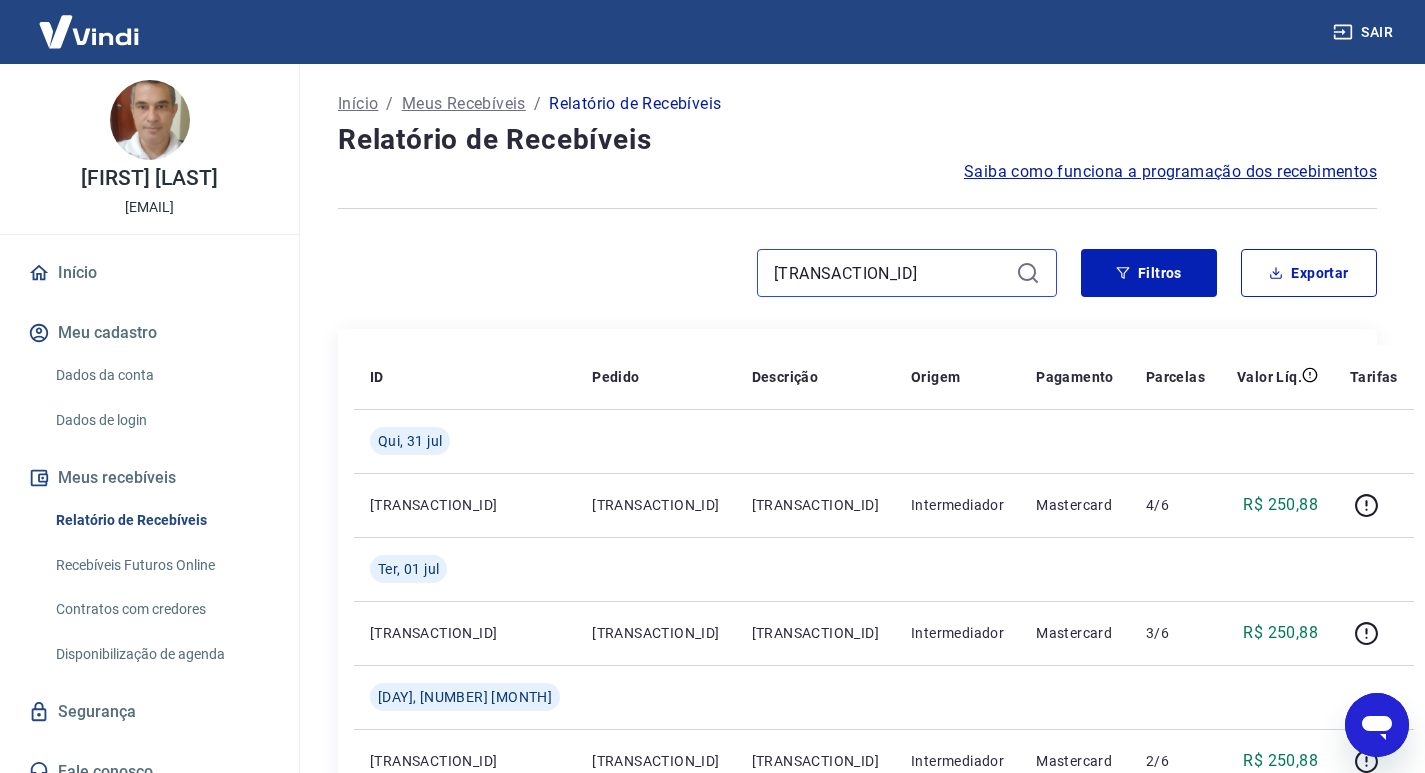 click on "[TRANSACTION_ID]" at bounding box center (891, 273) 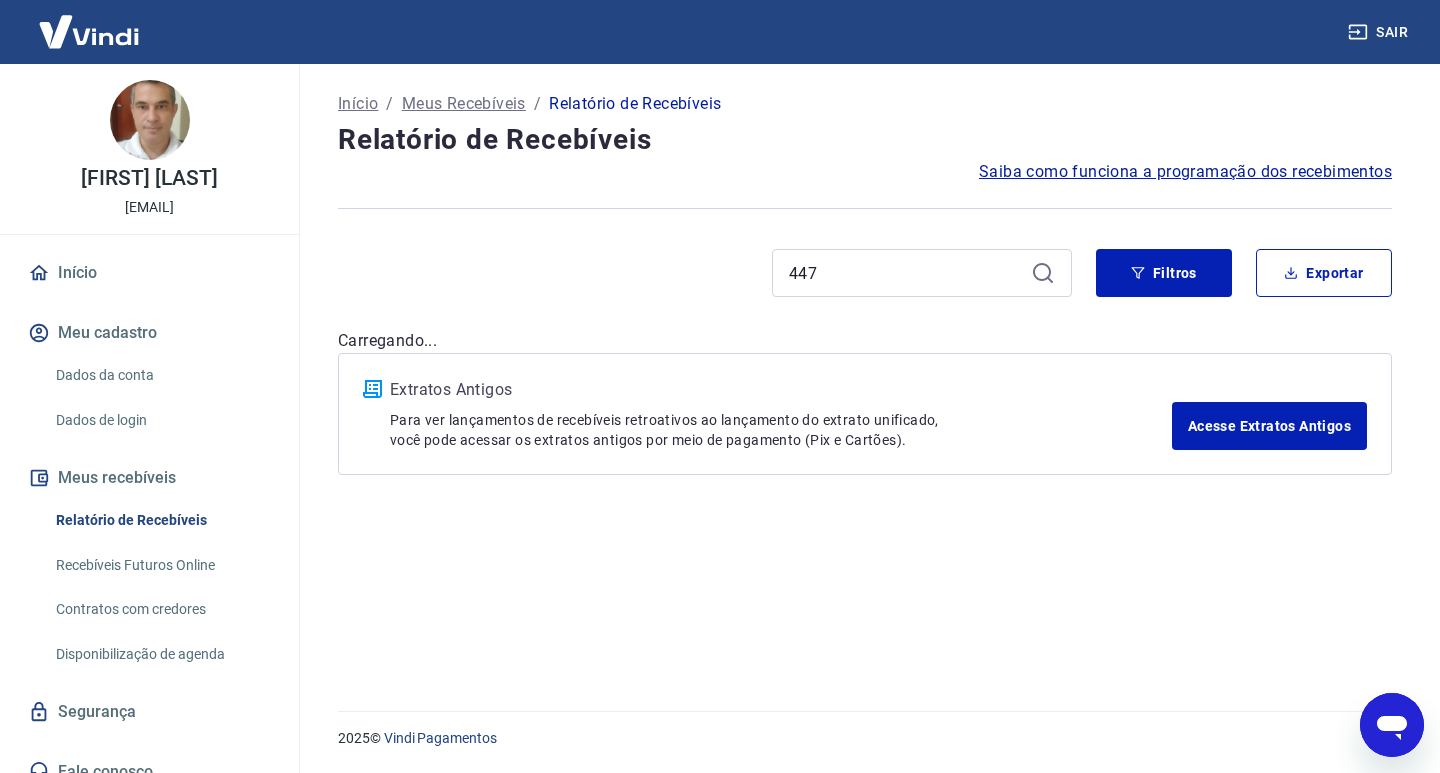 drag, startPoint x: 838, startPoint y: 269, endPoint x: 907, endPoint y: 226, distance: 81.3019 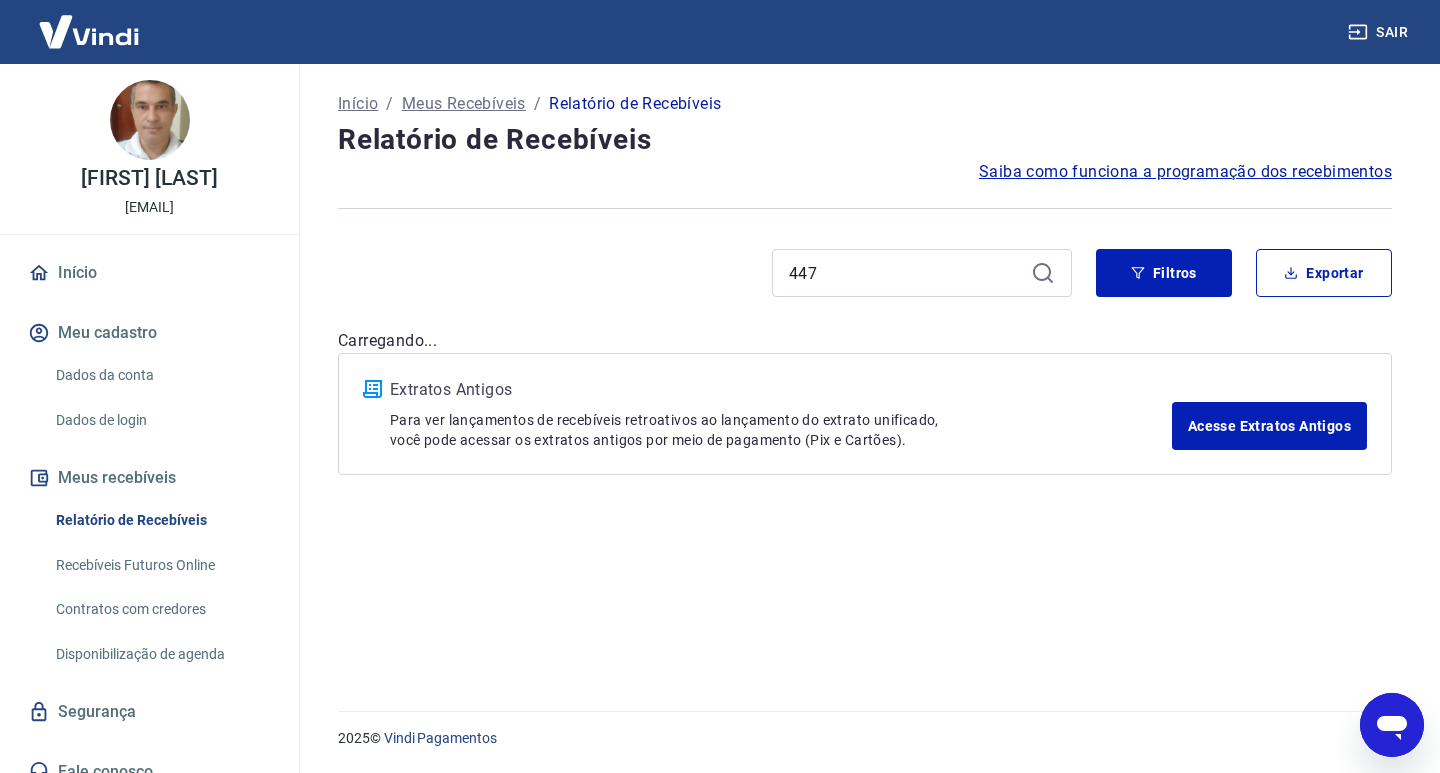 click at bounding box center (865, 208) 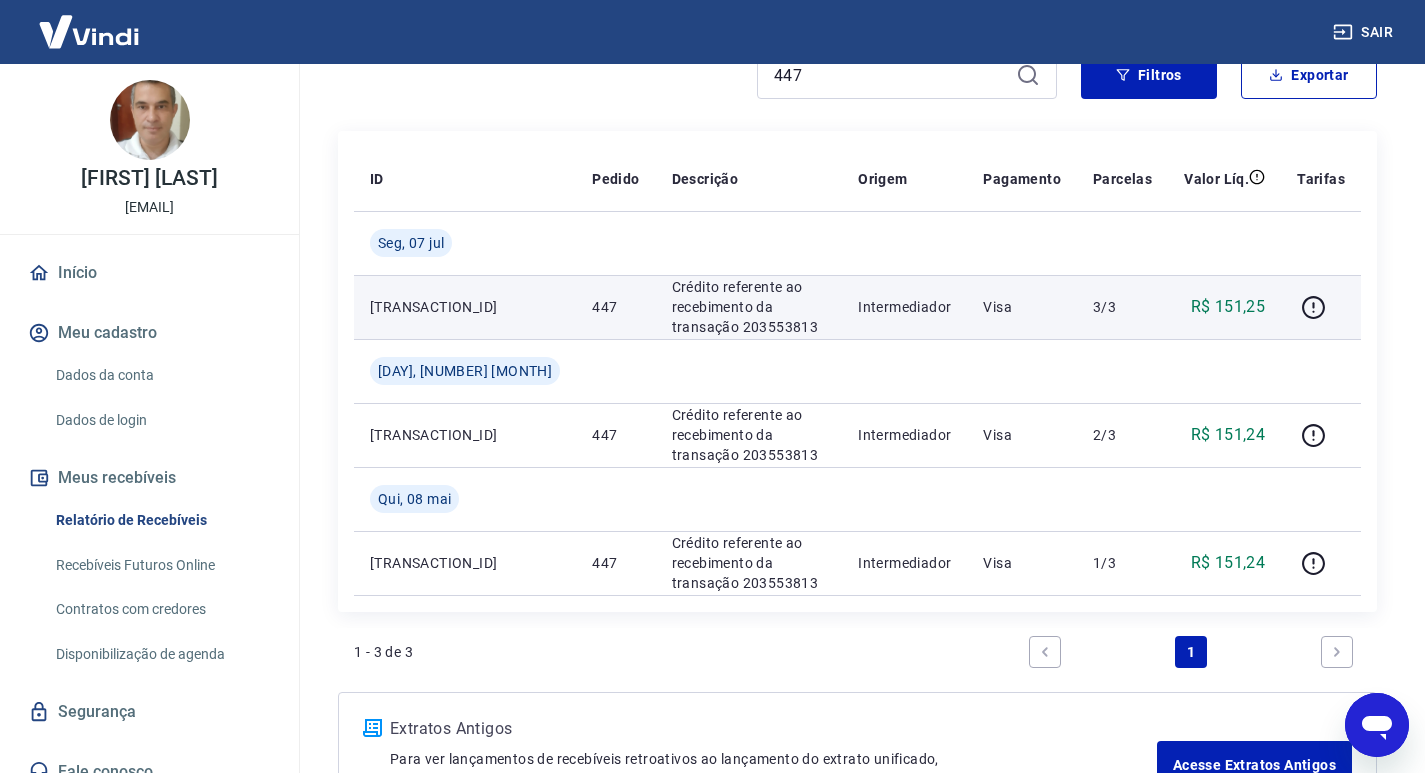 scroll, scrollTop: 200, scrollLeft: 0, axis: vertical 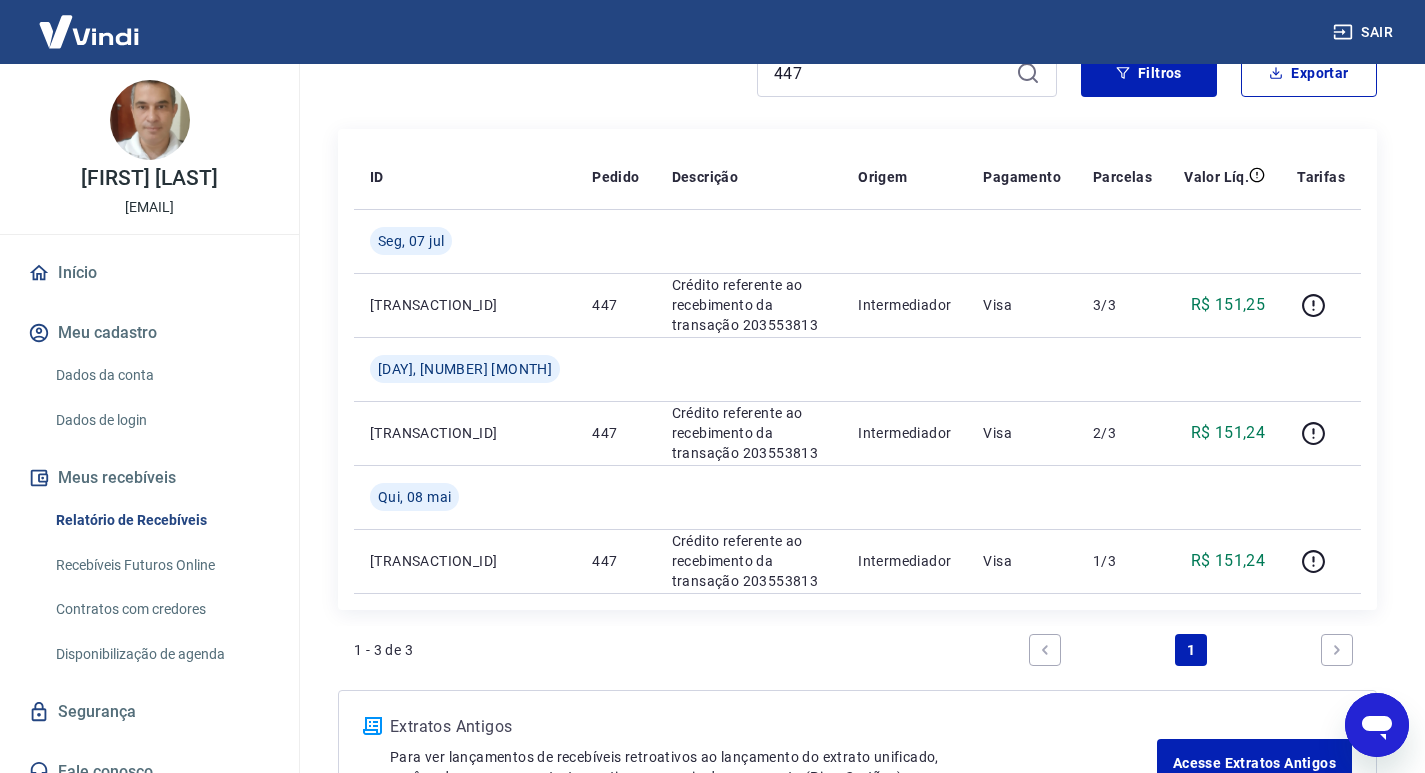 click on "Sair" at bounding box center [712, 32] 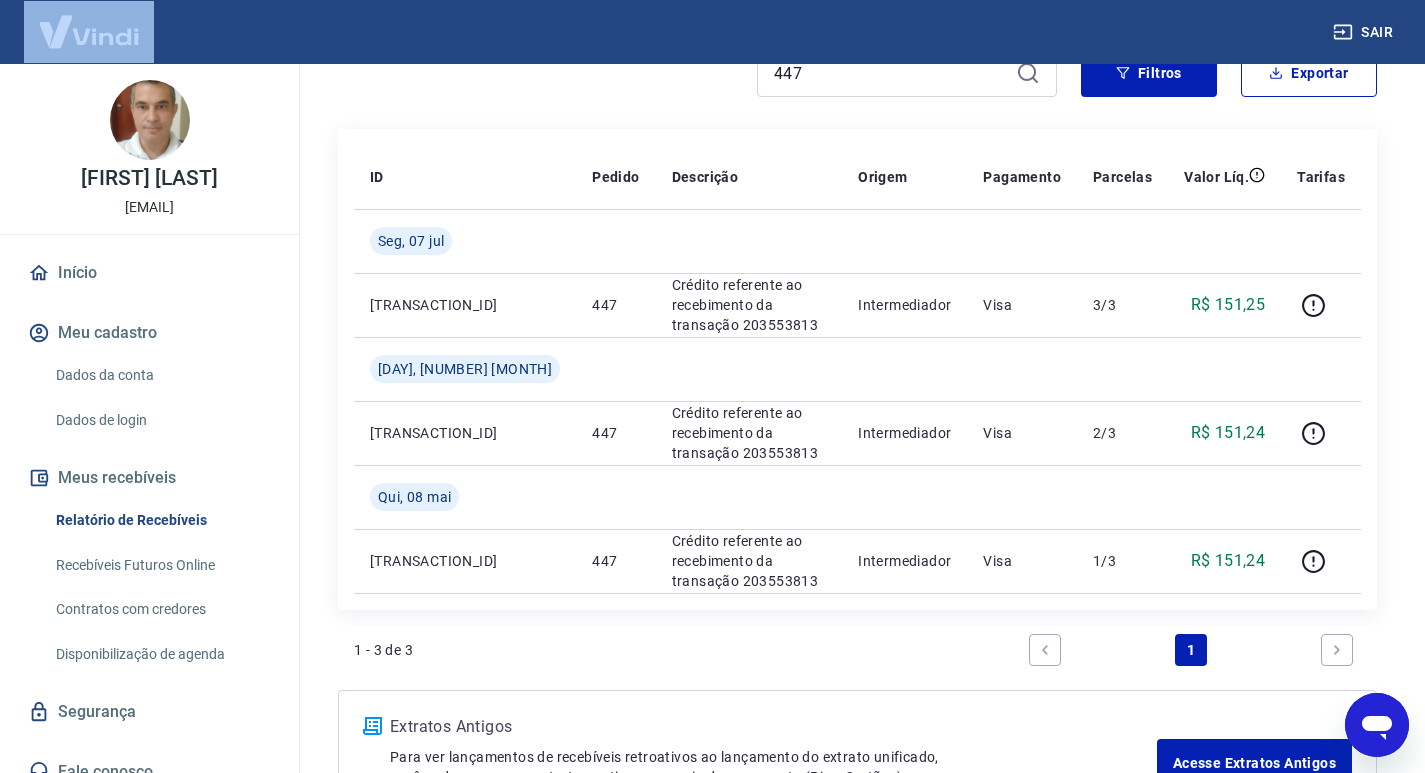 click on "Sair" at bounding box center (712, 32) 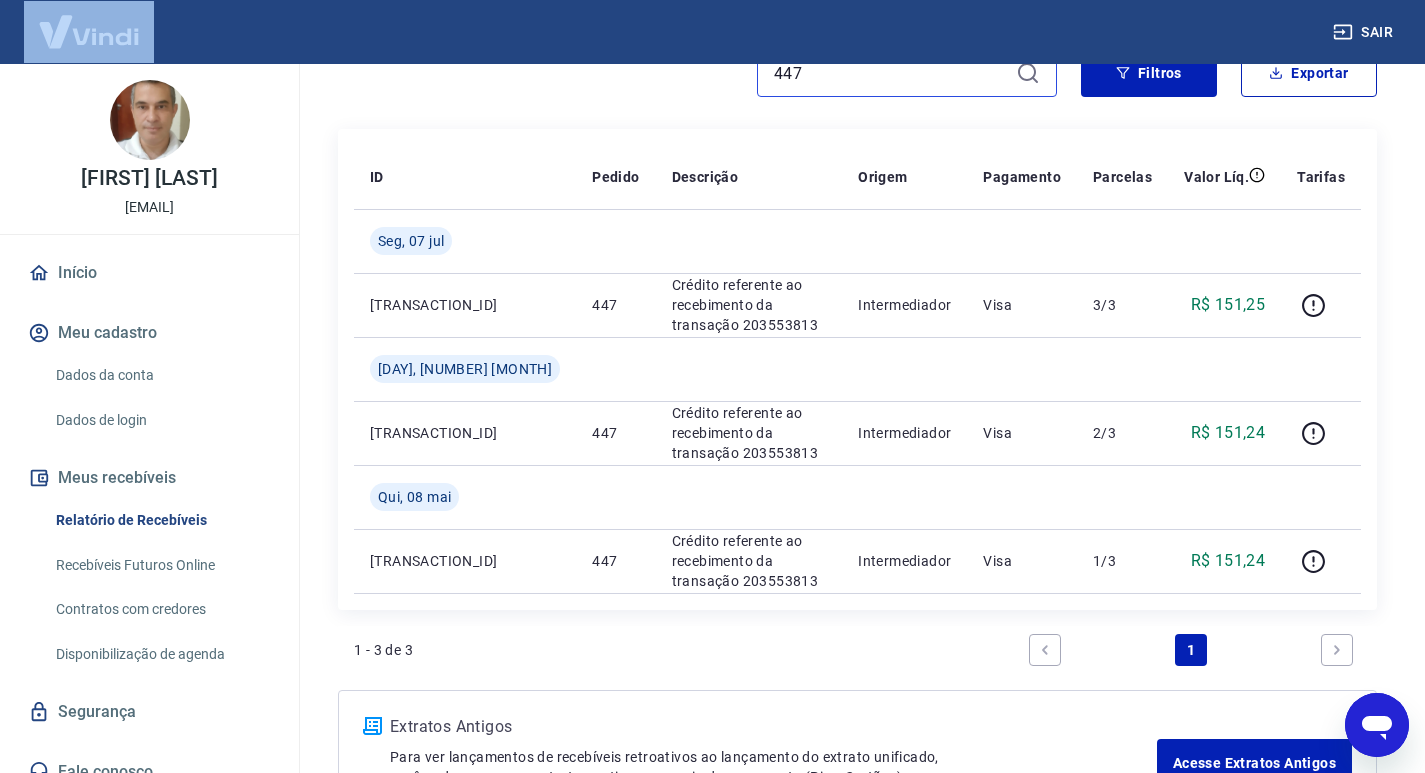 click on "447" at bounding box center [891, 73] 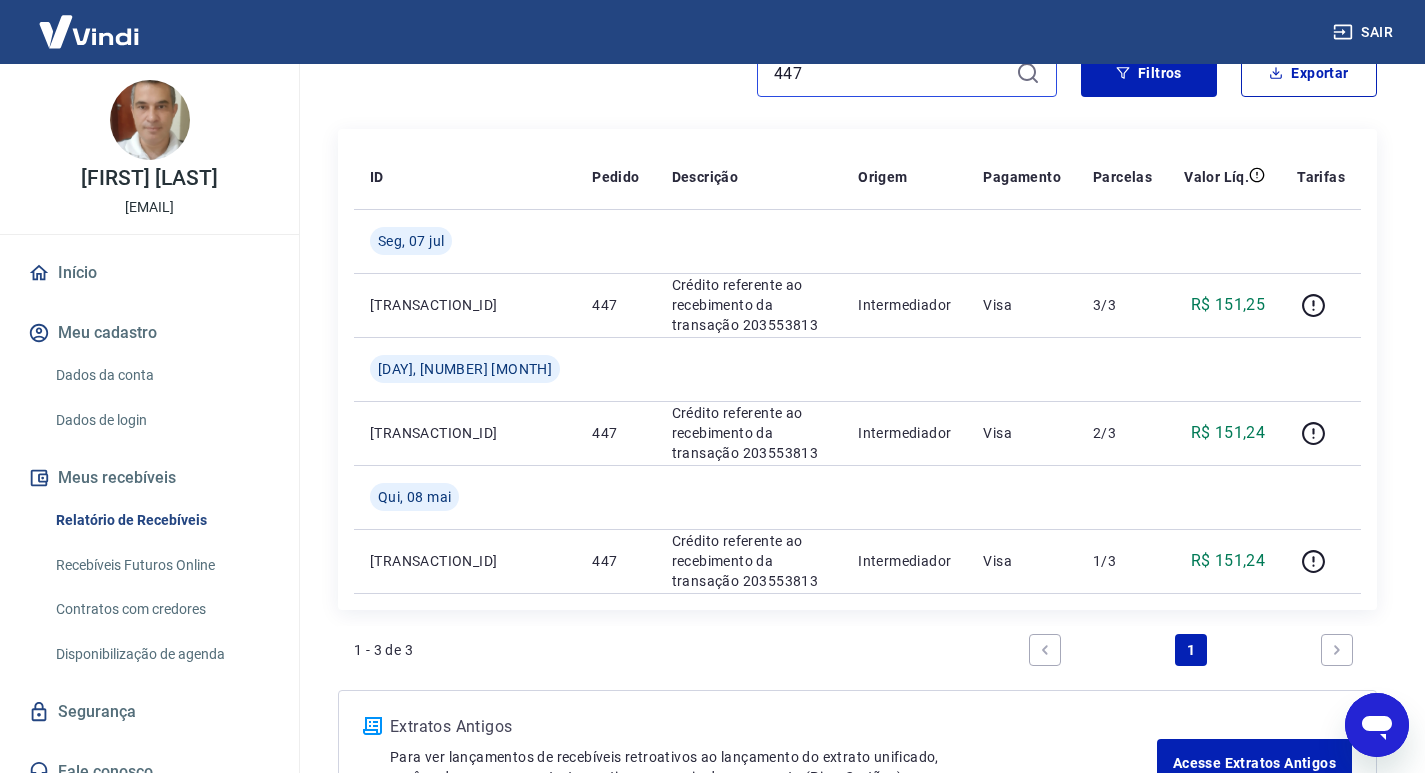 click on "447" at bounding box center (891, 73) 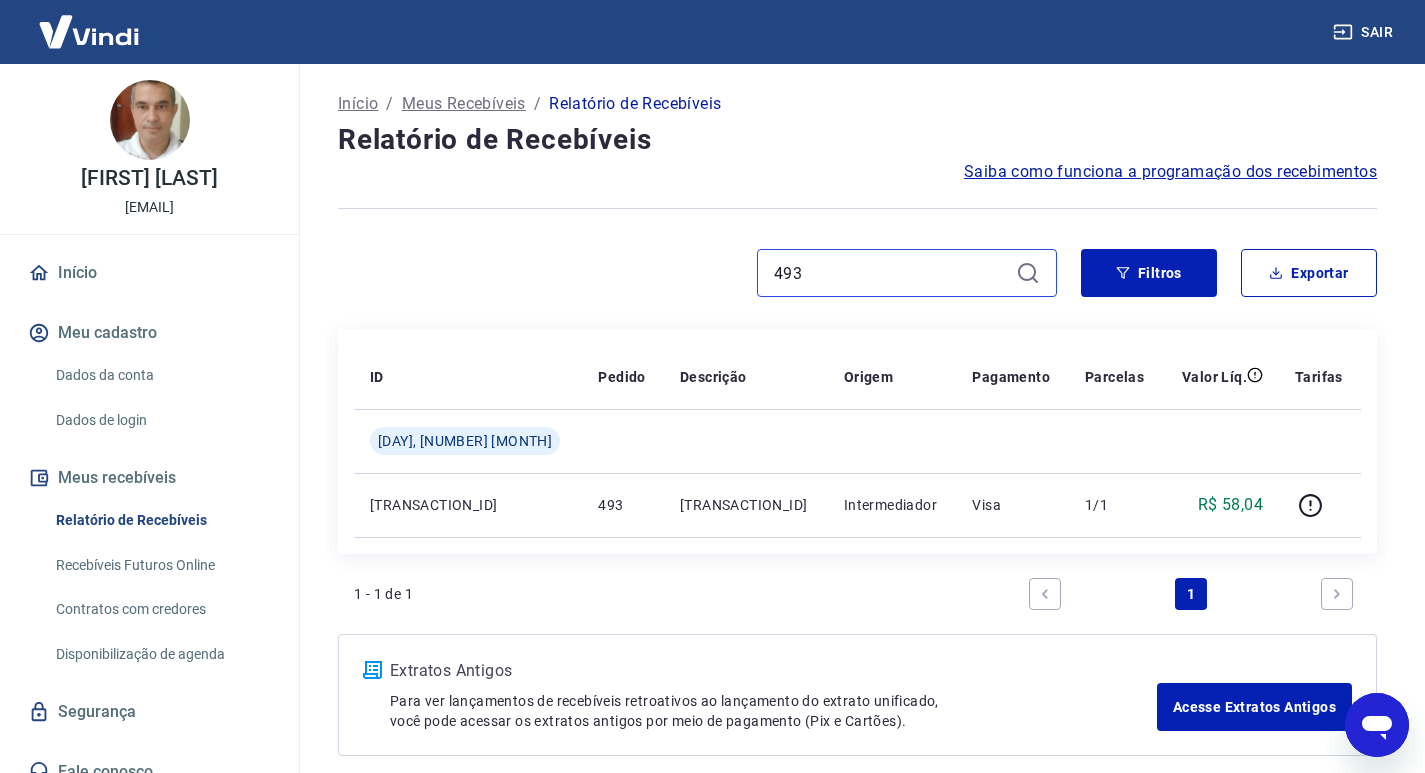 scroll, scrollTop: 93, scrollLeft: 0, axis: vertical 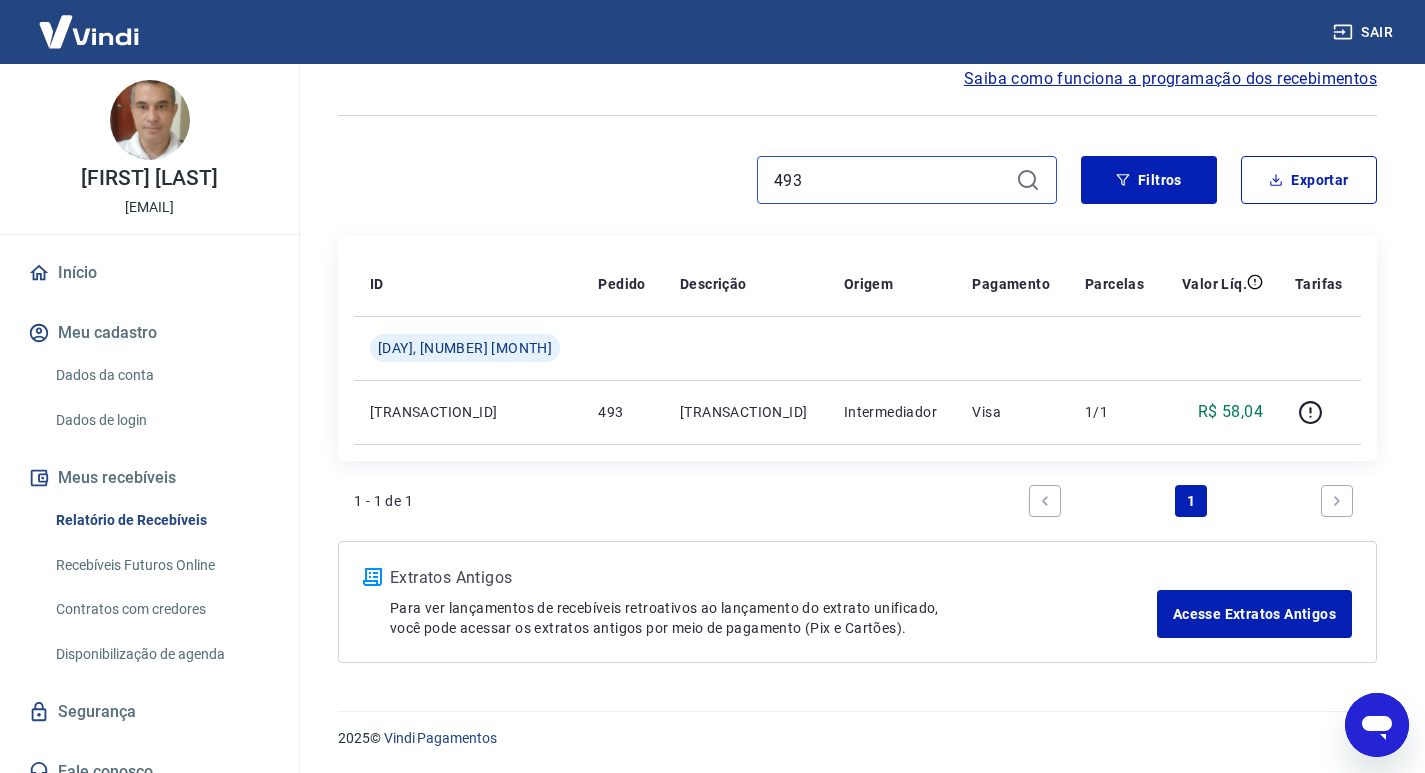 click on "493" at bounding box center (891, 180) 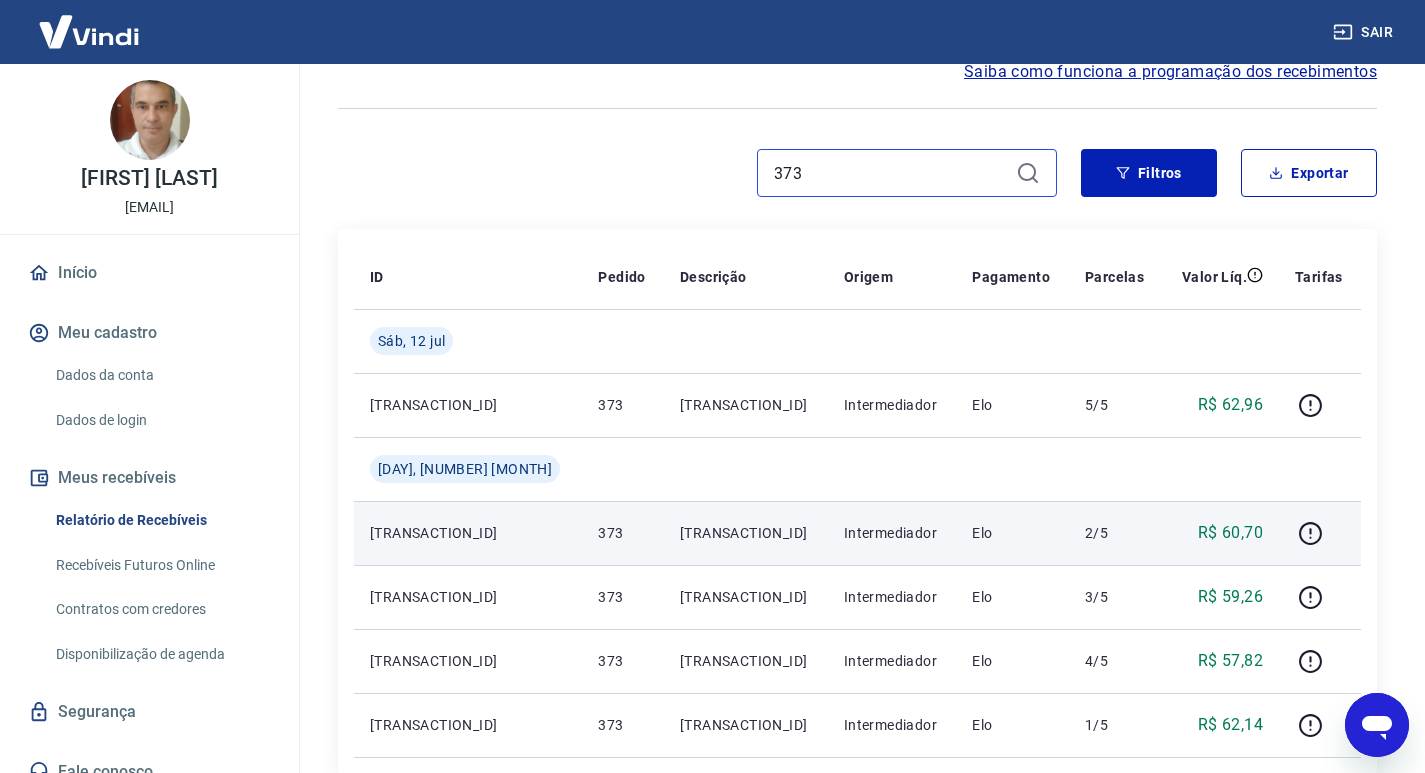 scroll, scrollTop: 200, scrollLeft: 0, axis: vertical 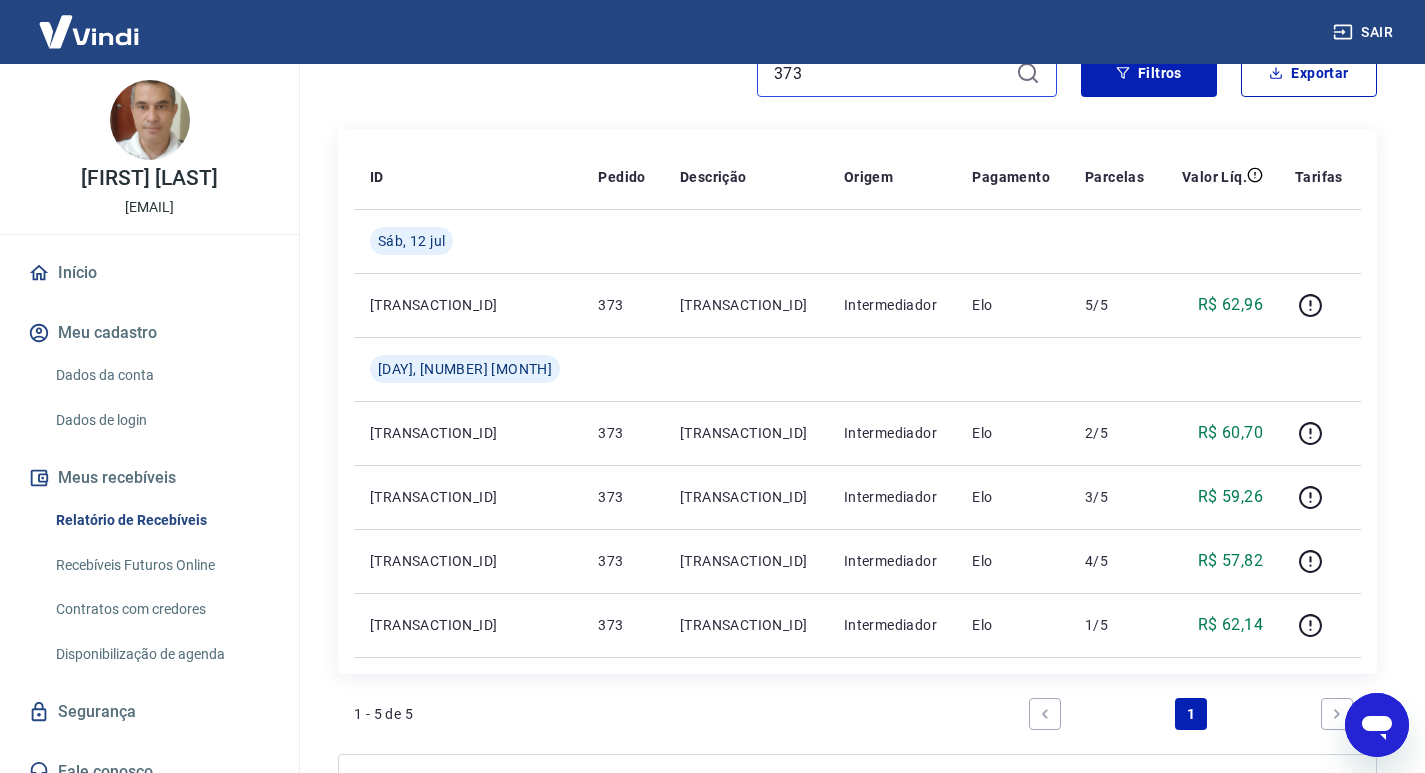 click on "373" at bounding box center (891, 73) 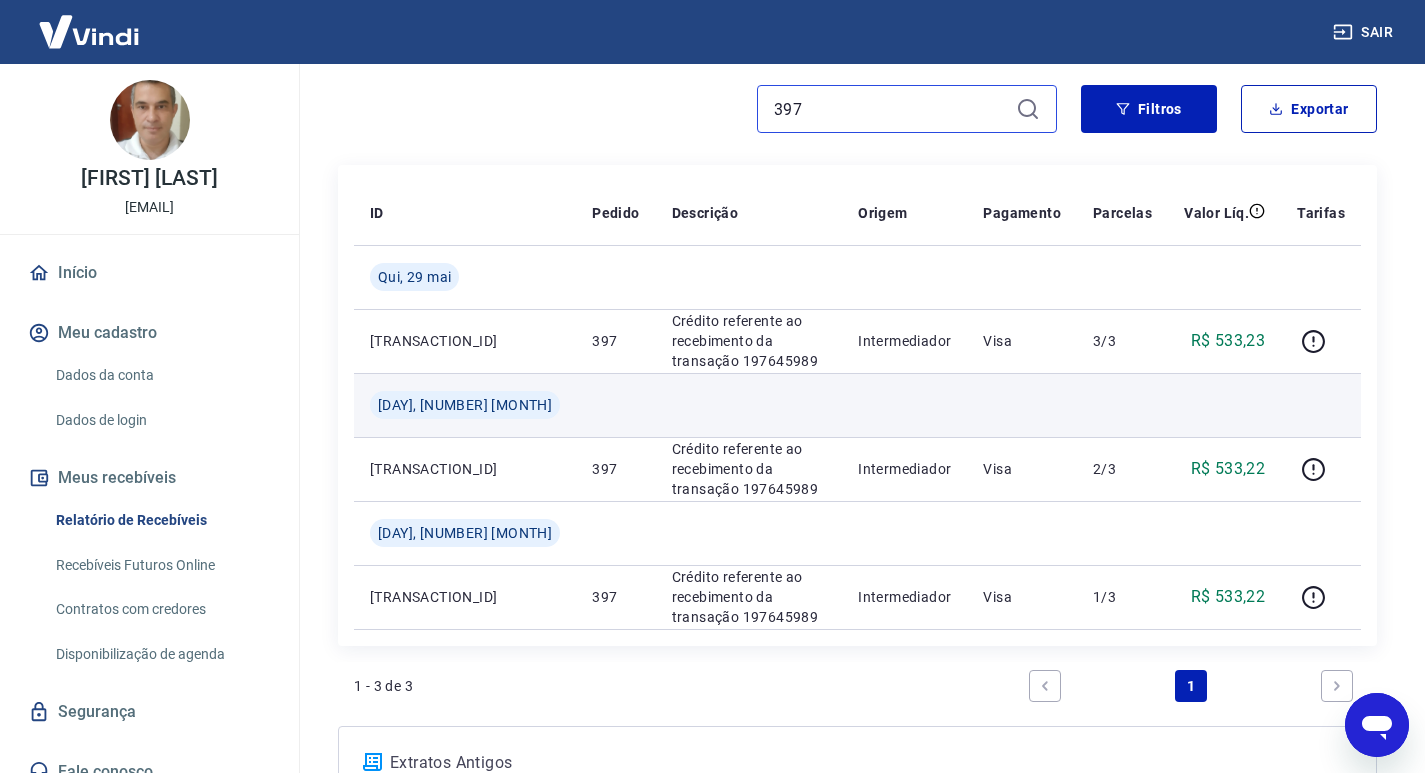 scroll, scrollTop: 200, scrollLeft: 0, axis: vertical 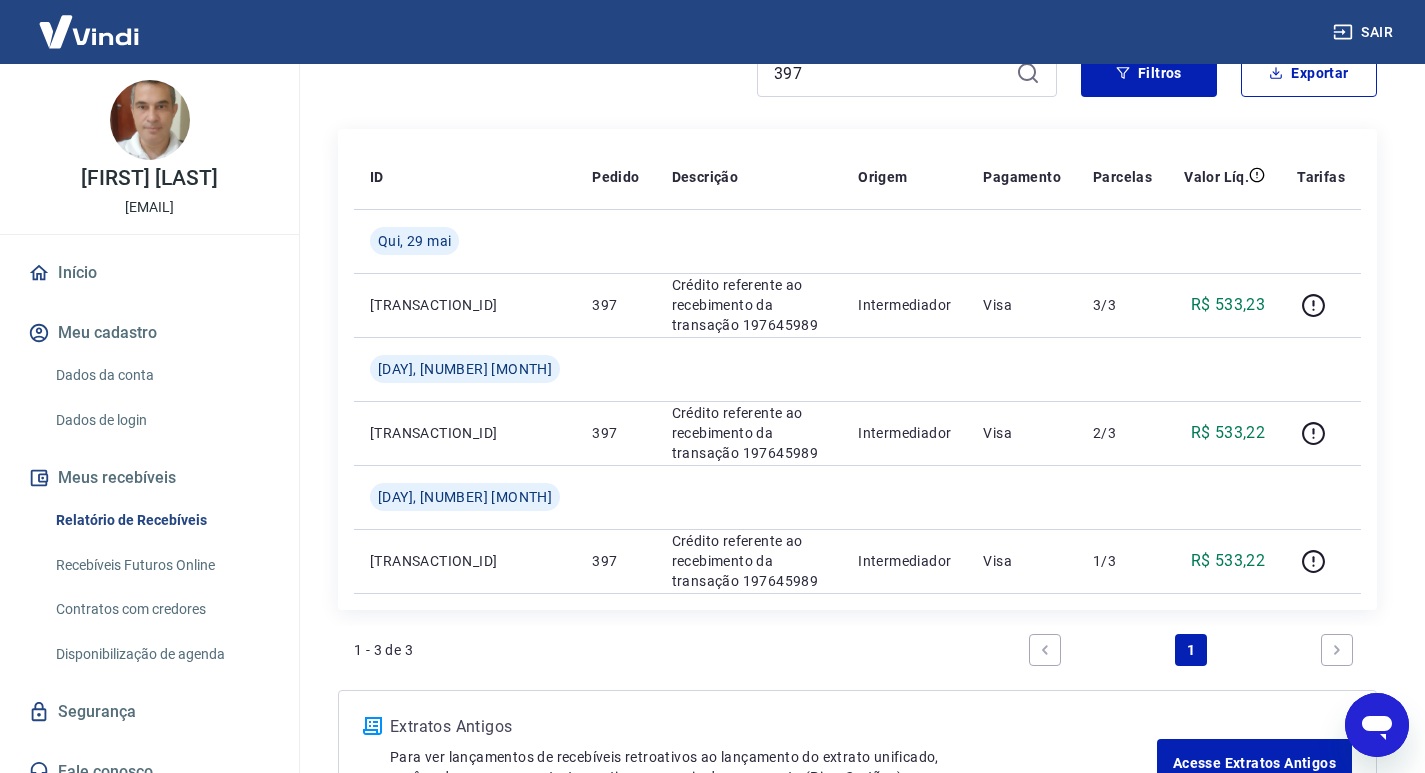 click on "397" at bounding box center (907, 73) 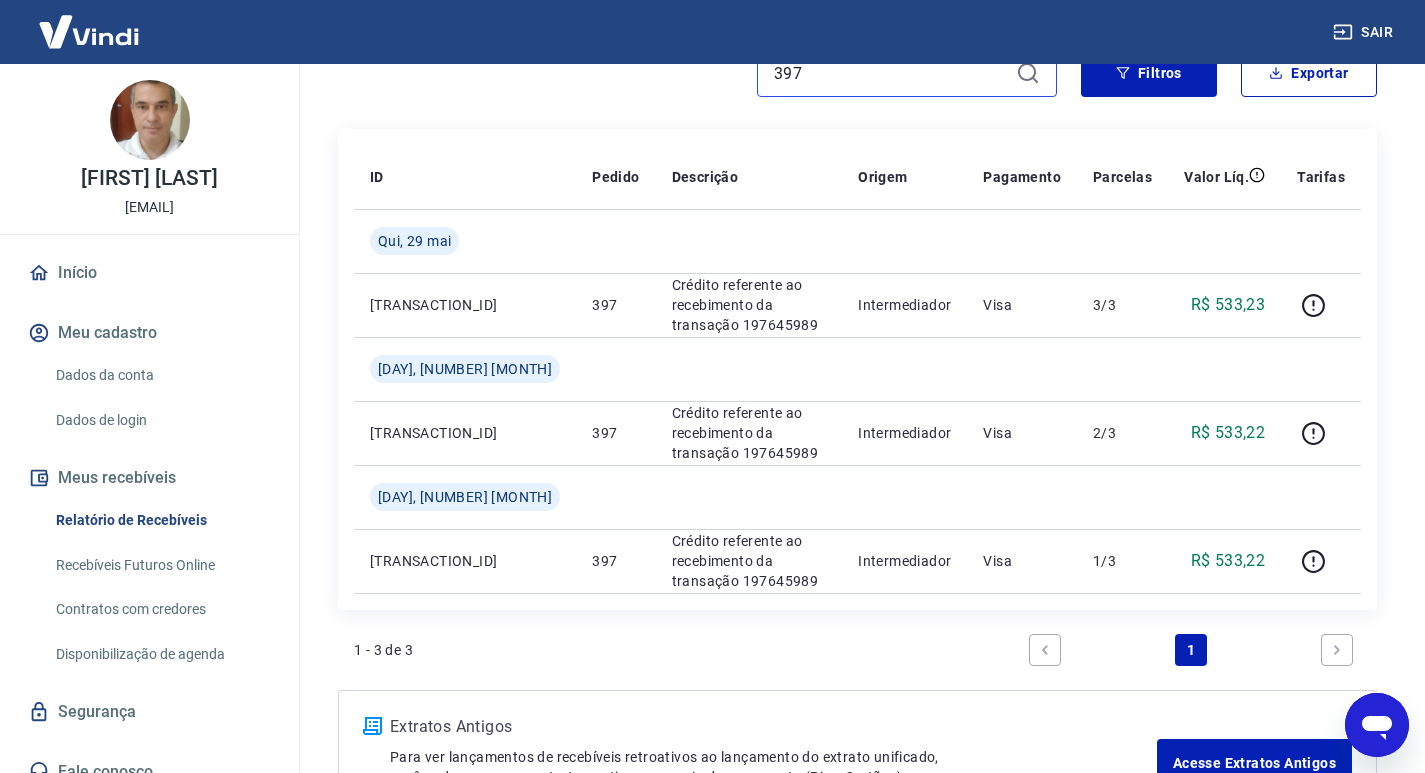 click on "397" at bounding box center [891, 73] 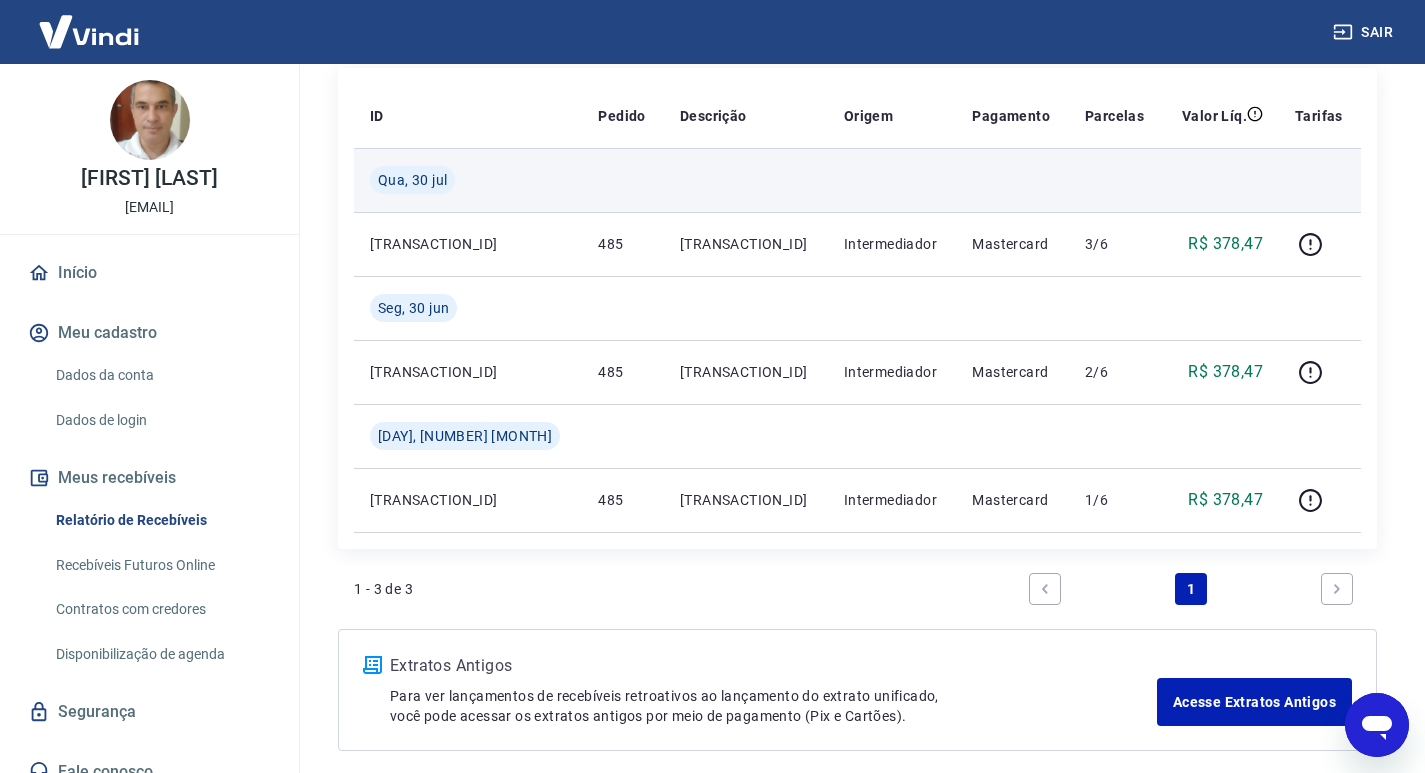 scroll, scrollTop: 300, scrollLeft: 0, axis: vertical 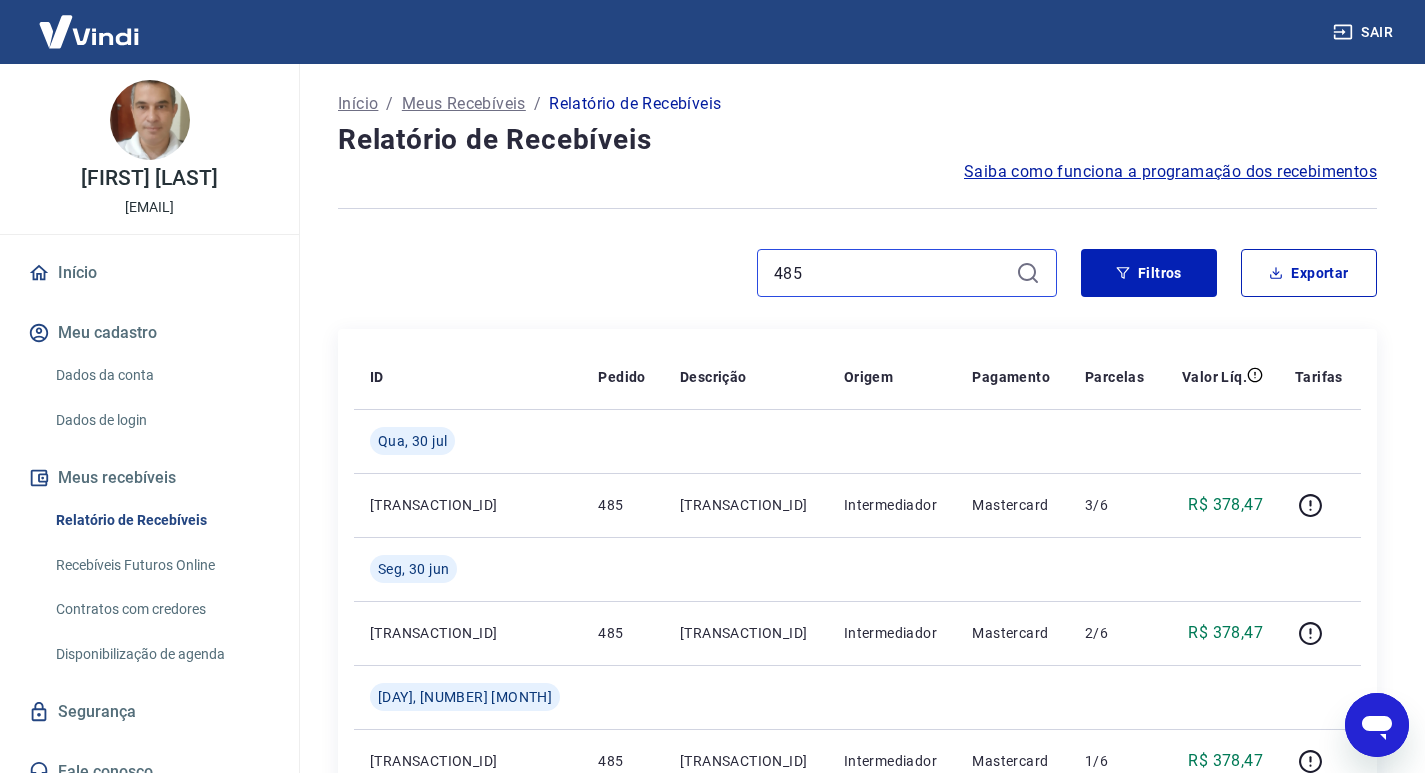 click on "485" at bounding box center (891, 273) 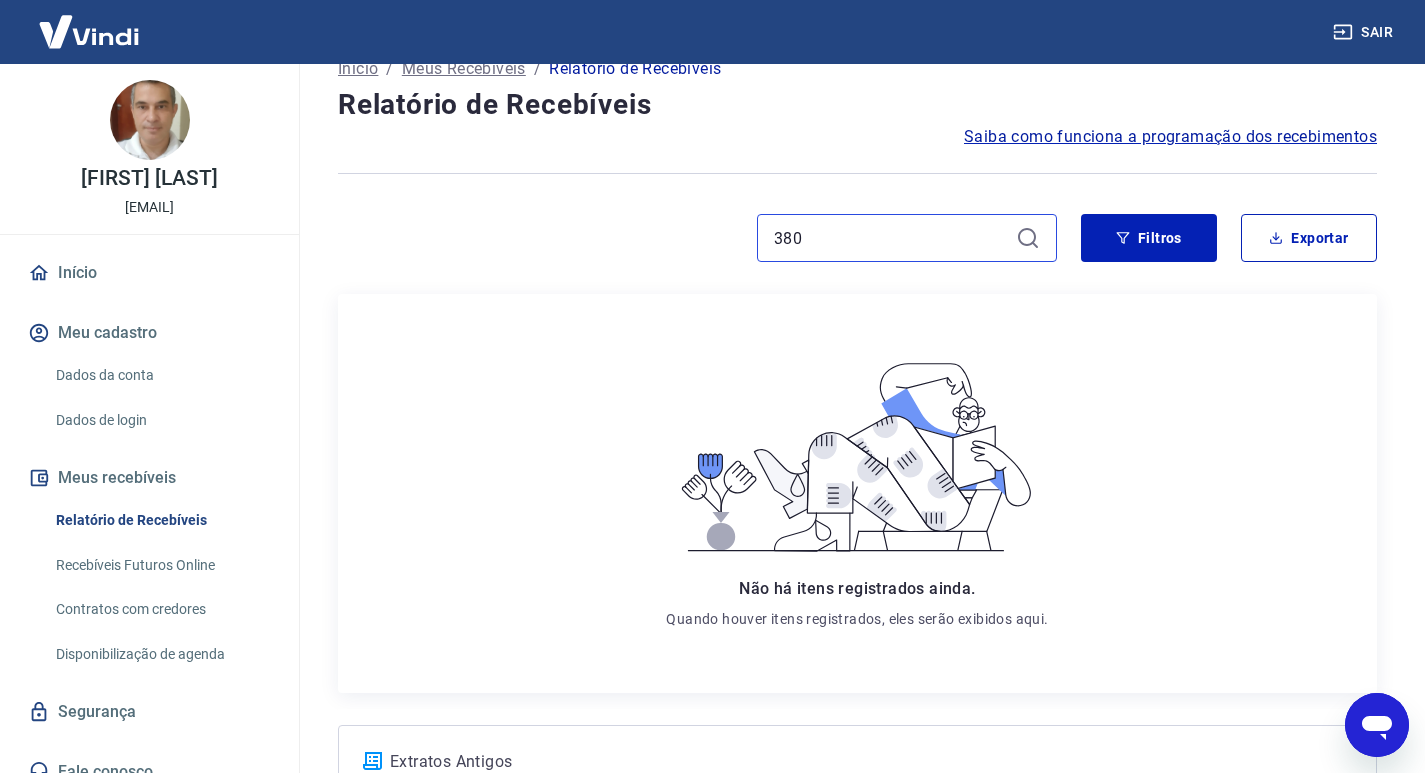 scroll, scrollTop: 0, scrollLeft: 0, axis: both 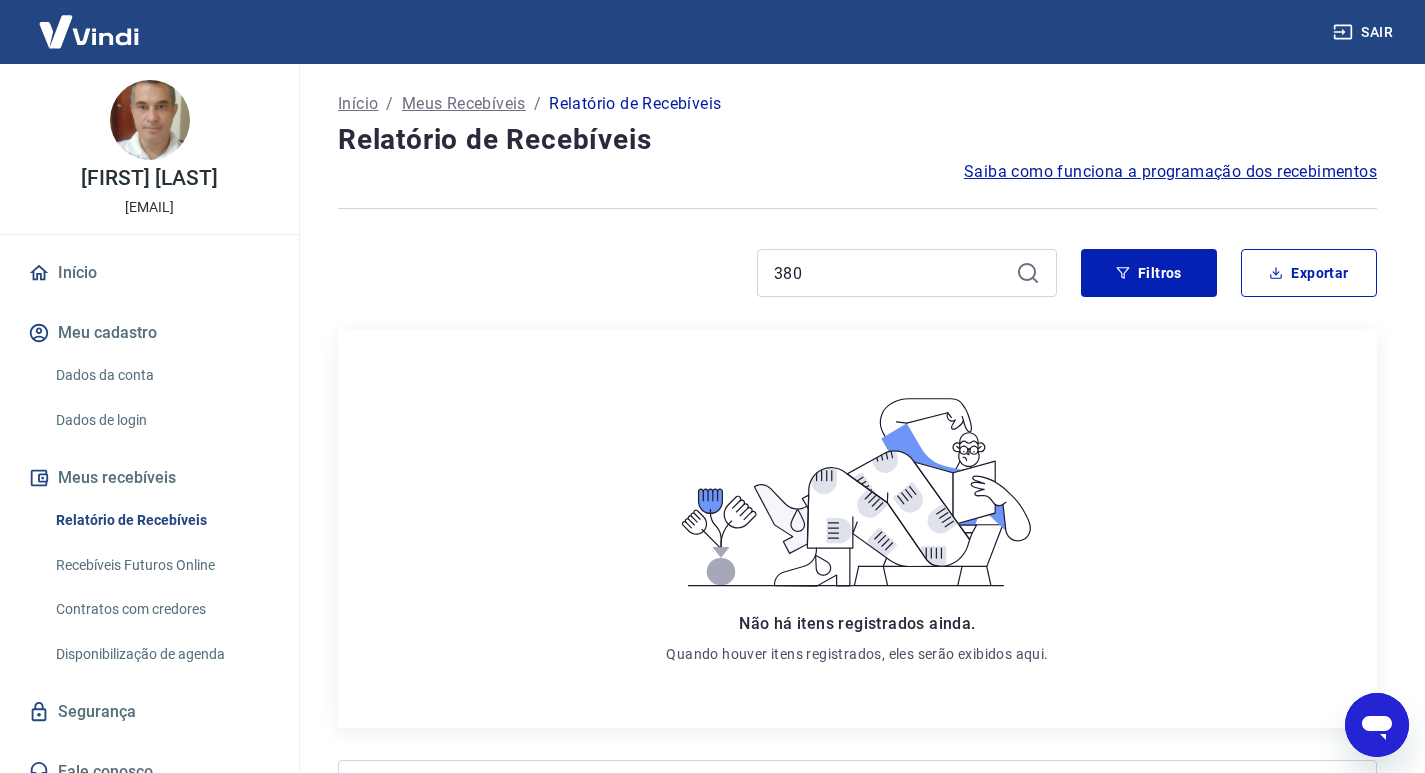 click 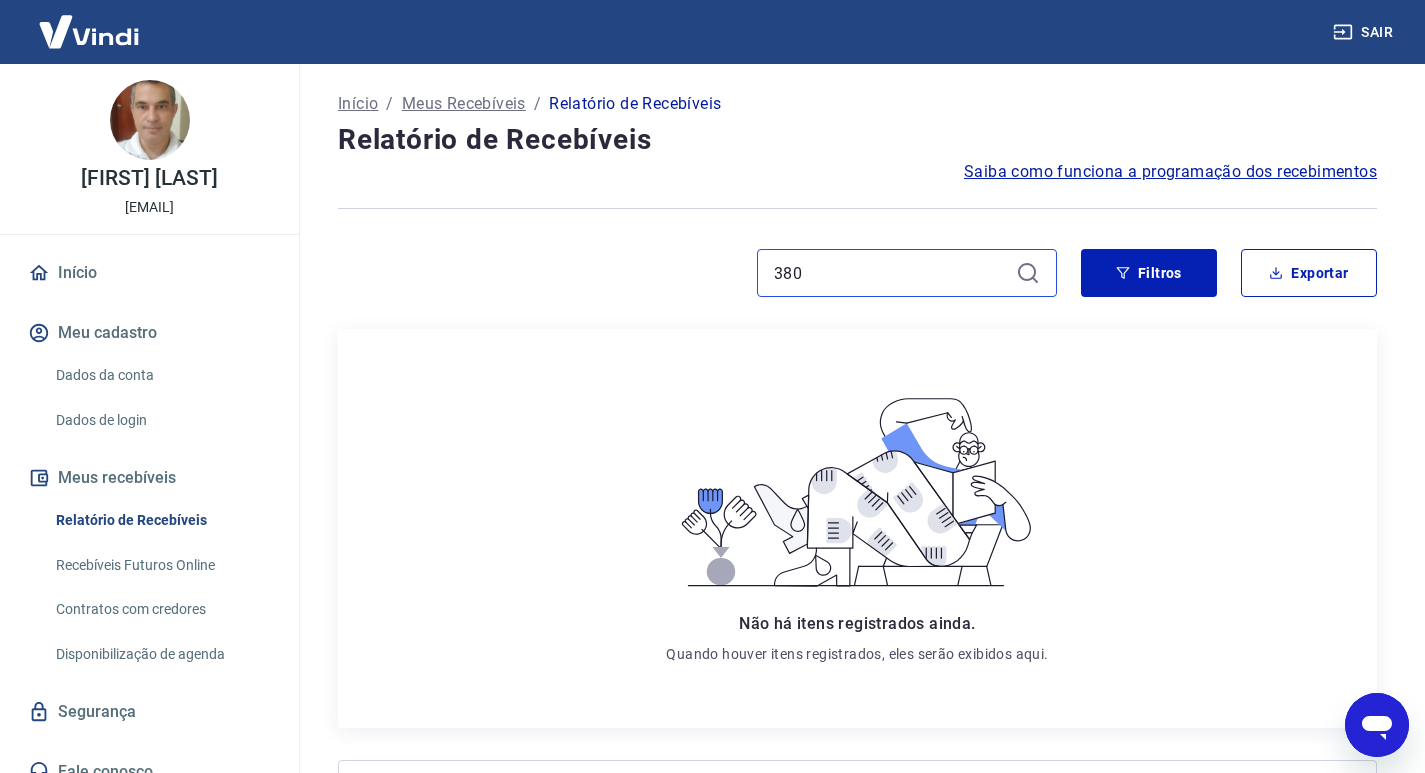 click on "380" at bounding box center (891, 273) 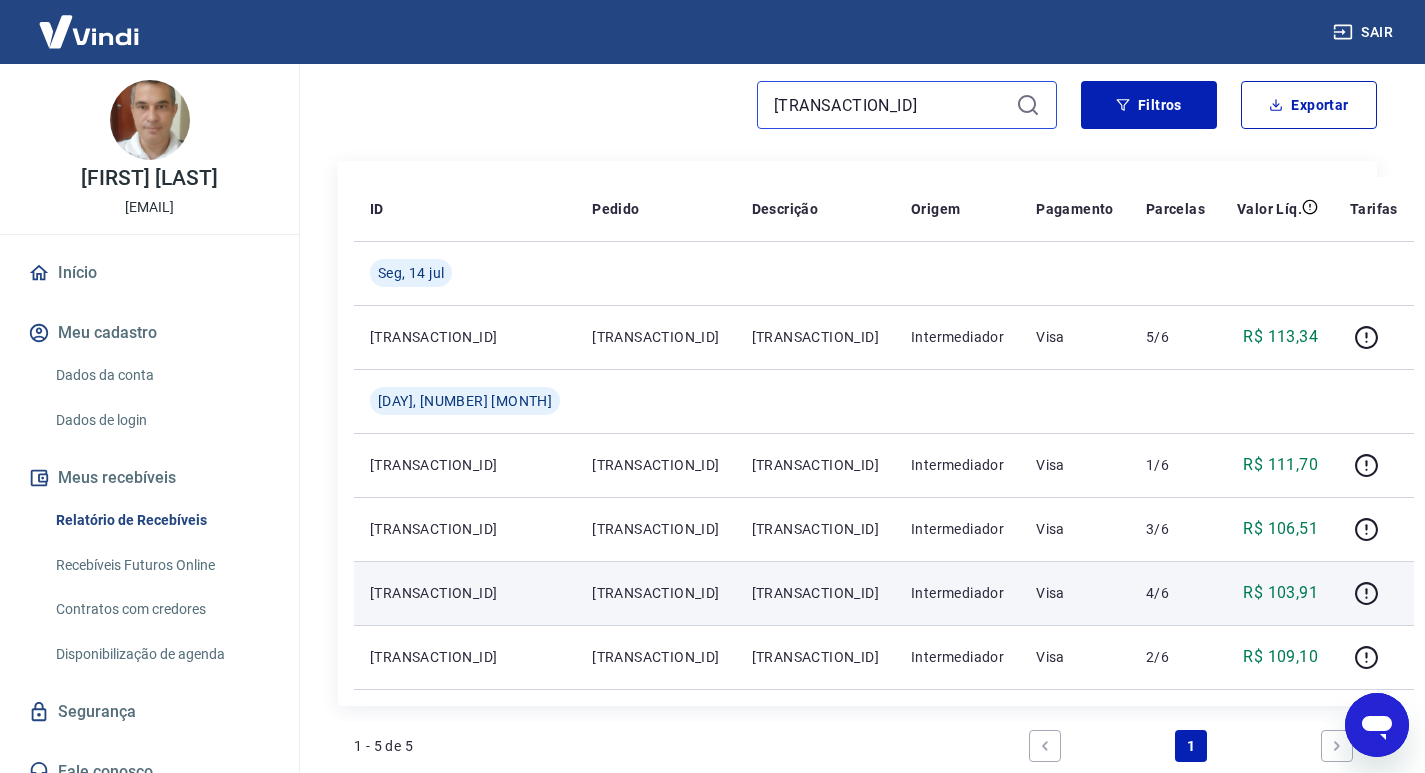 scroll, scrollTop: 200, scrollLeft: 0, axis: vertical 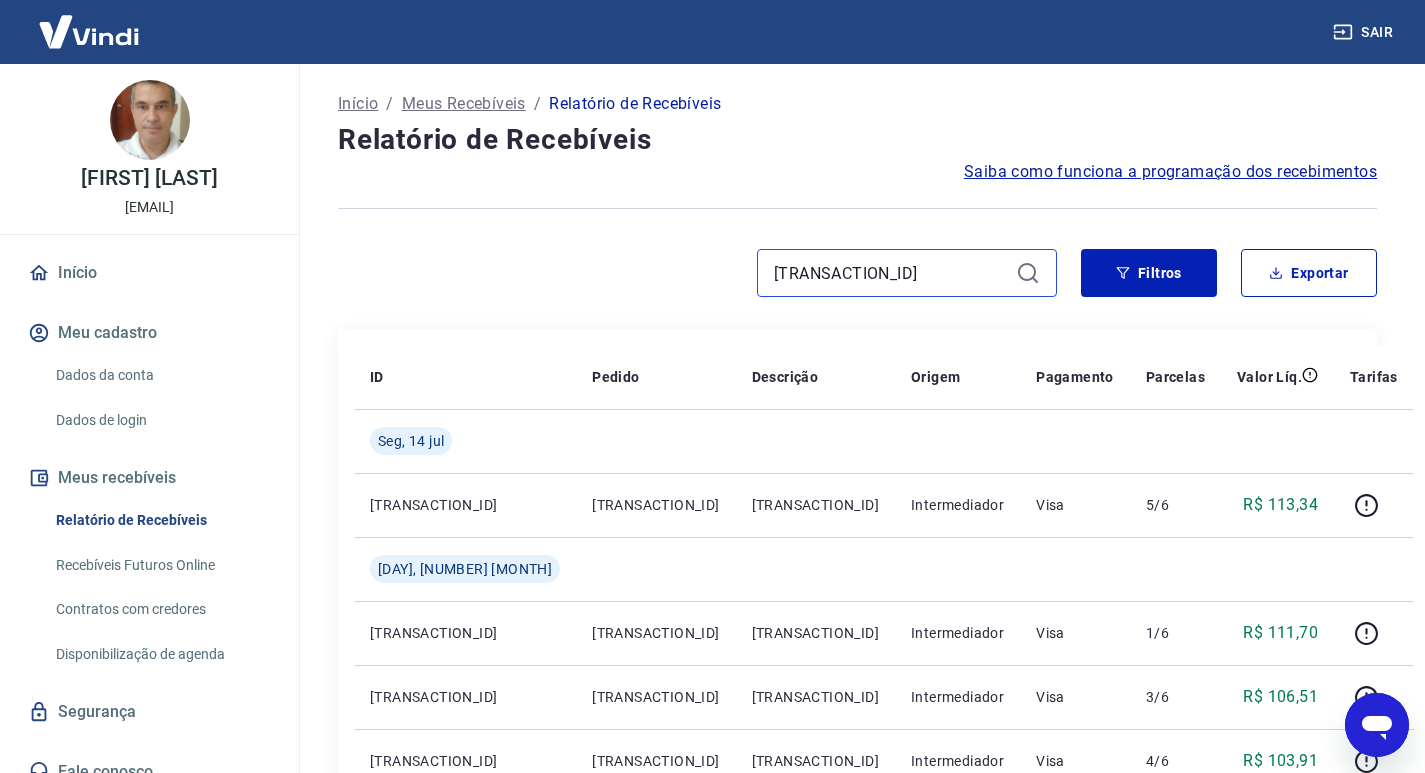 click on "[TRANSACTION_ID]" at bounding box center (891, 273) 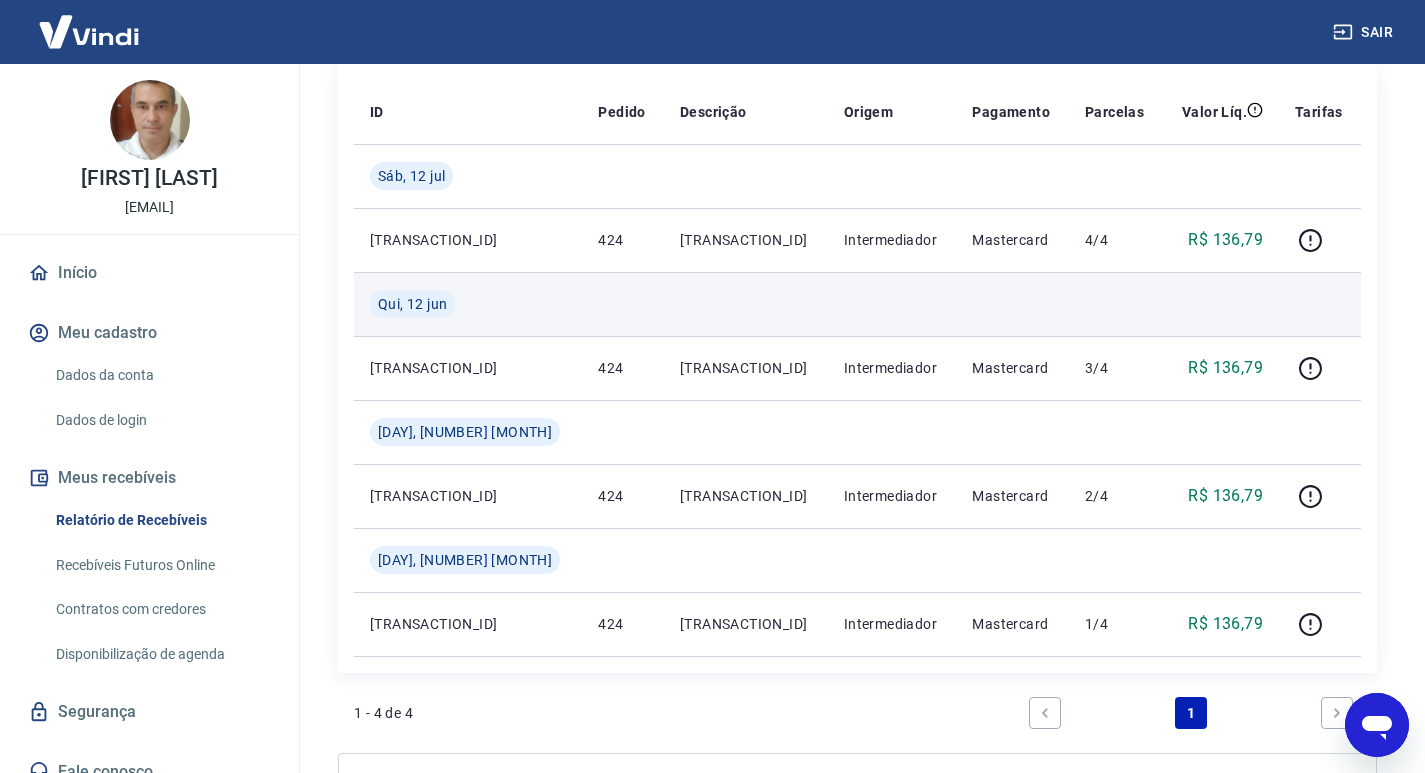 scroll, scrollTop: 300, scrollLeft: 0, axis: vertical 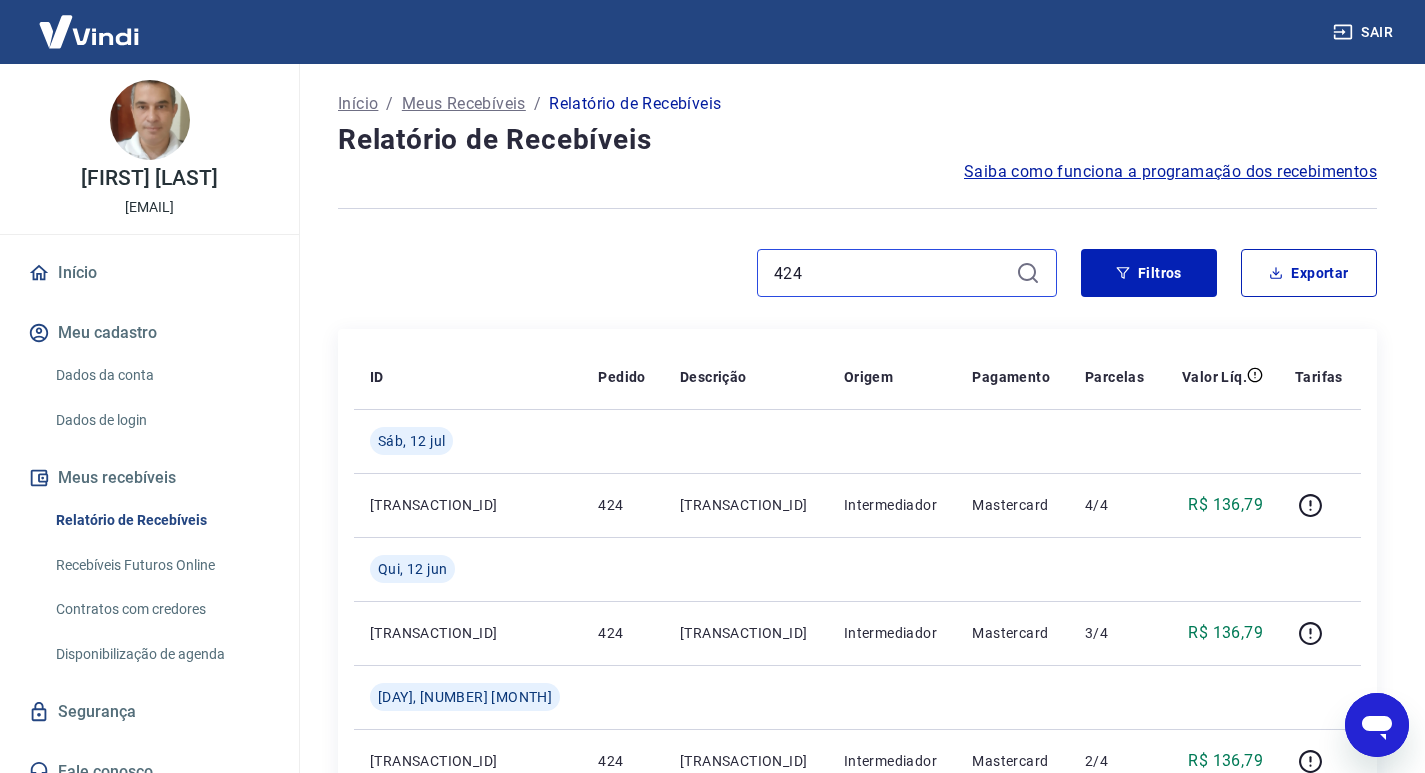 click on "424" at bounding box center [891, 273] 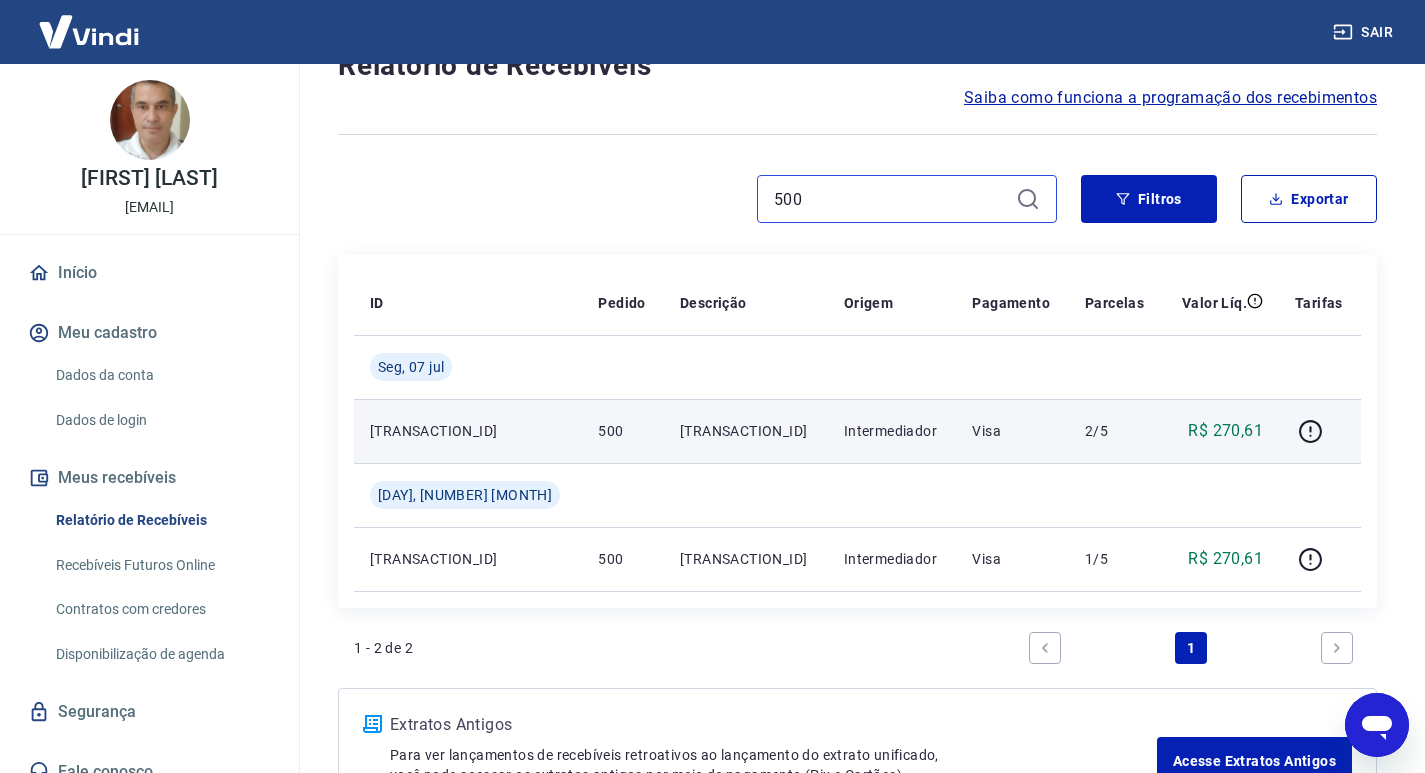 scroll, scrollTop: 200, scrollLeft: 0, axis: vertical 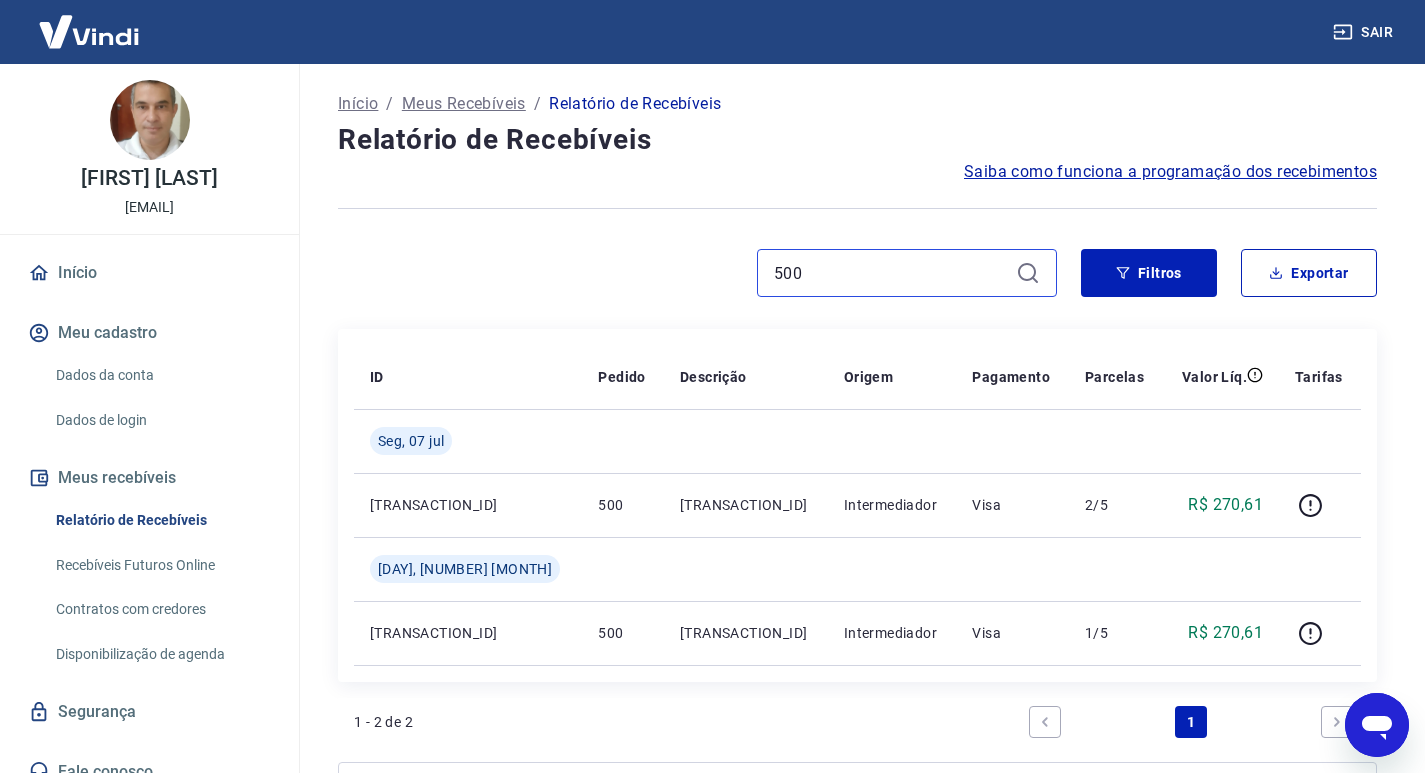 click on "500" at bounding box center (891, 273) 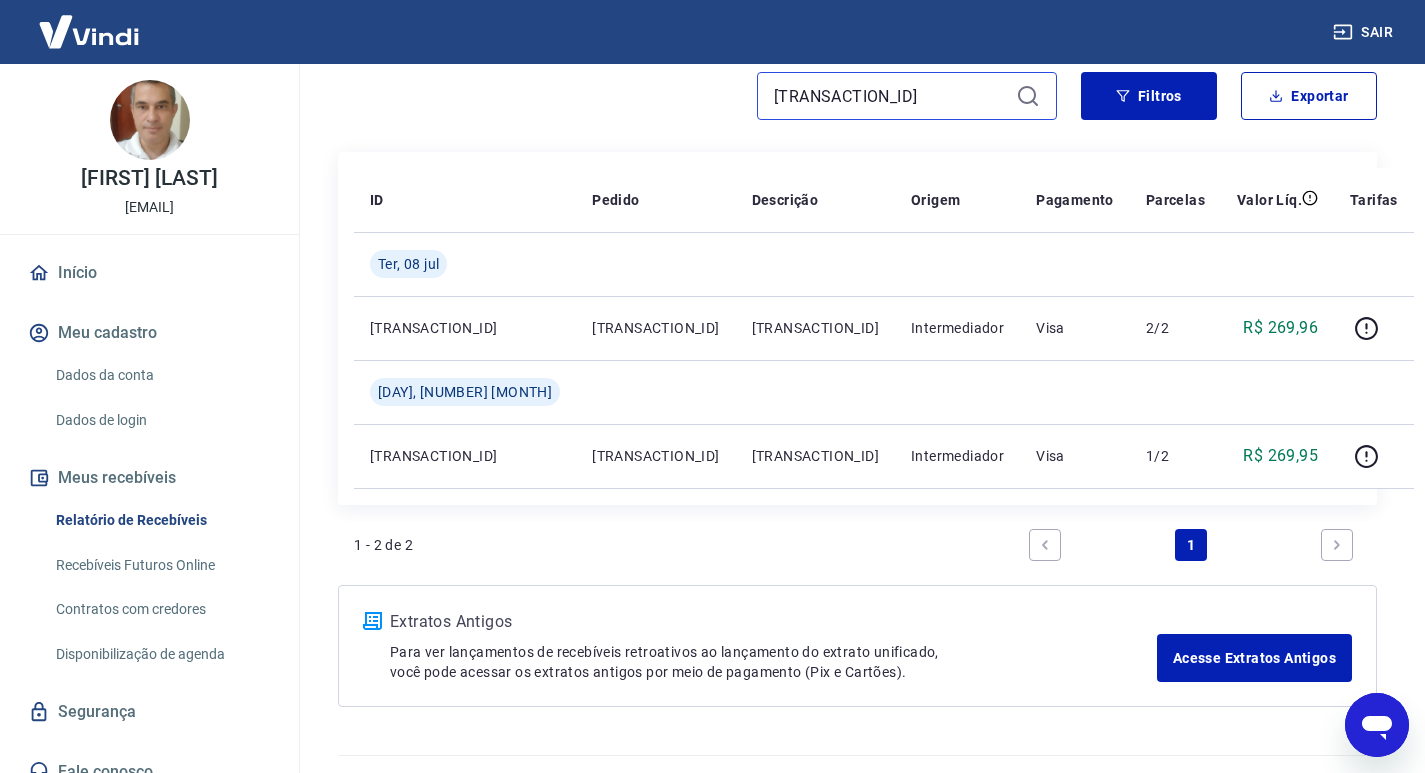 scroll, scrollTop: 200, scrollLeft: 0, axis: vertical 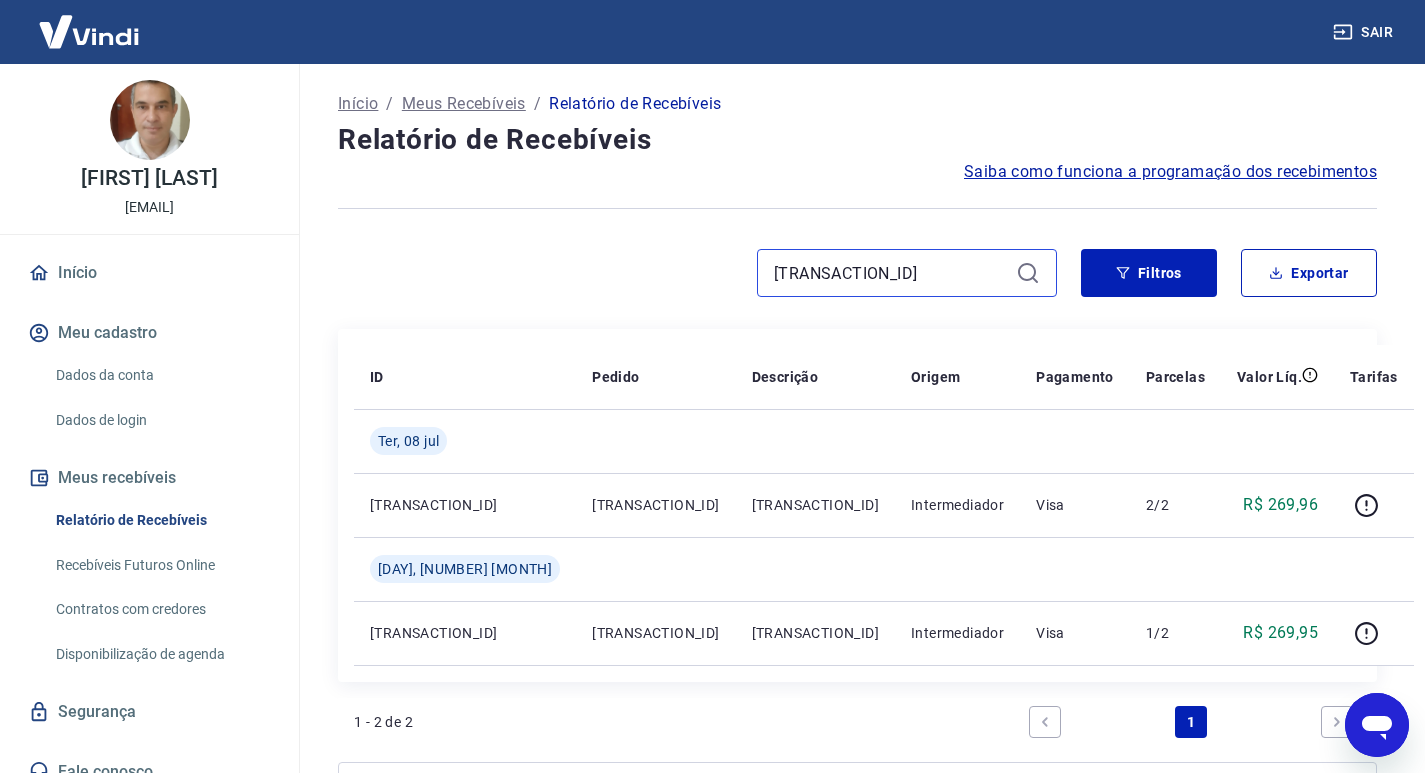 click on "[TRANSACTION_ID]" at bounding box center [891, 273] 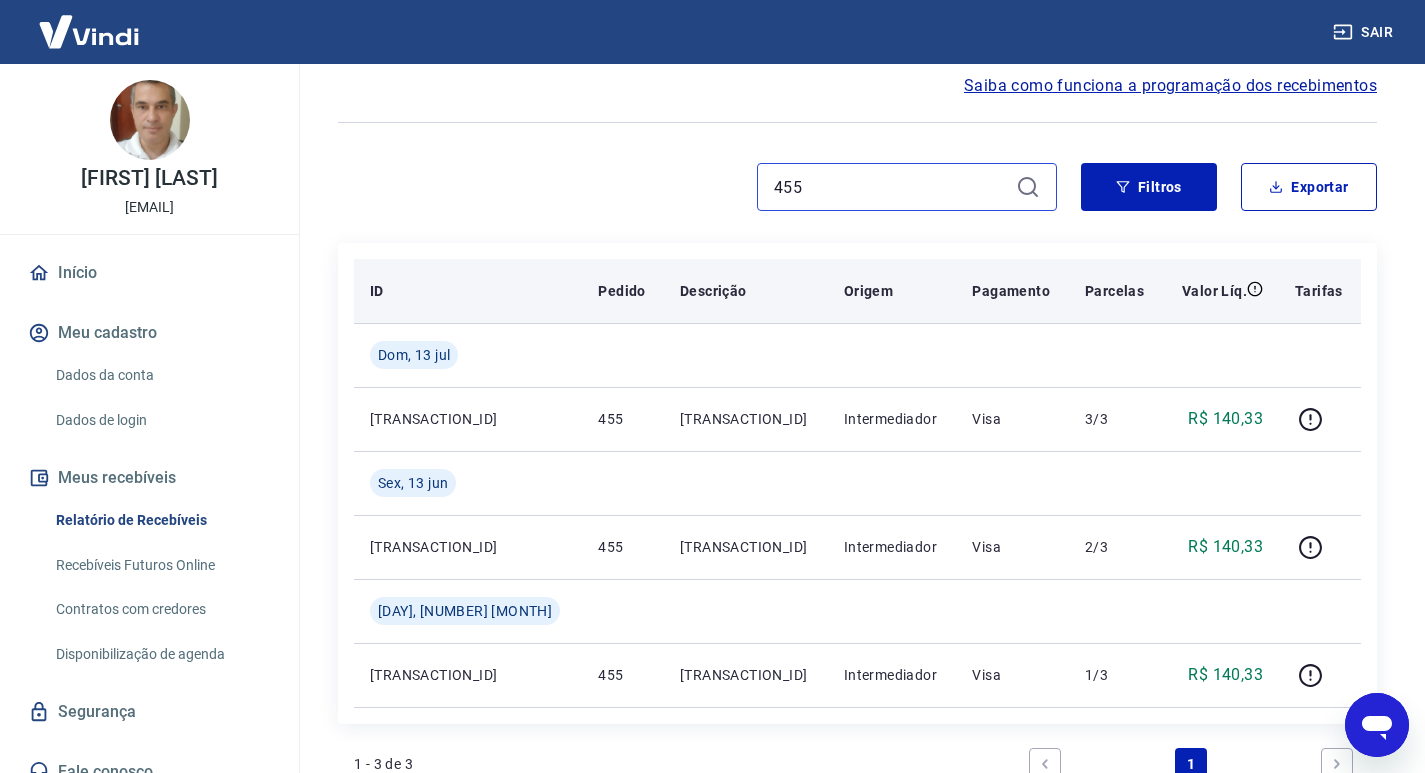 scroll, scrollTop: 200, scrollLeft: 0, axis: vertical 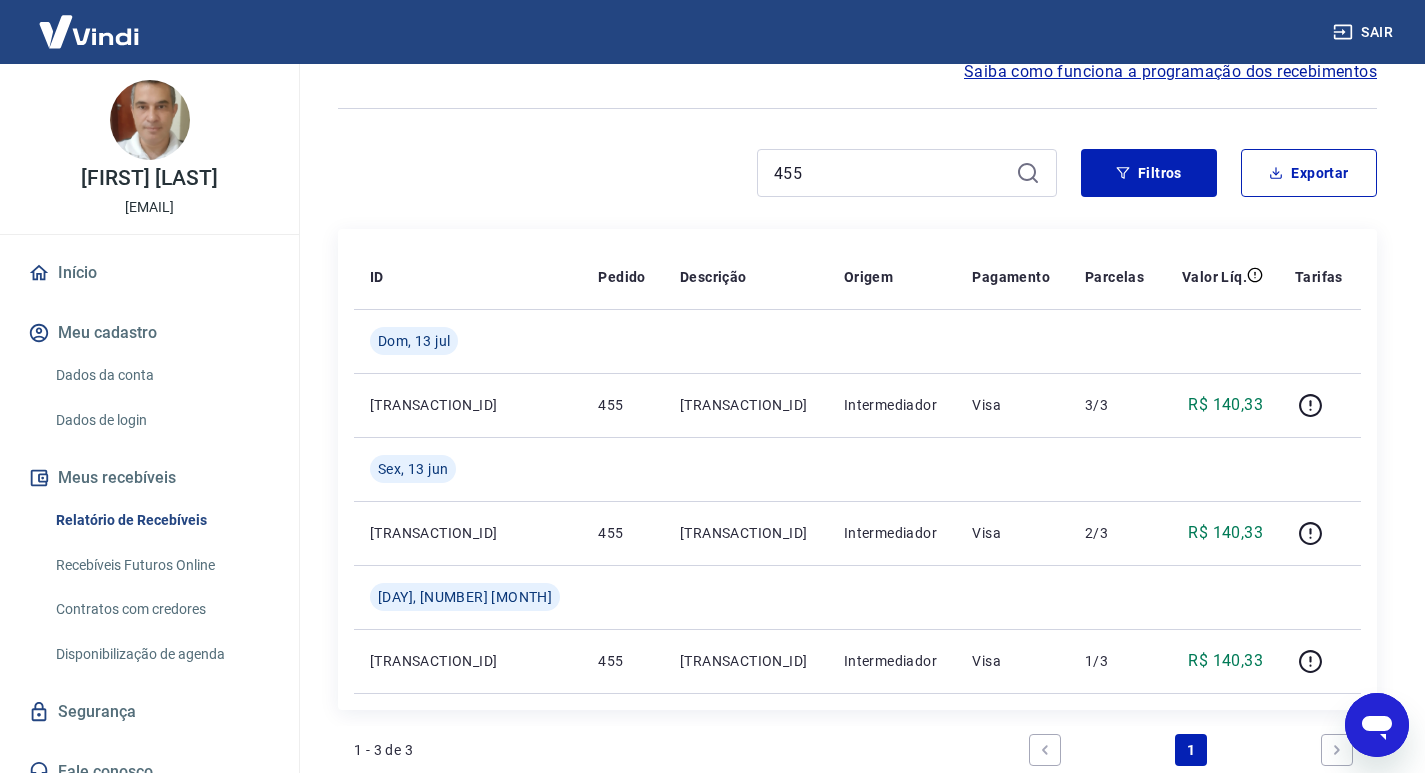 click at bounding box center [857, 108] 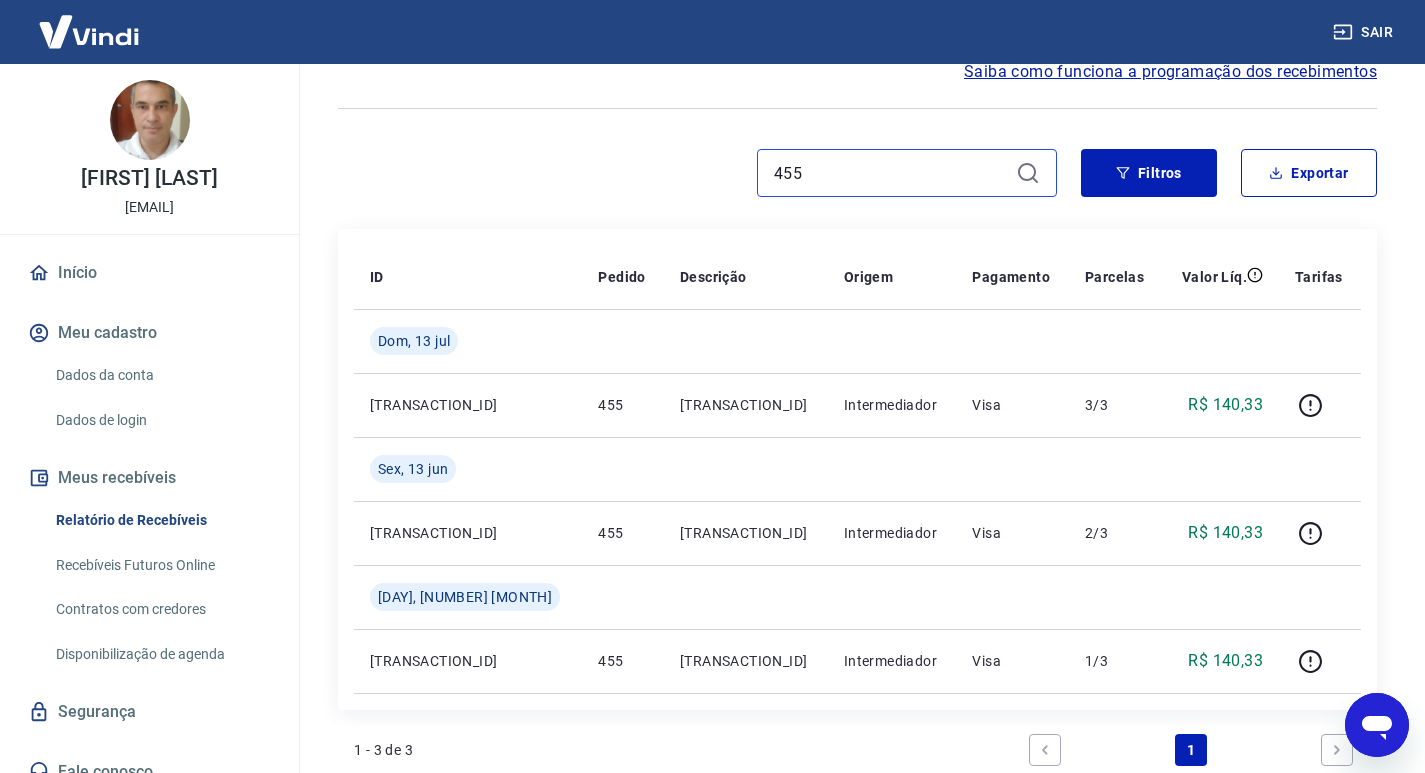click on "455" at bounding box center (891, 173) 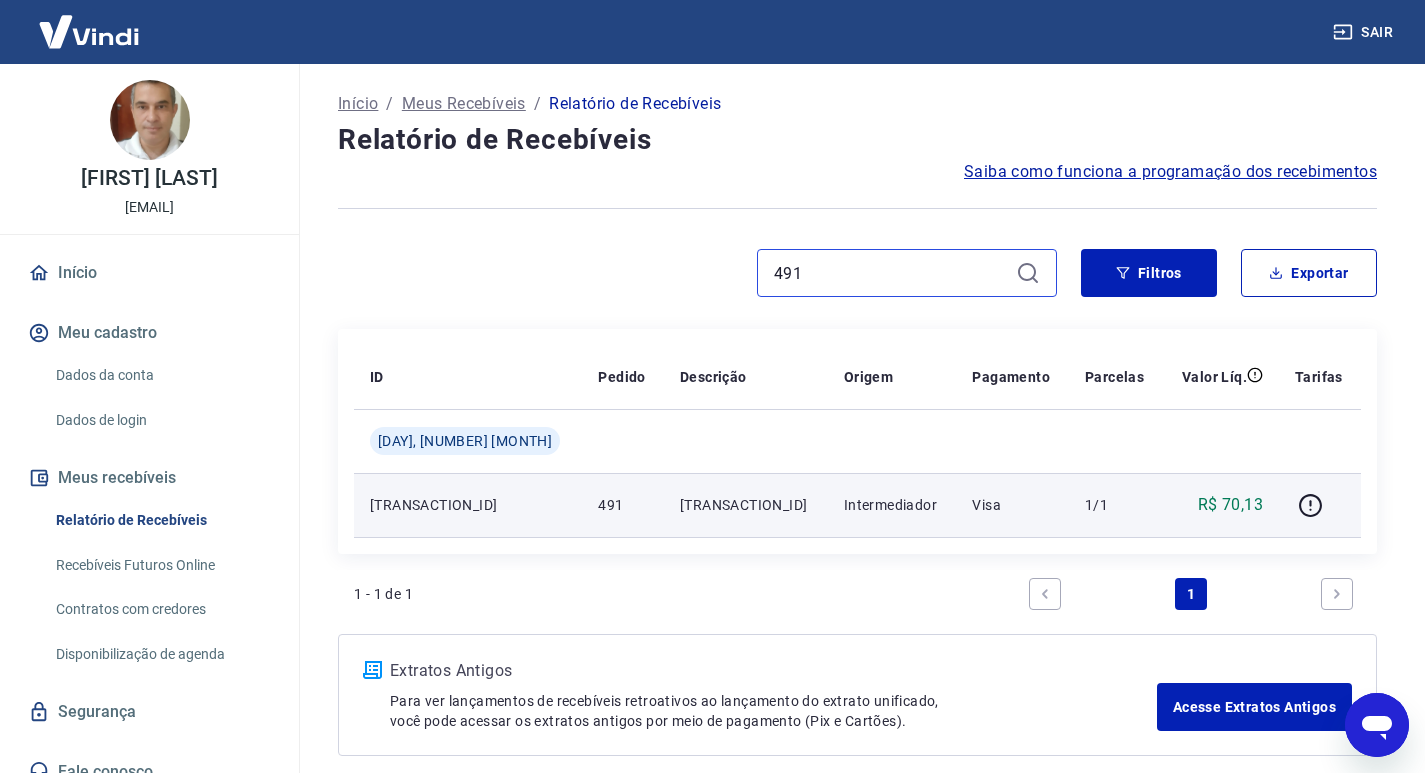 scroll, scrollTop: 93, scrollLeft: 0, axis: vertical 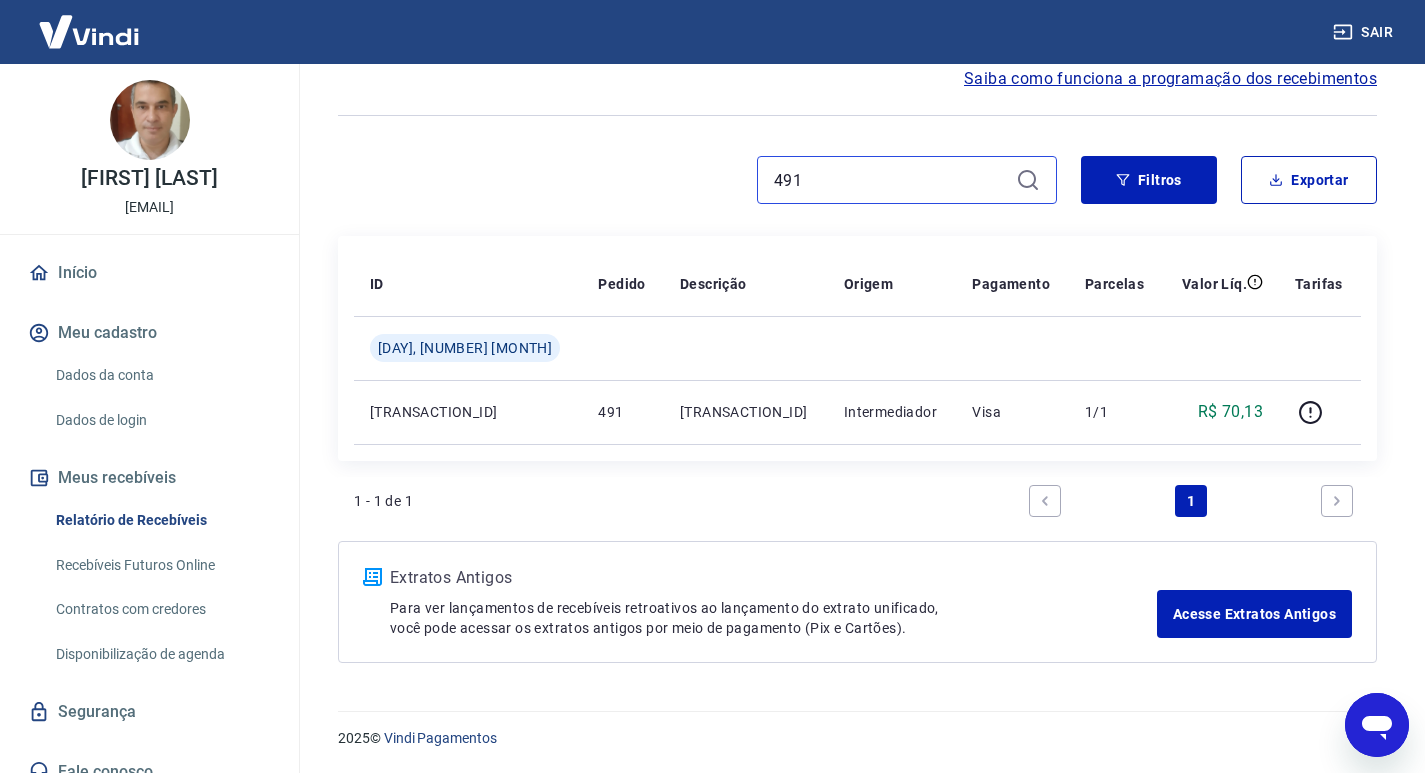 click on "491" at bounding box center [891, 180] 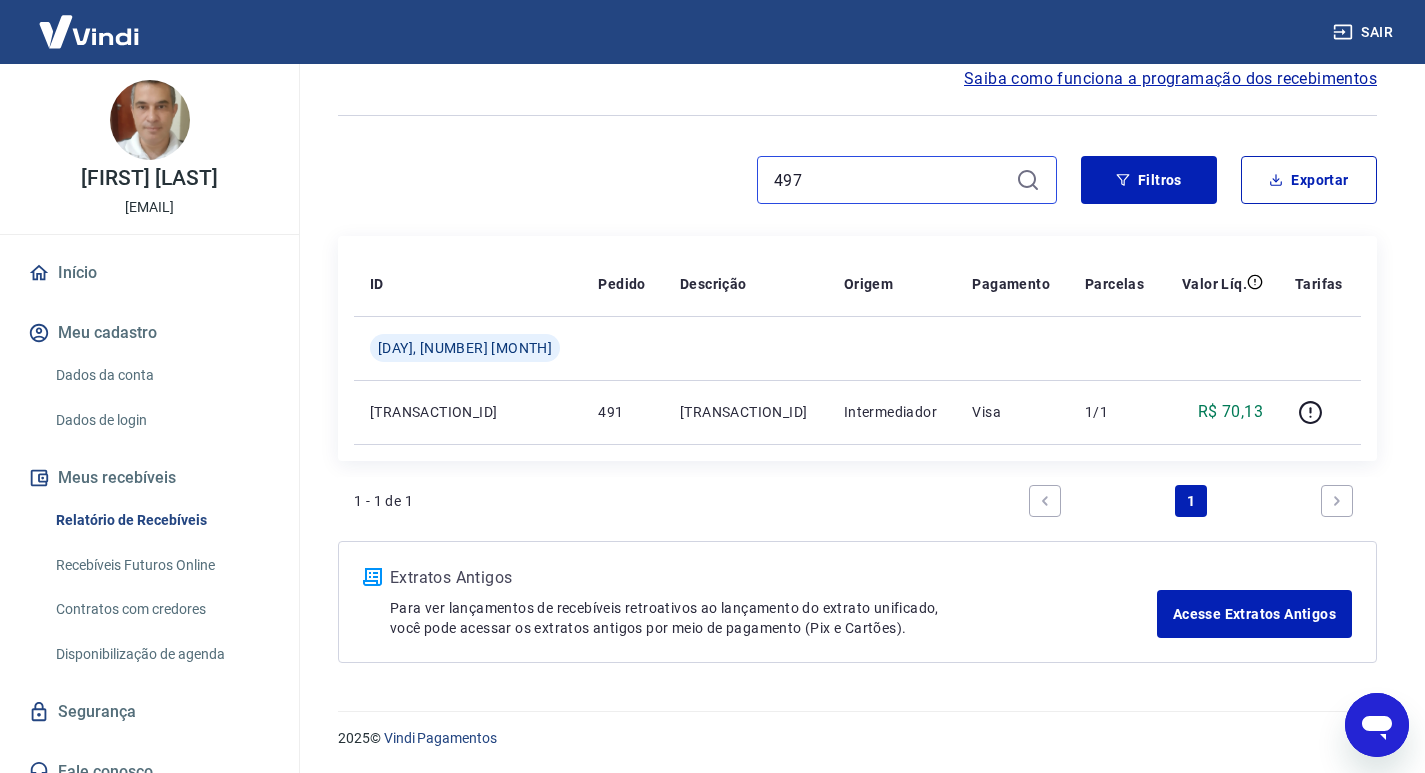 type on "497" 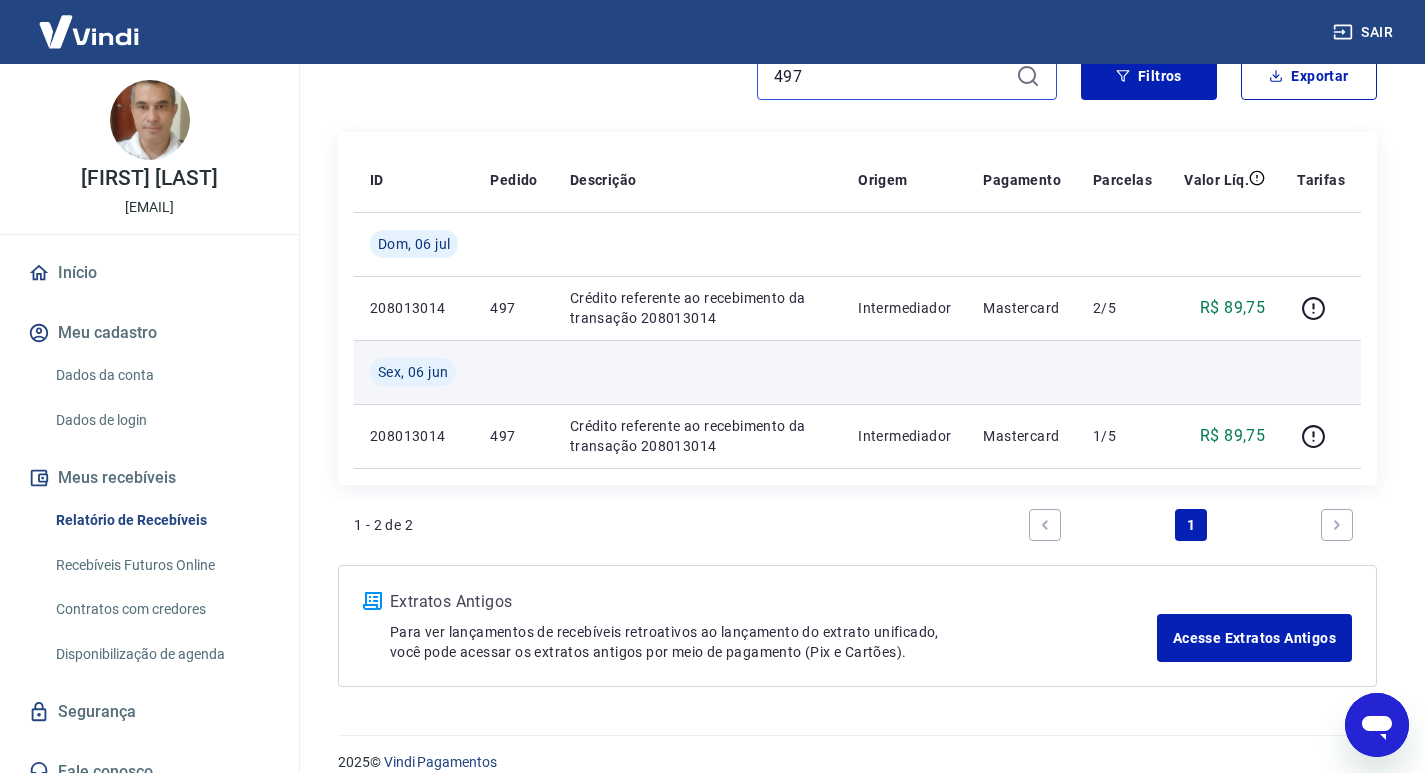 scroll, scrollTop: 221, scrollLeft: 0, axis: vertical 